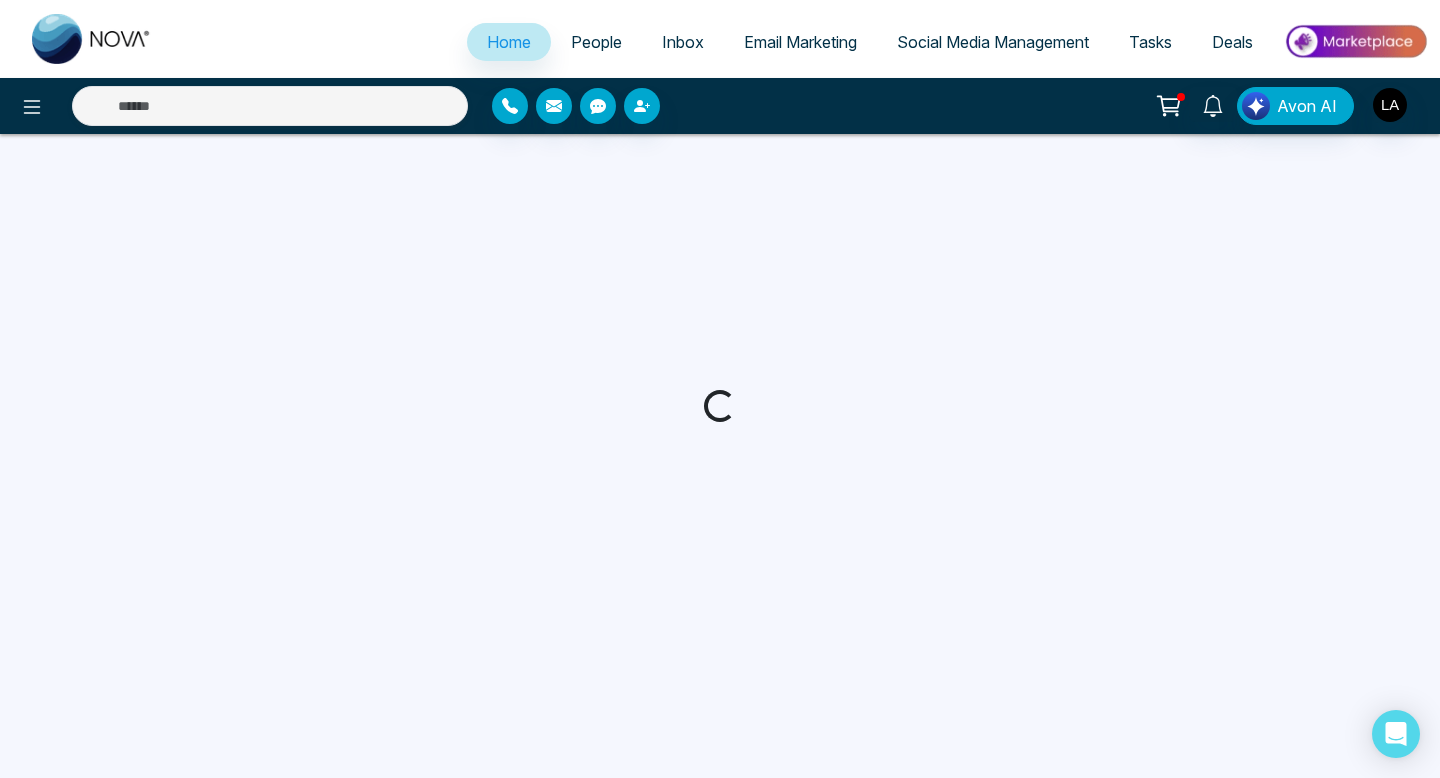 scroll, scrollTop: 0, scrollLeft: 0, axis: both 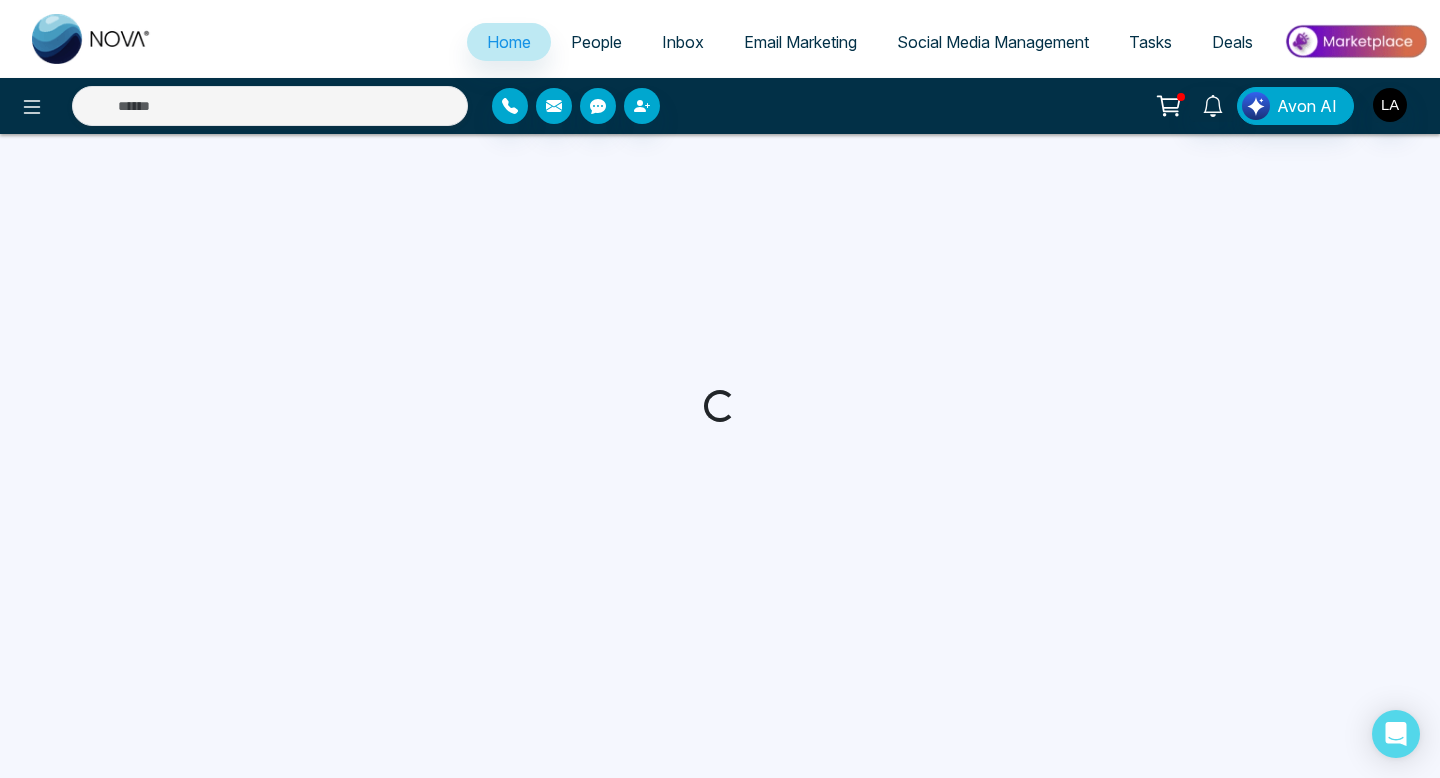select on "*" 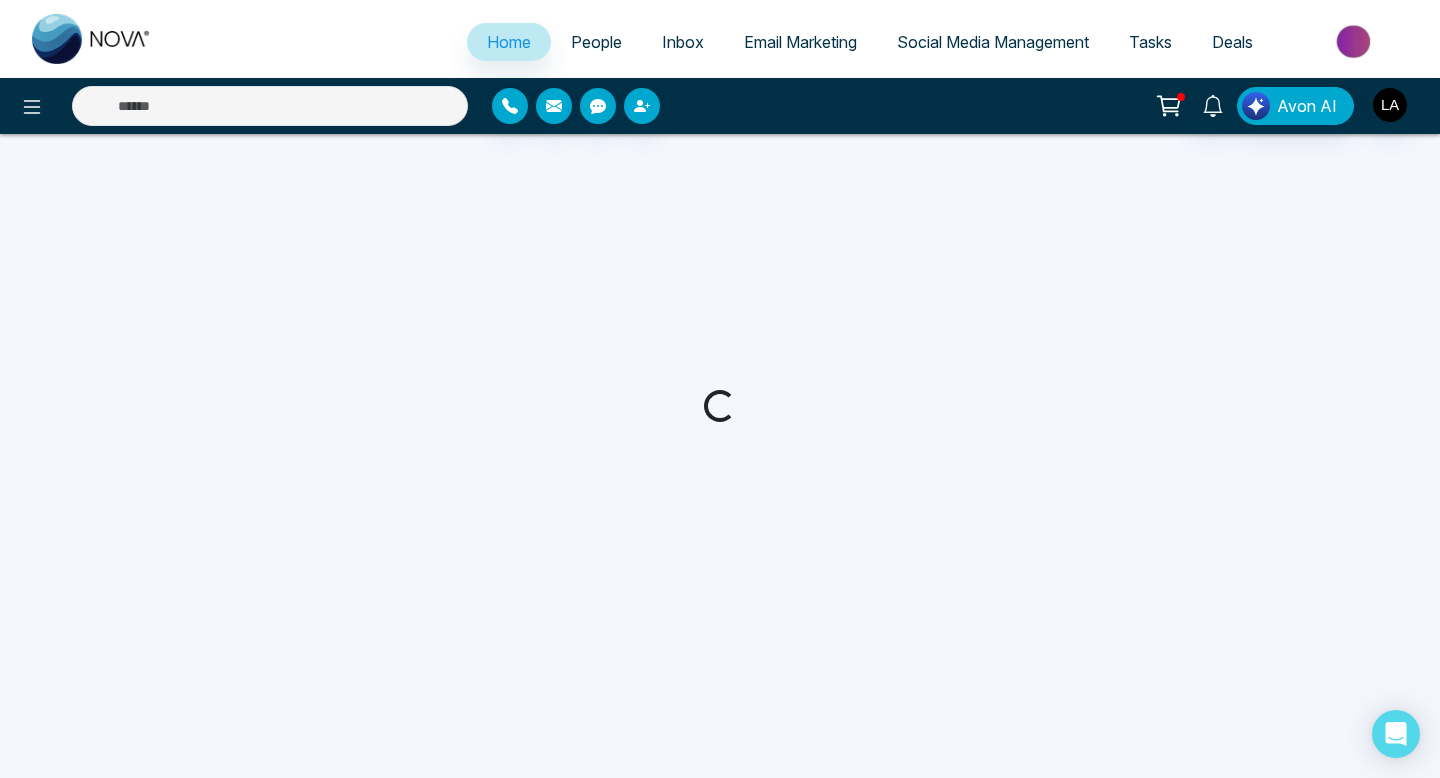 select on "*" 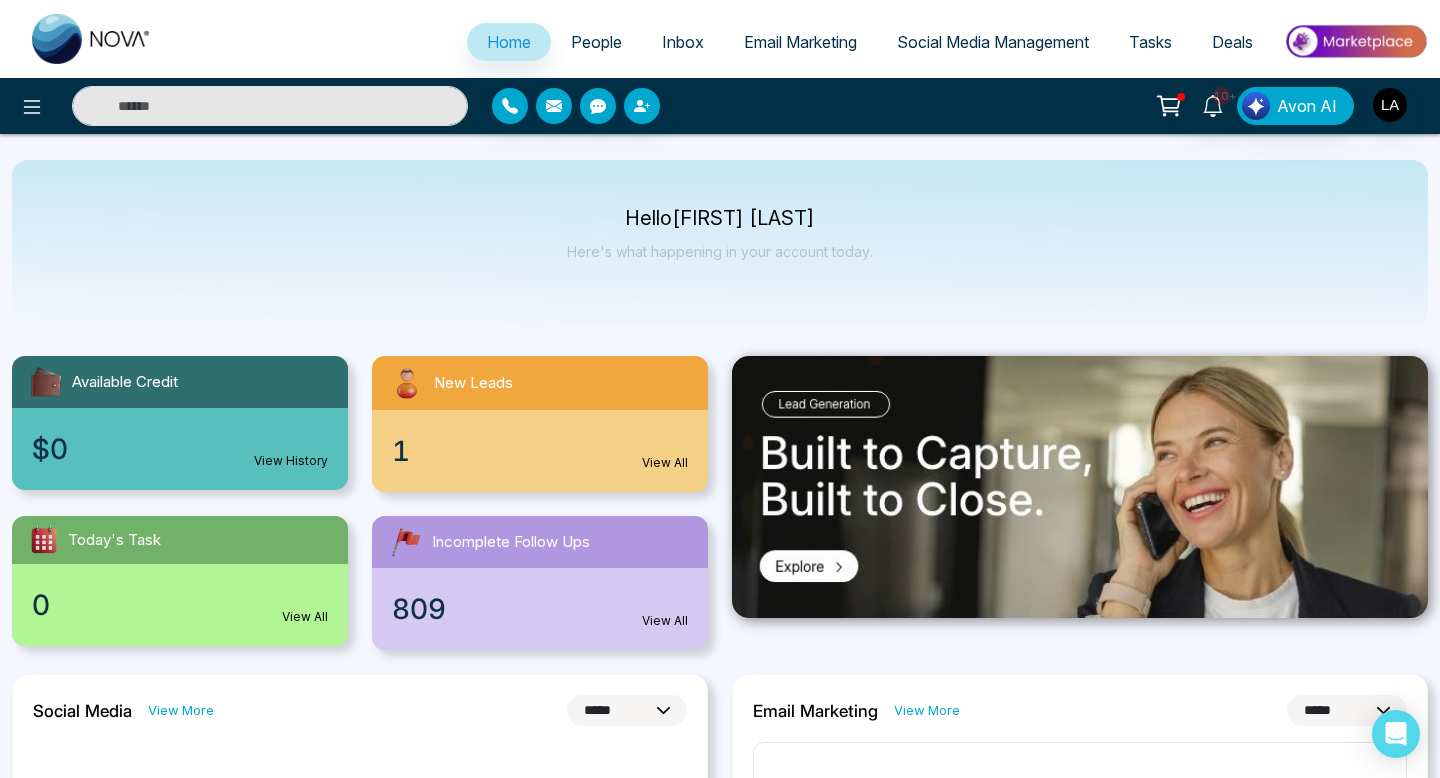 click on "People" at bounding box center [596, 42] 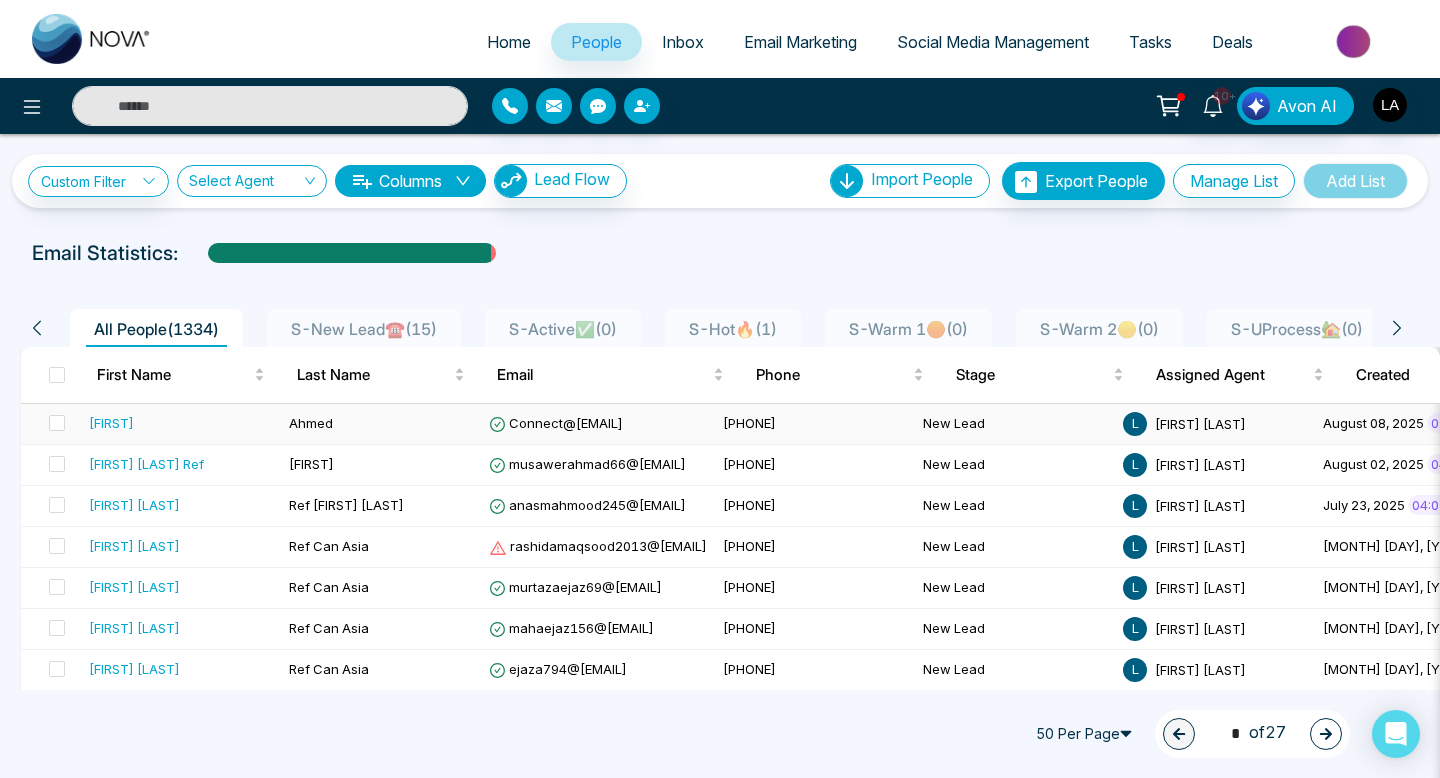 click on "[FIRST]" at bounding box center [181, 423] 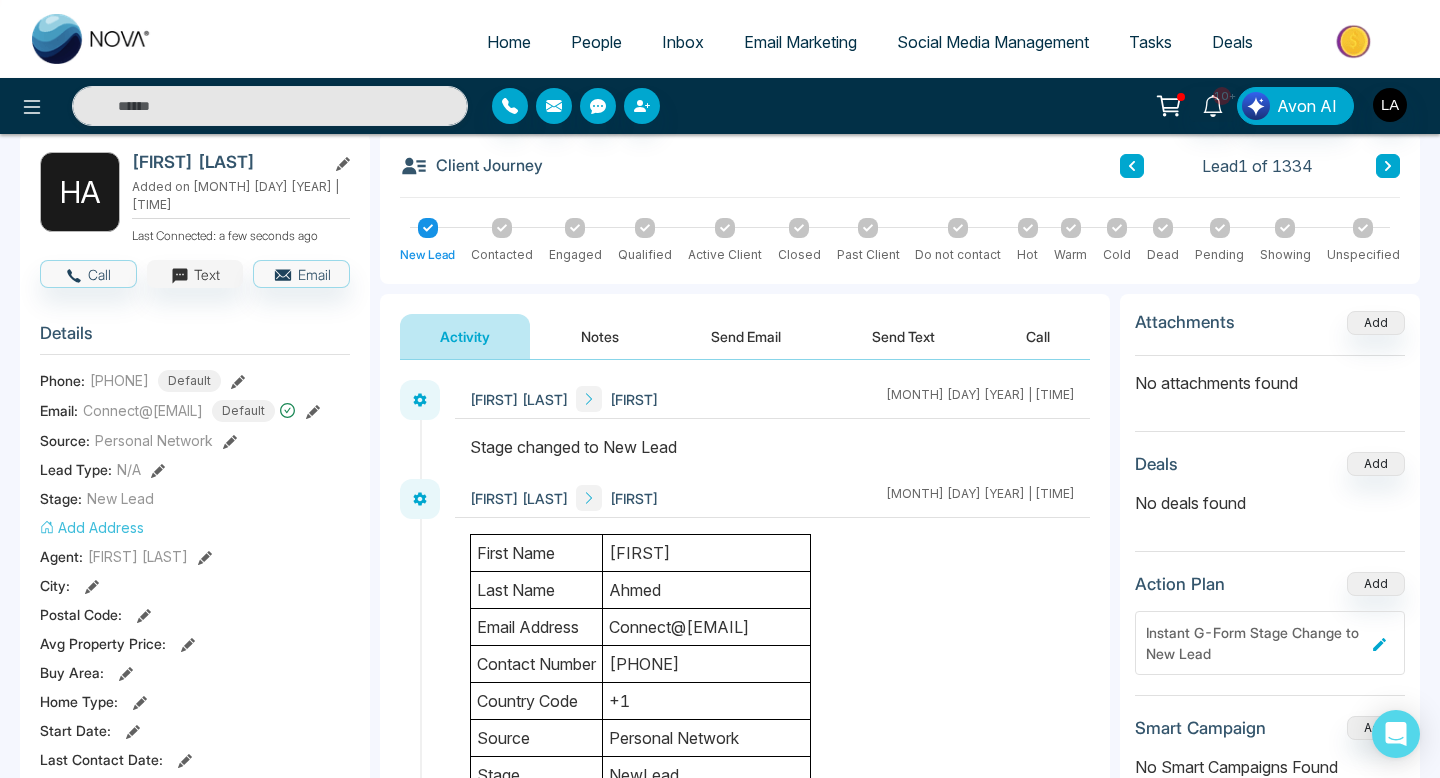 scroll, scrollTop: 109, scrollLeft: 0, axis: vertical 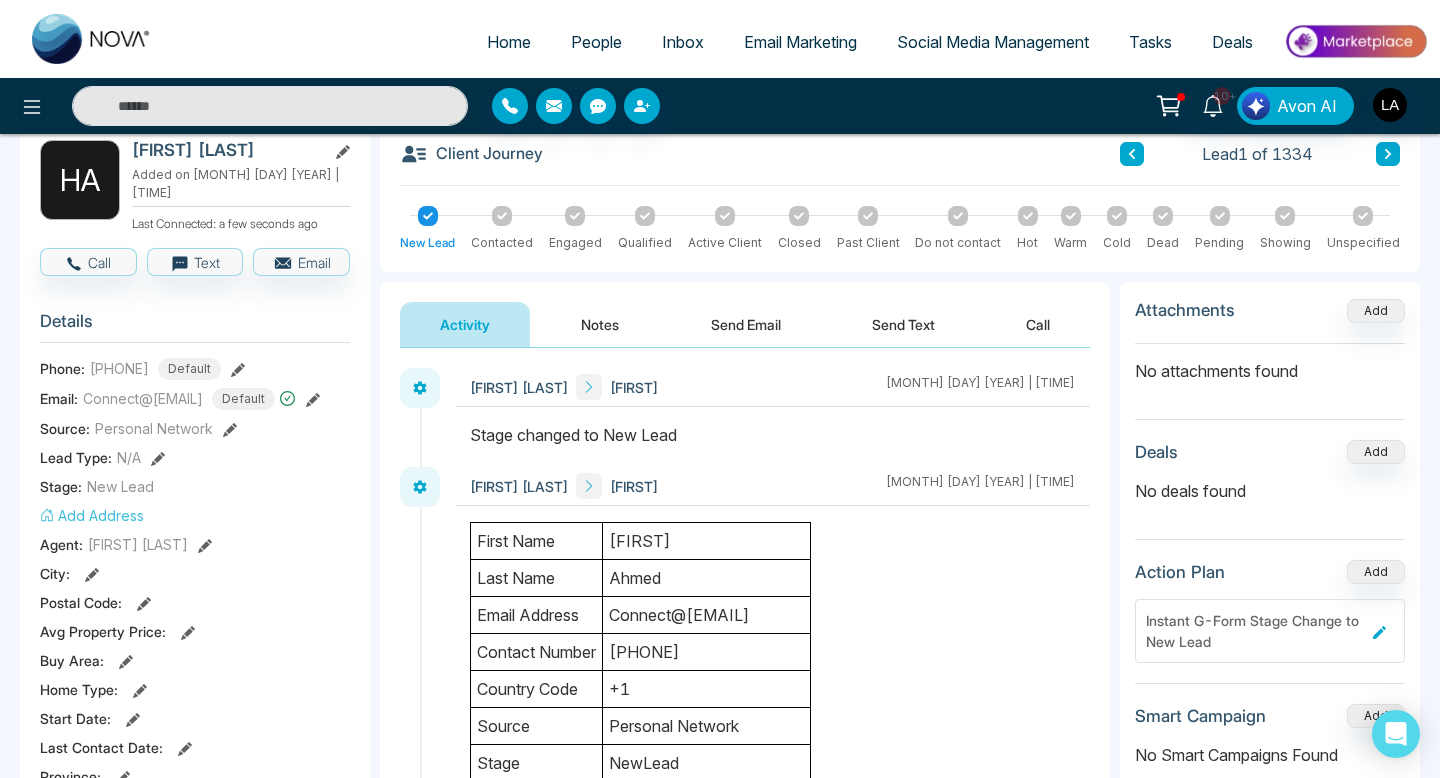 click at bounding box center [240, 106] 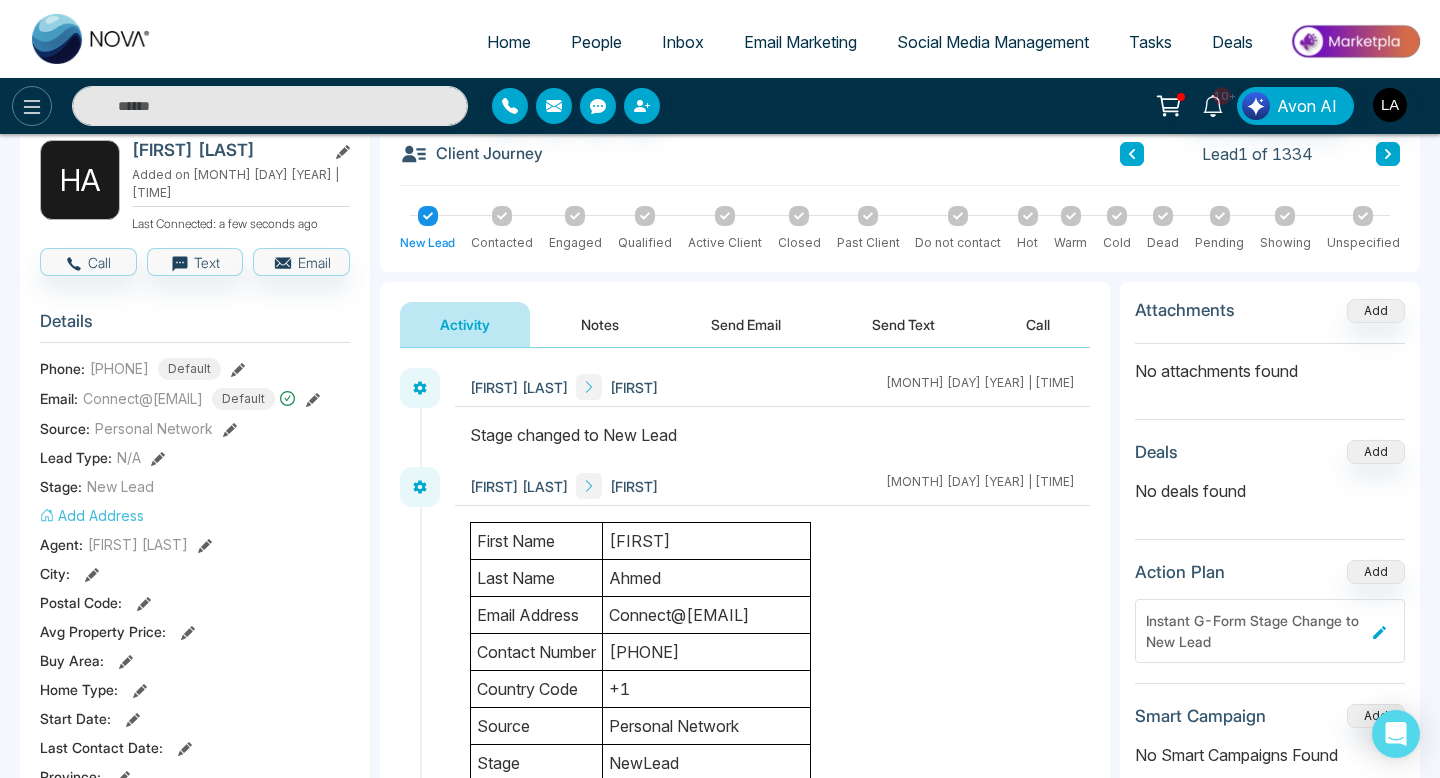 click 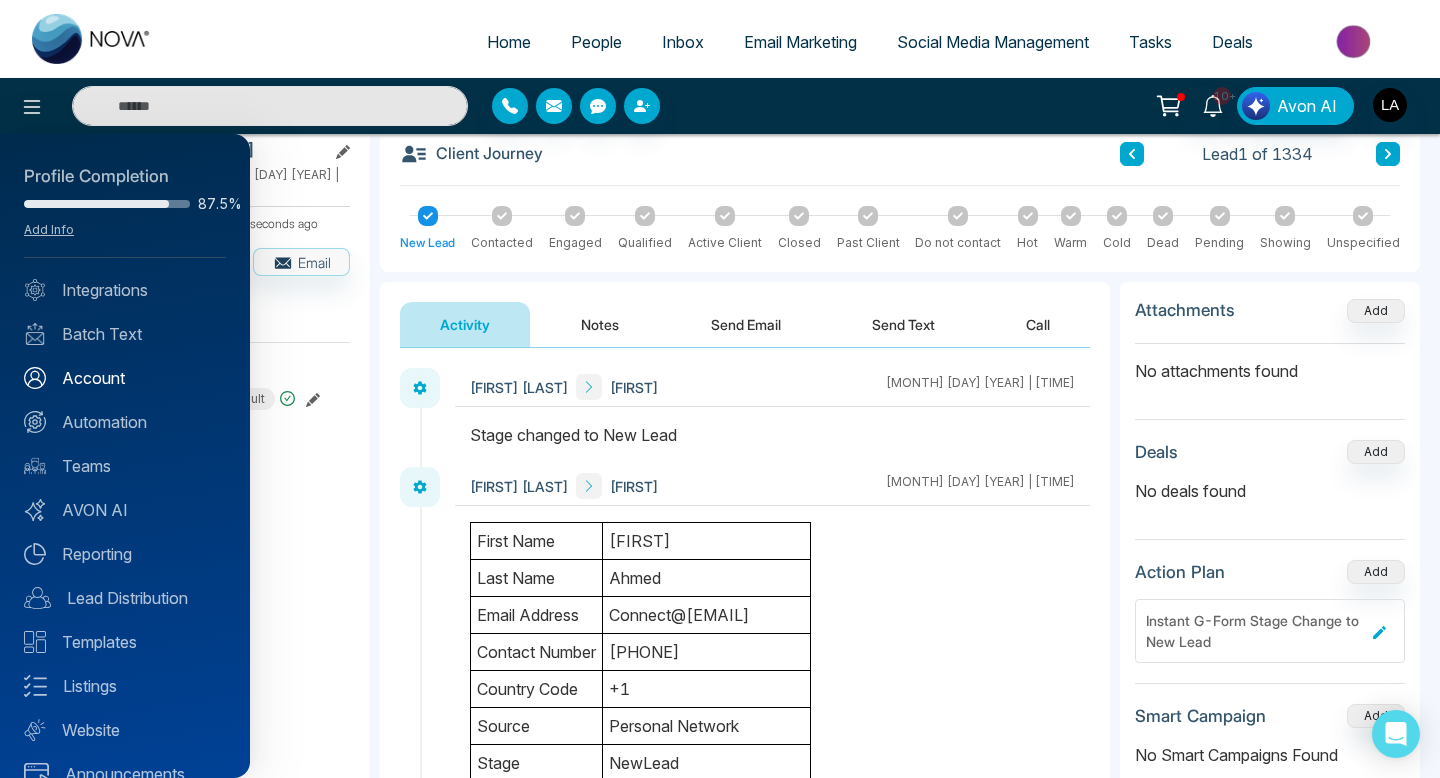 click on "Account" at bounding box center [125, 378] 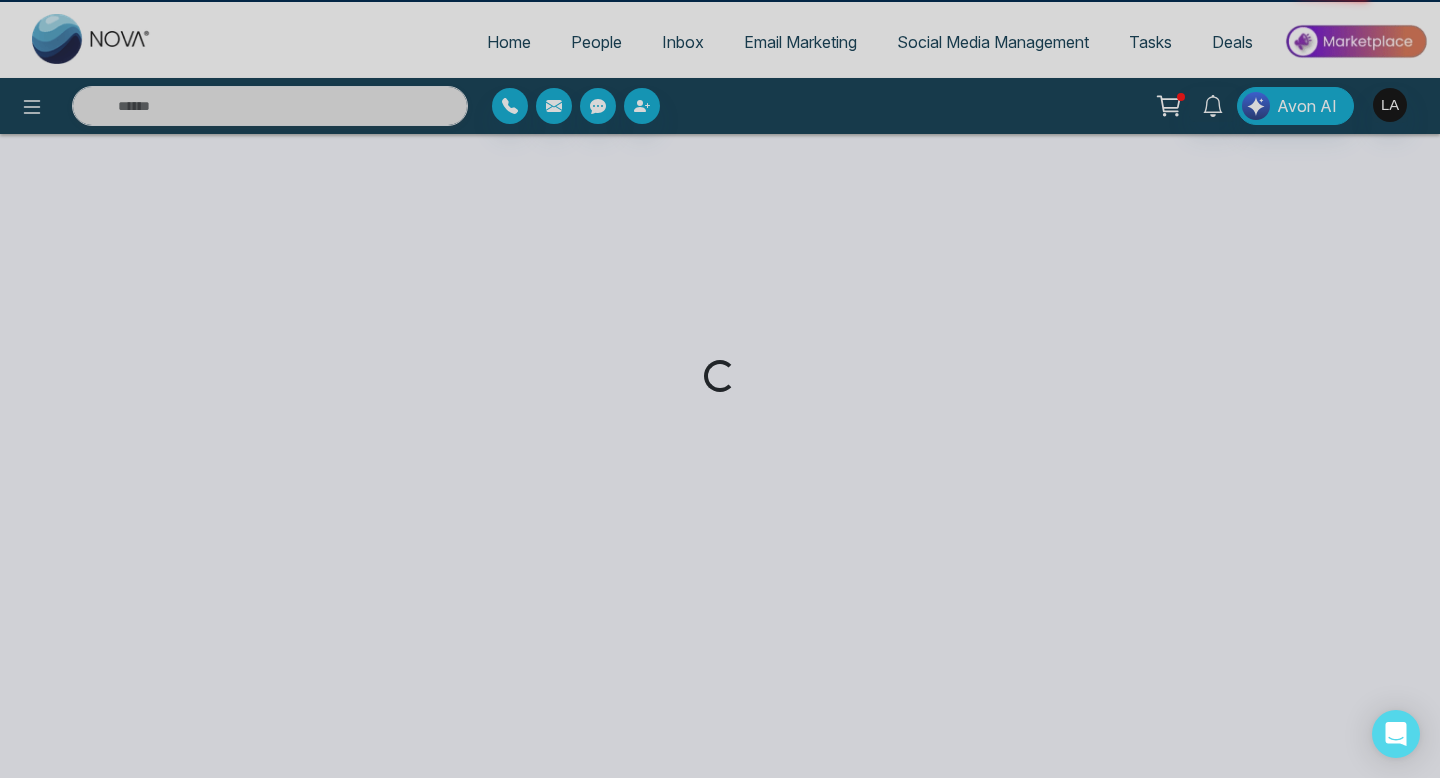 scroll, scrollTop: 0, scrollLeft: 0, axis: both 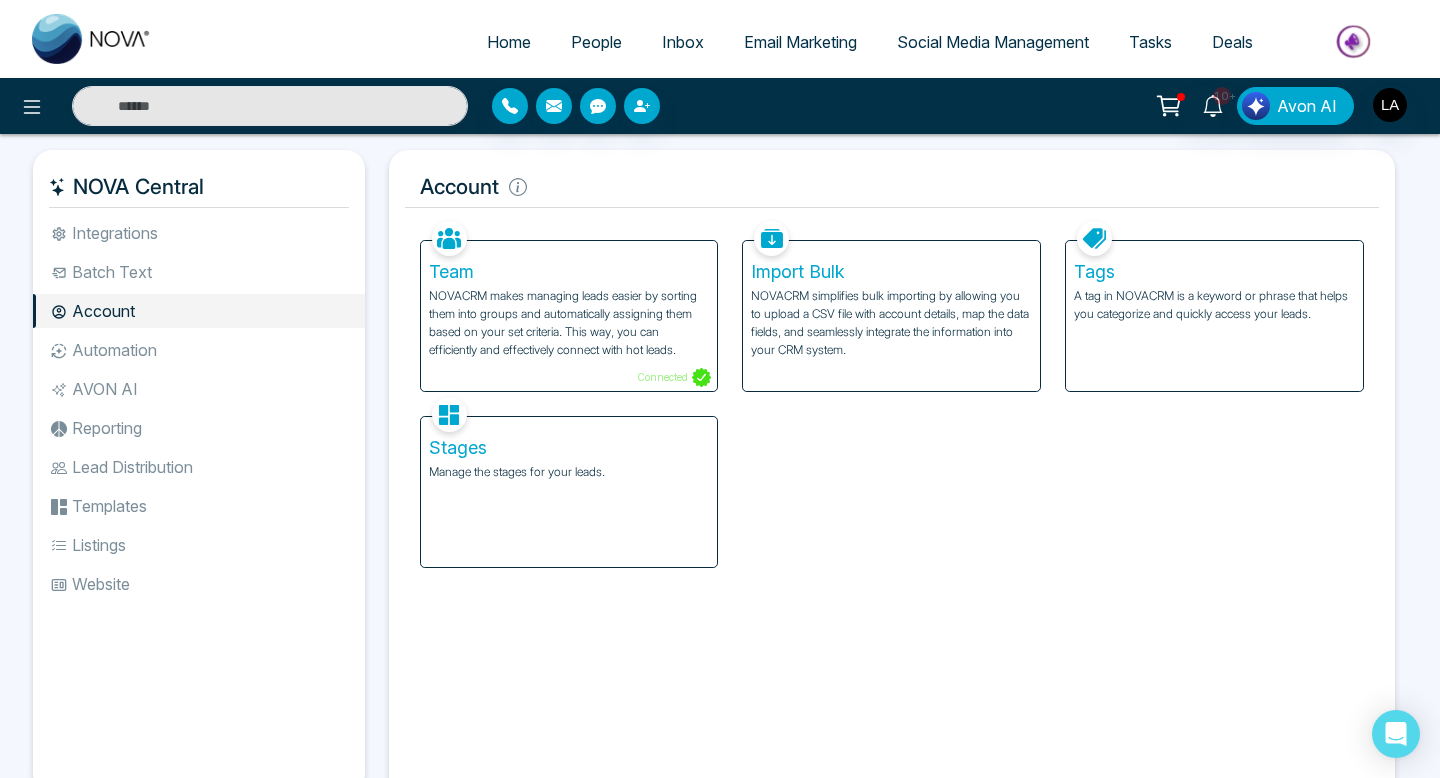 click on "Automation" at bounding box center [199, 350] 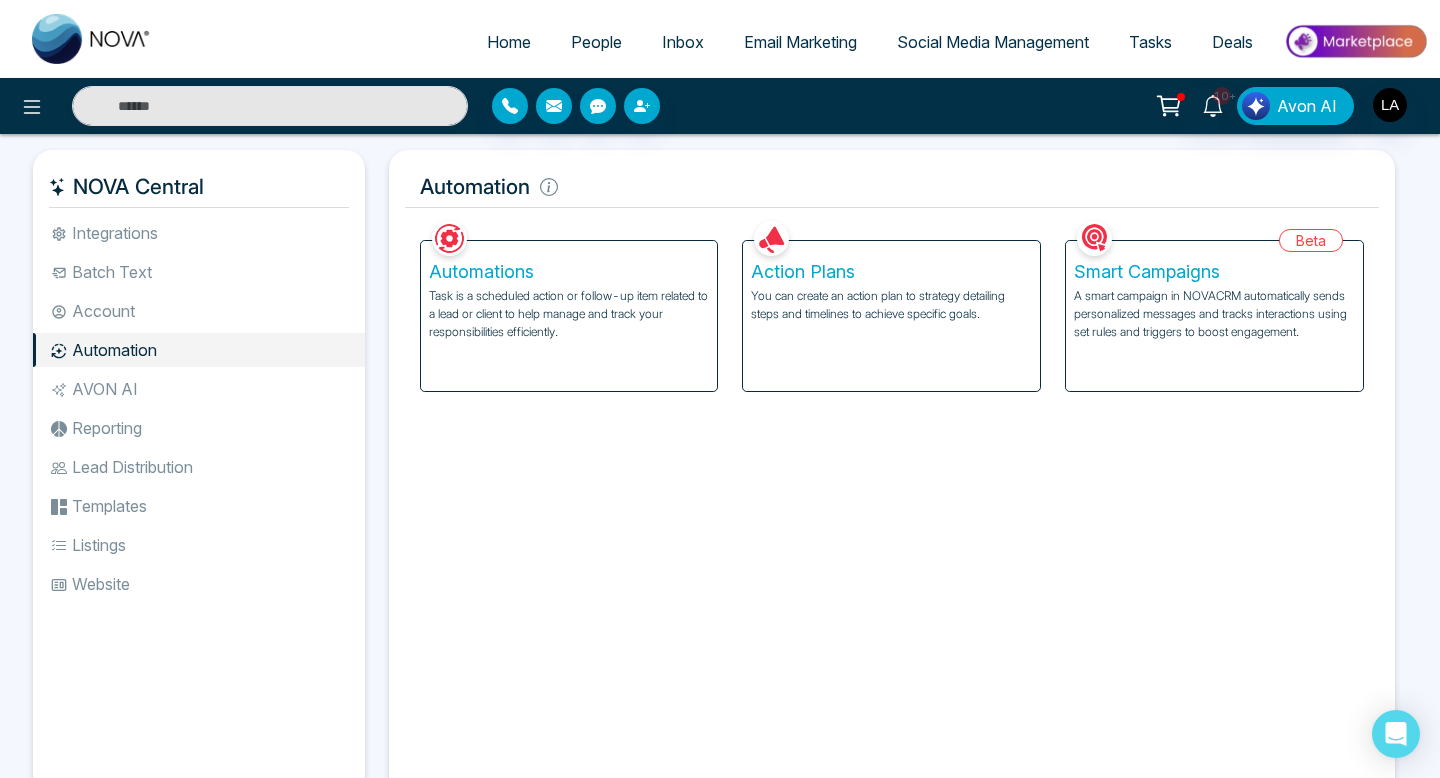 click on "Automations Task is a scheduled action or follow-up item related to a lead or client to help manage and track your responsibilities efficiently." at bounding box center (569, 316) 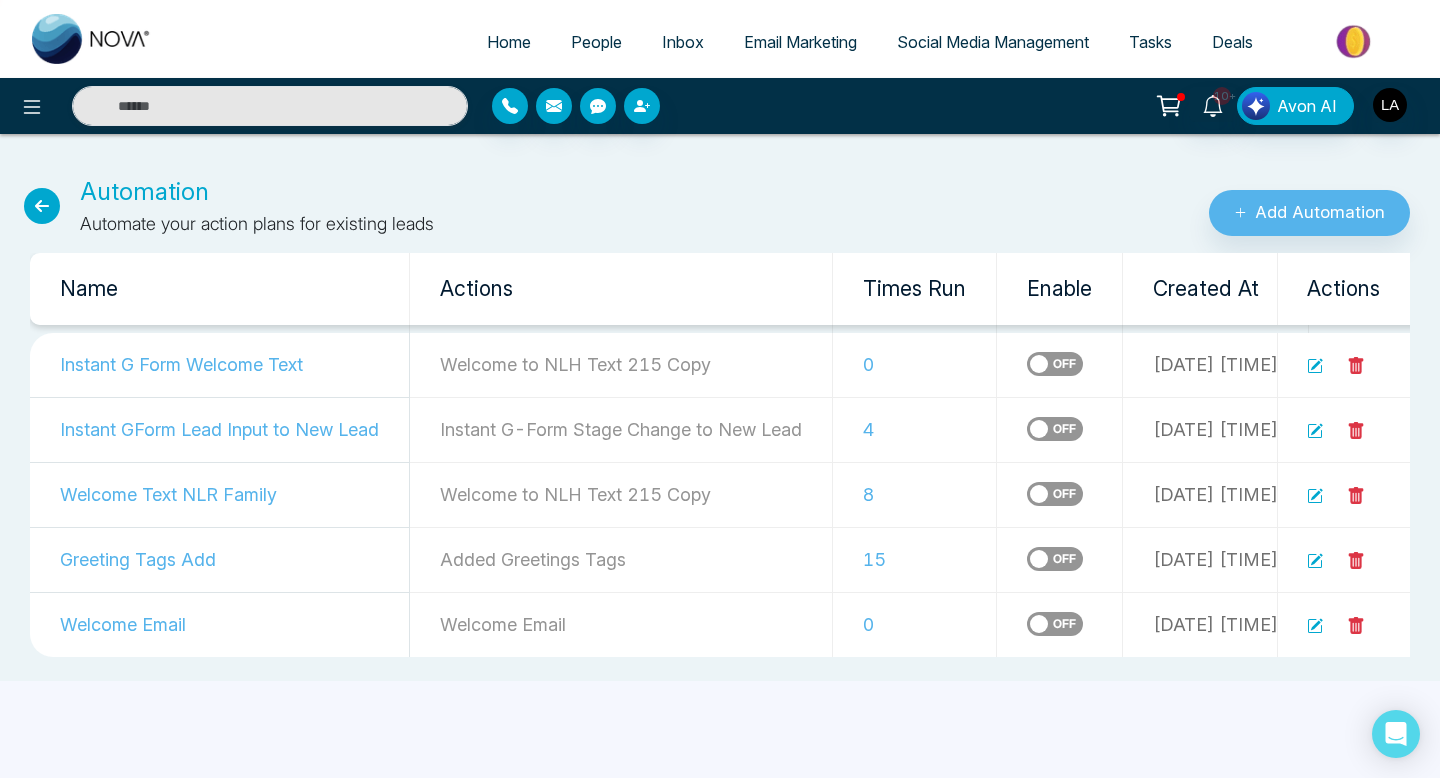 click 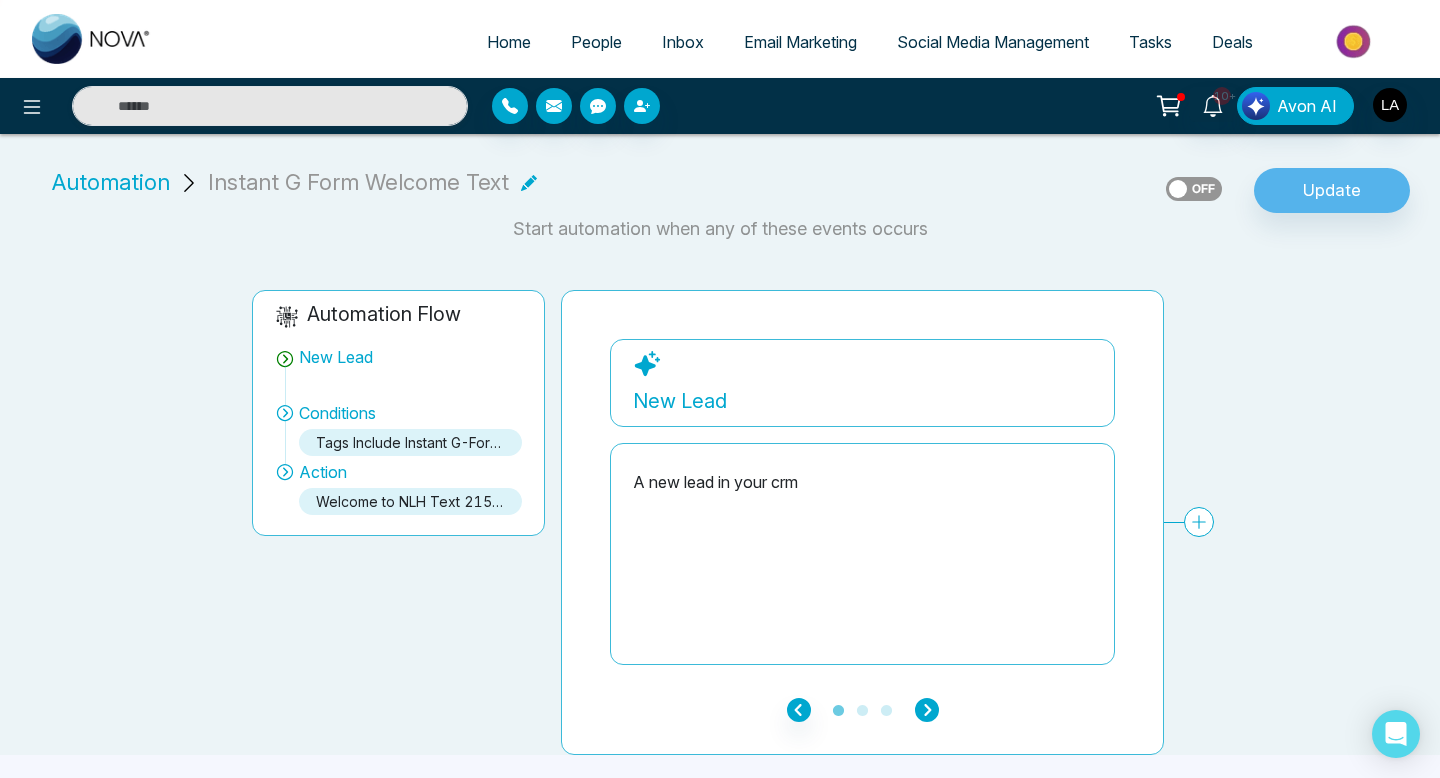click 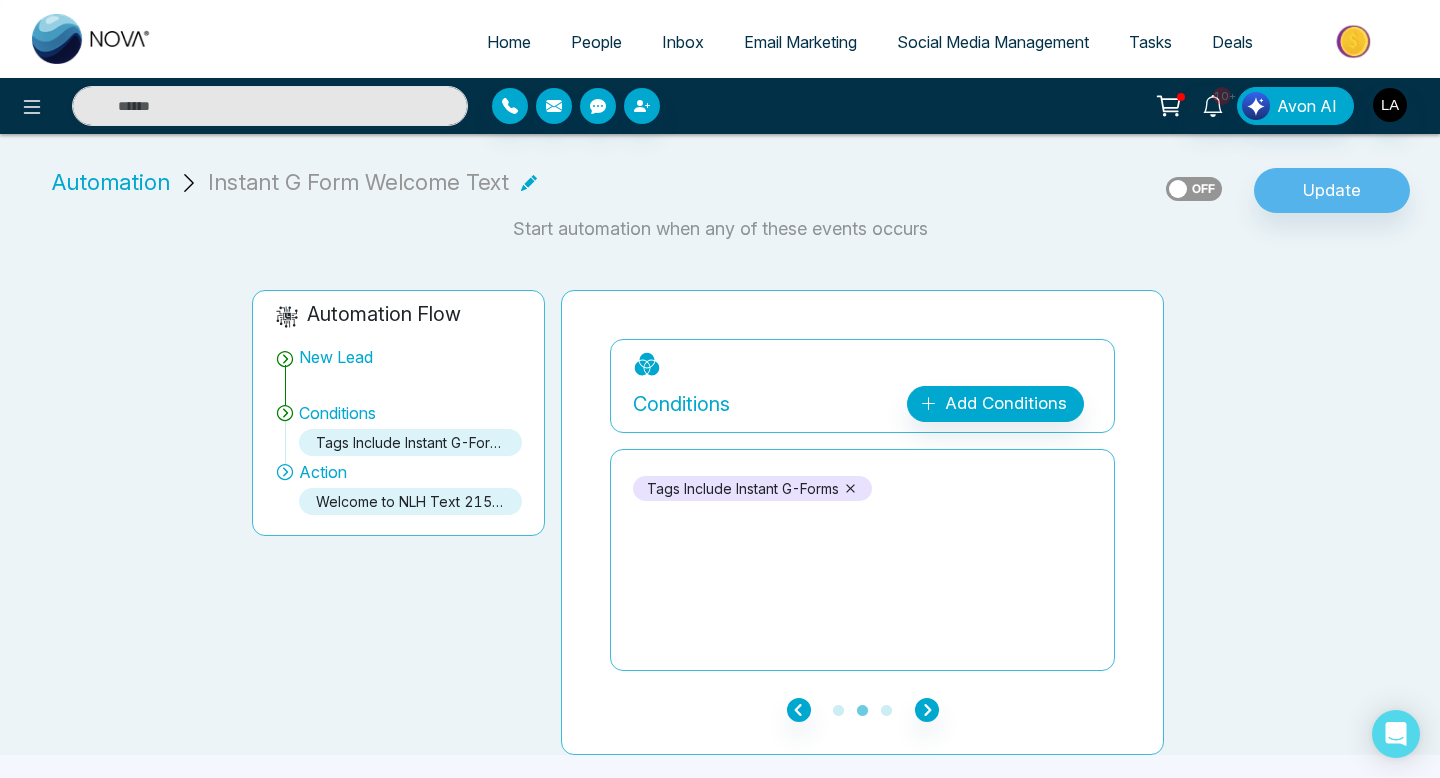 click on "**********" at bounding box center [862, 386] 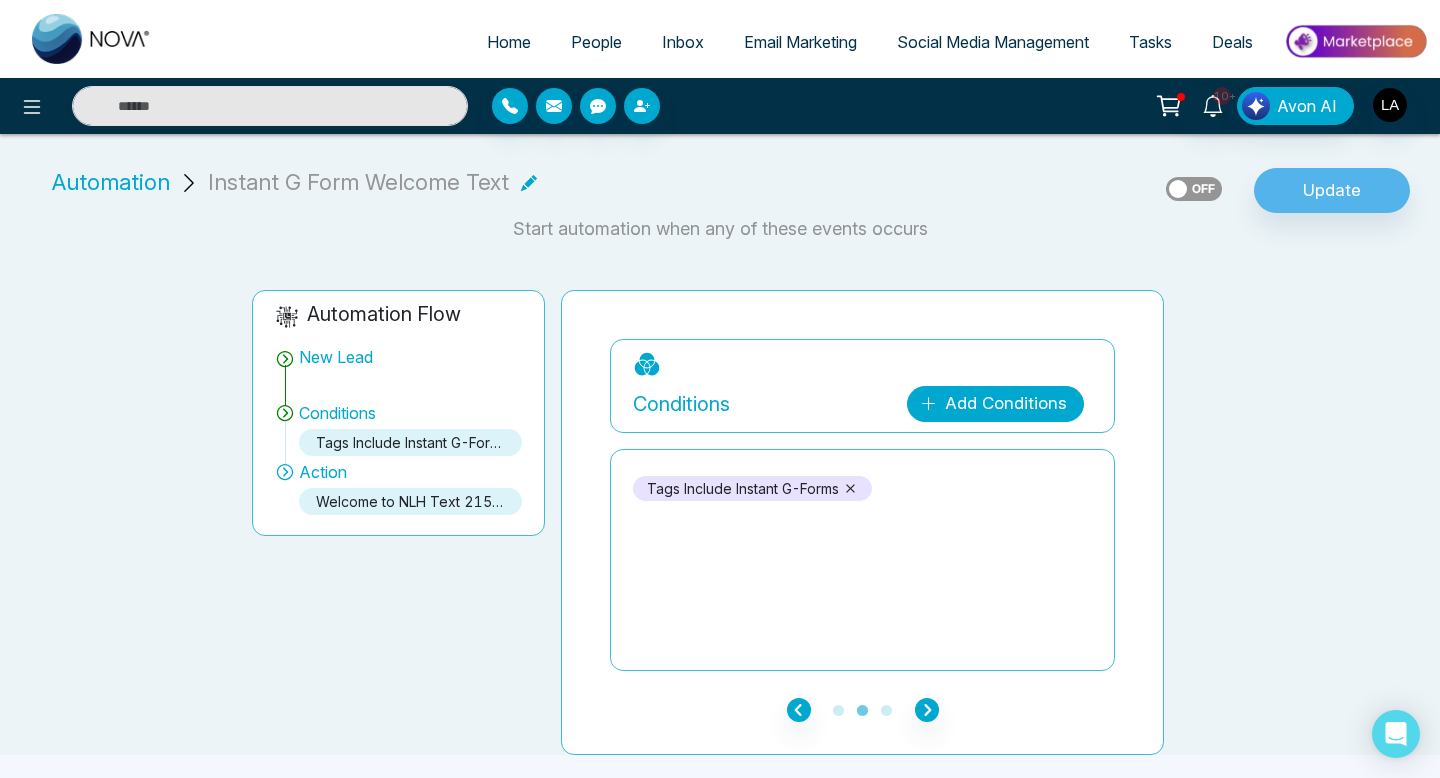 click on "Add Conditions" at bounding box center (995, 404) 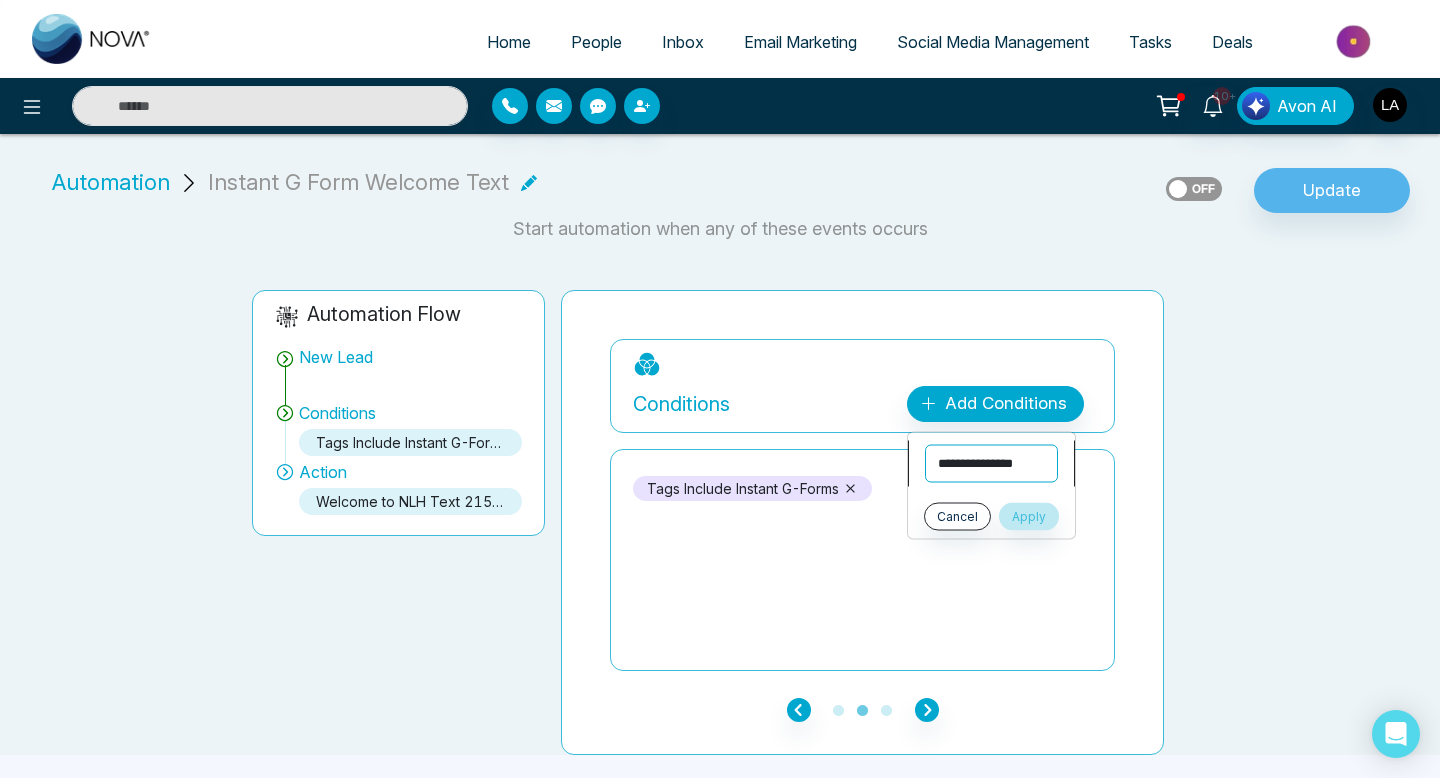 click on "**********" at bounding box center (991, 464) 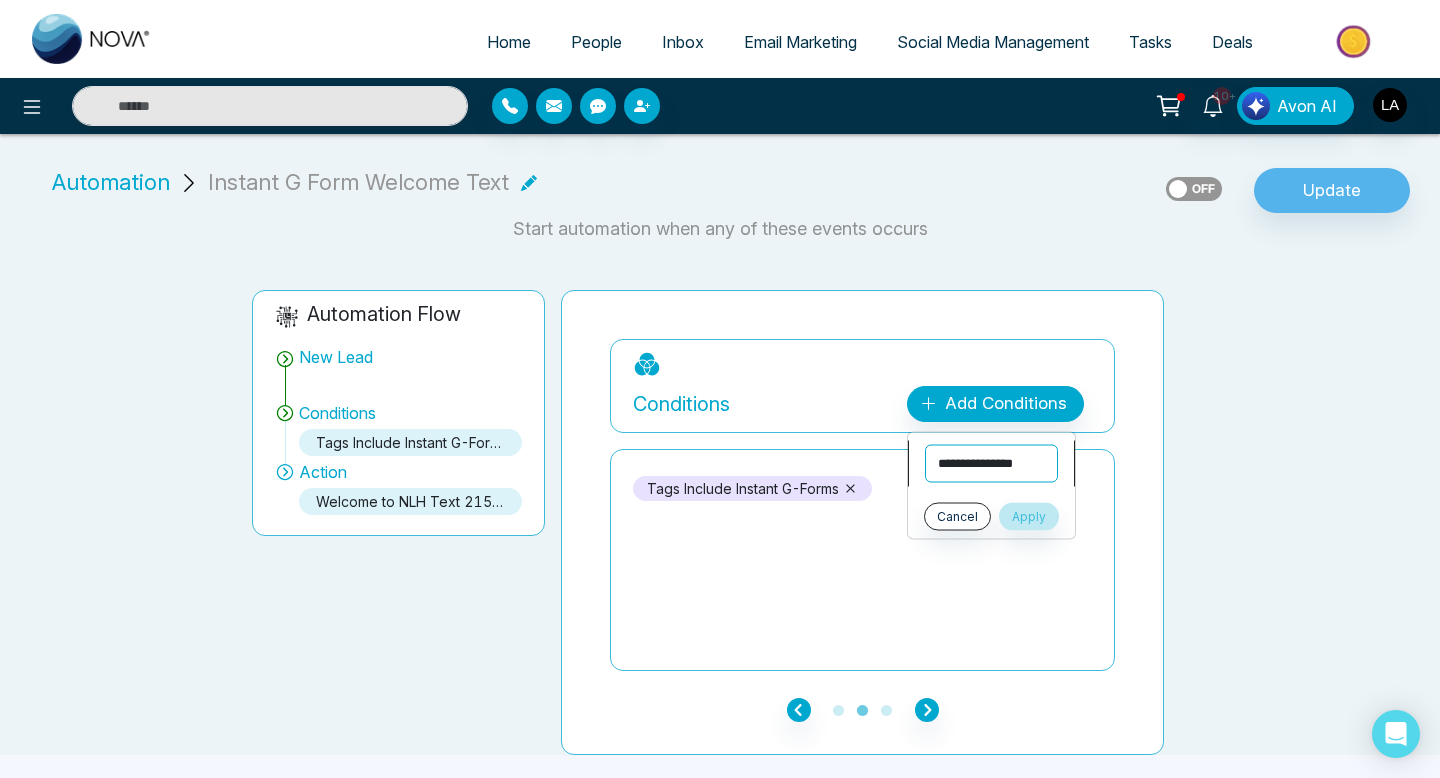 click on "**********" at bounding box center [991, 464] 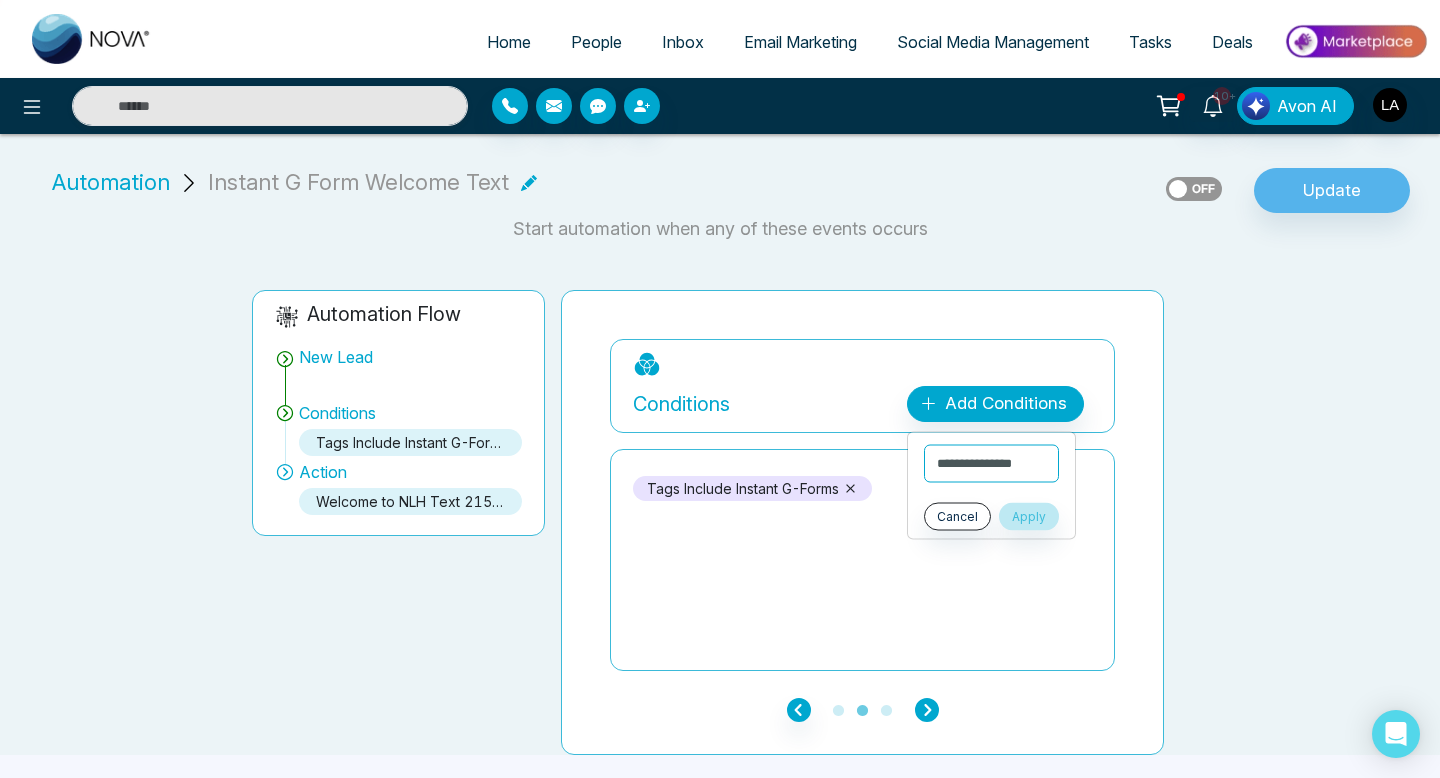 click 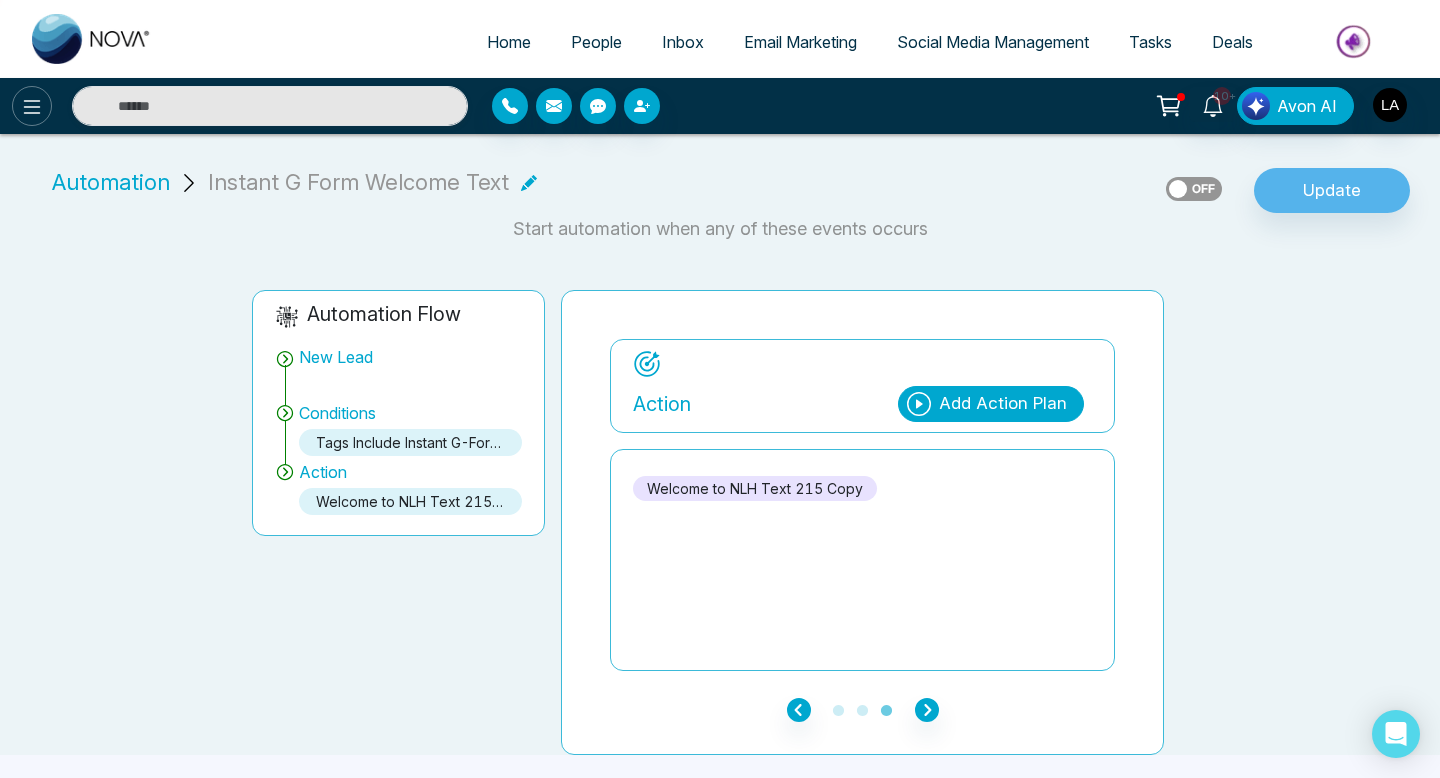 click 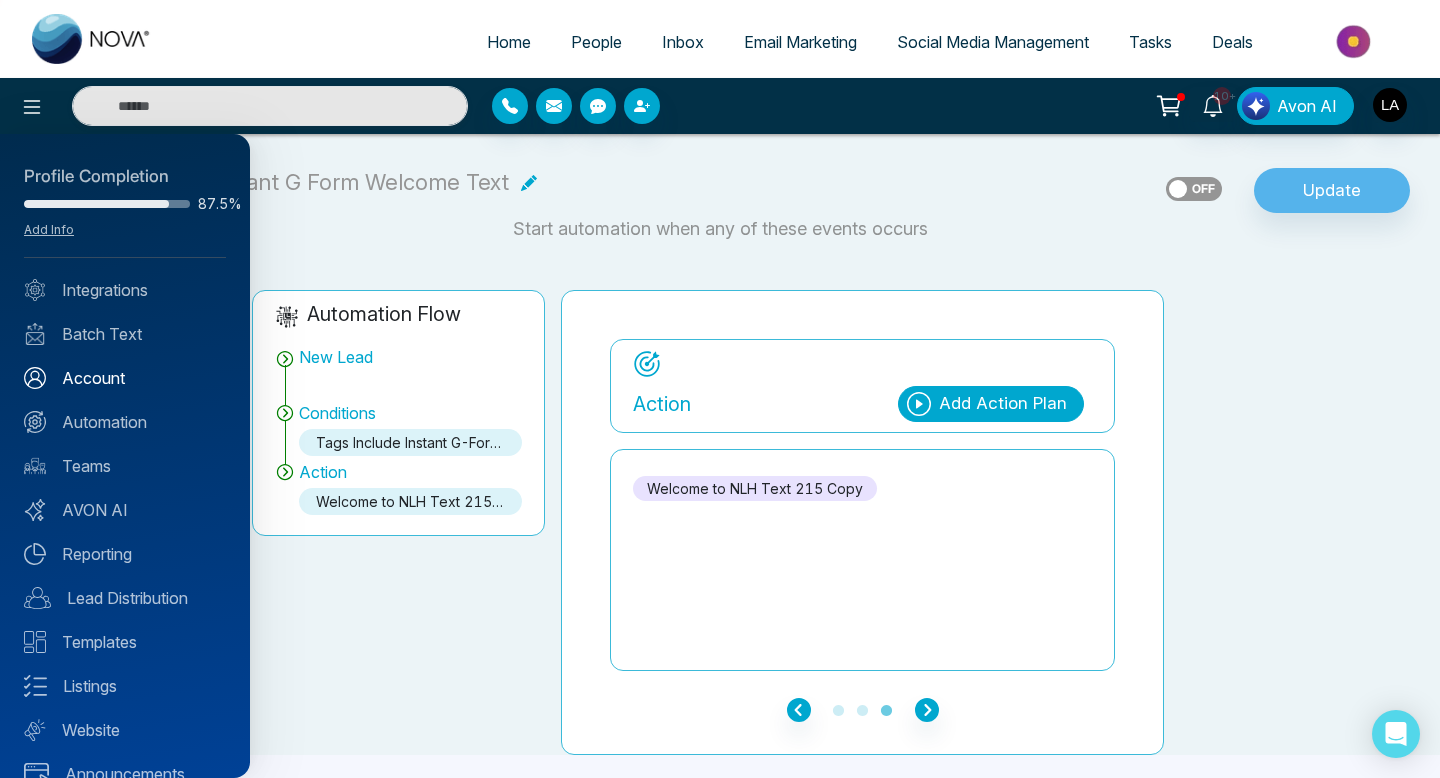 click on "Account" at bounding box center [125, 378] 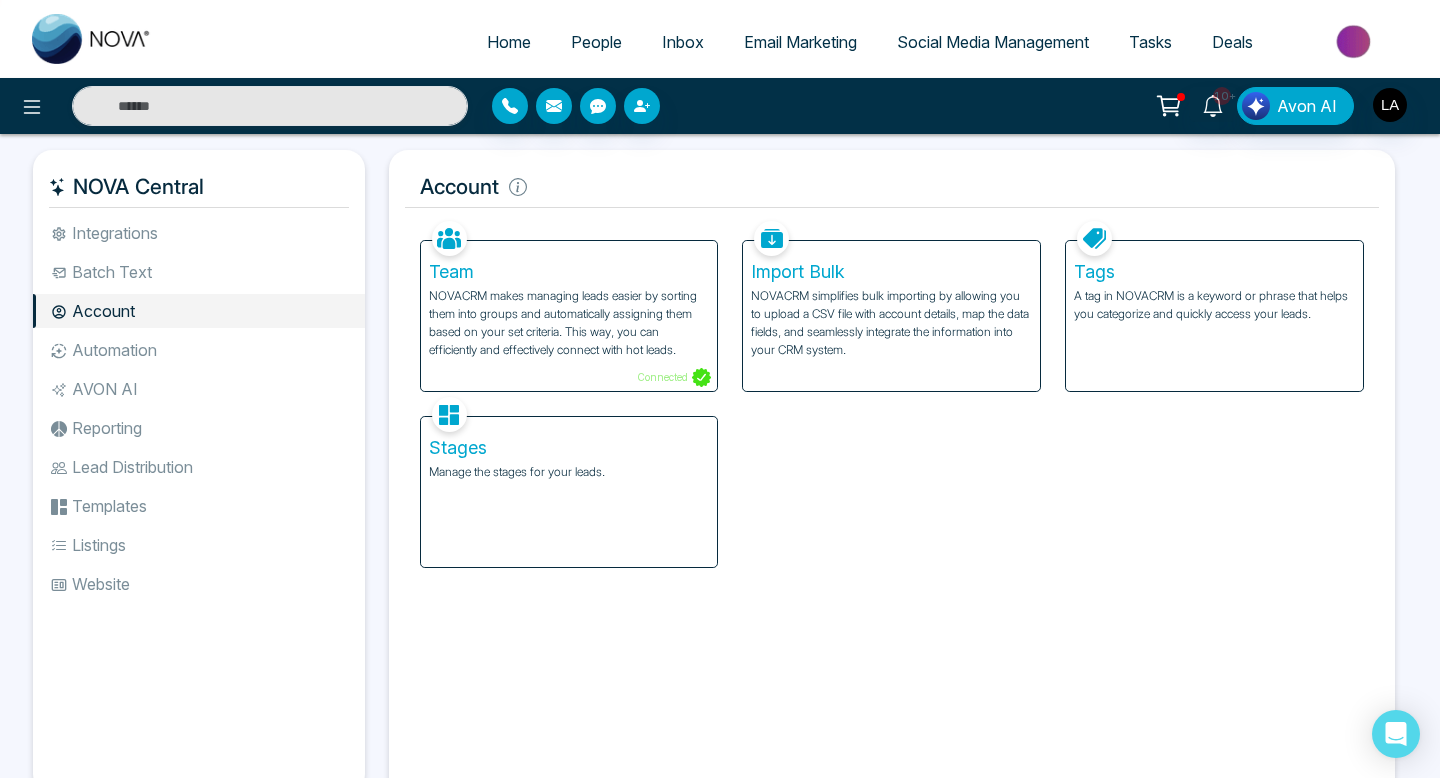 click on "Automation" at bounding box center (199, 350) 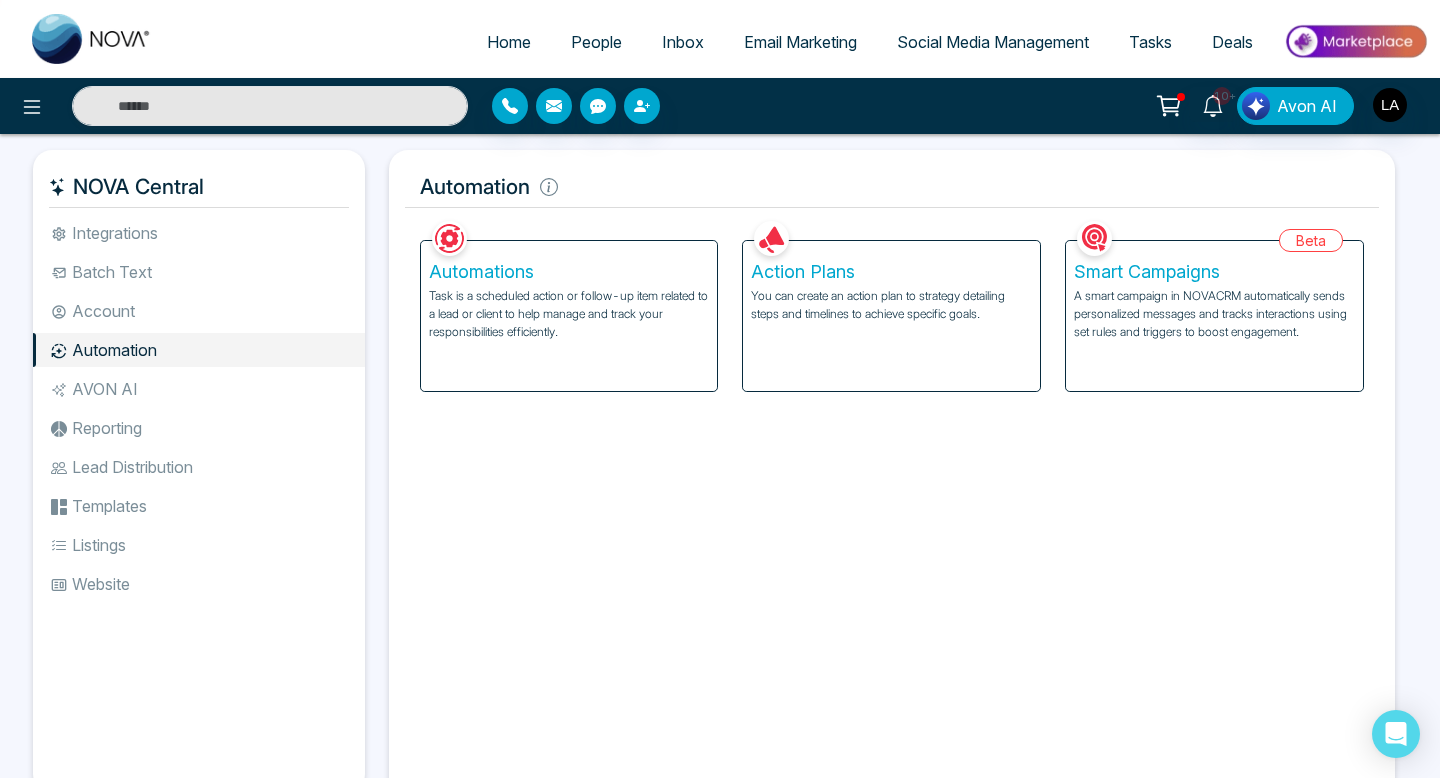 click on "Account" at bounding box center (199, 311) 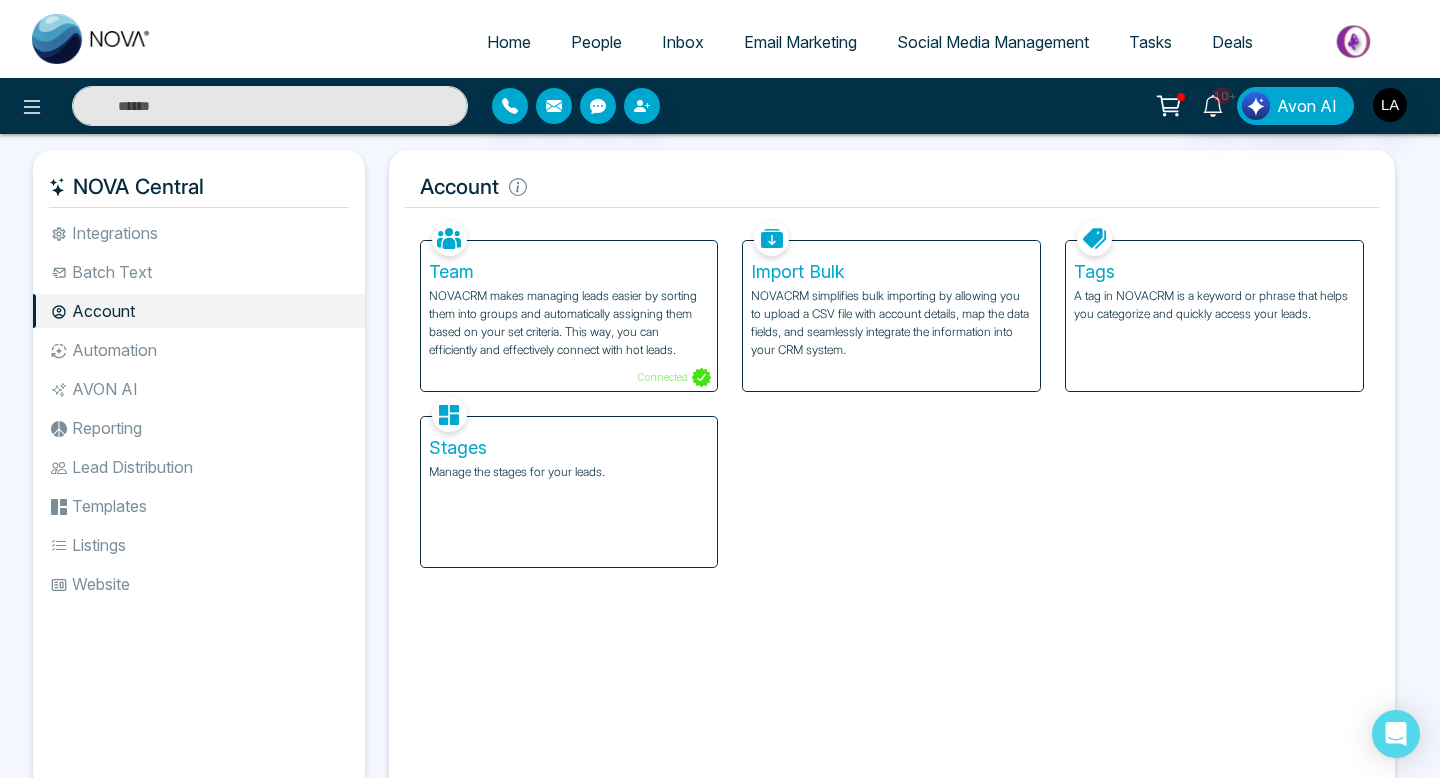 click on "Automation" at bounding box center [199, 350] 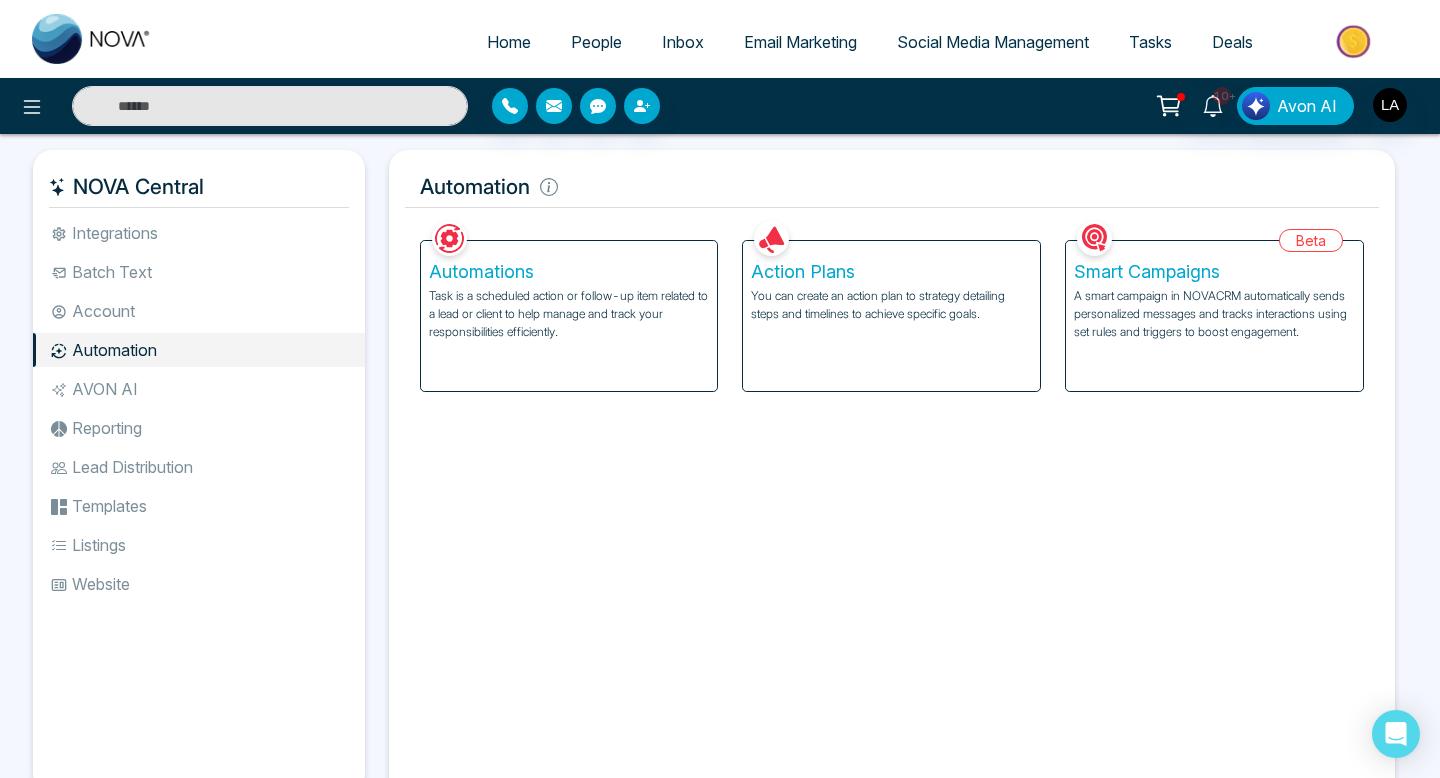 click on "Account" at bounding box center [199, 311] 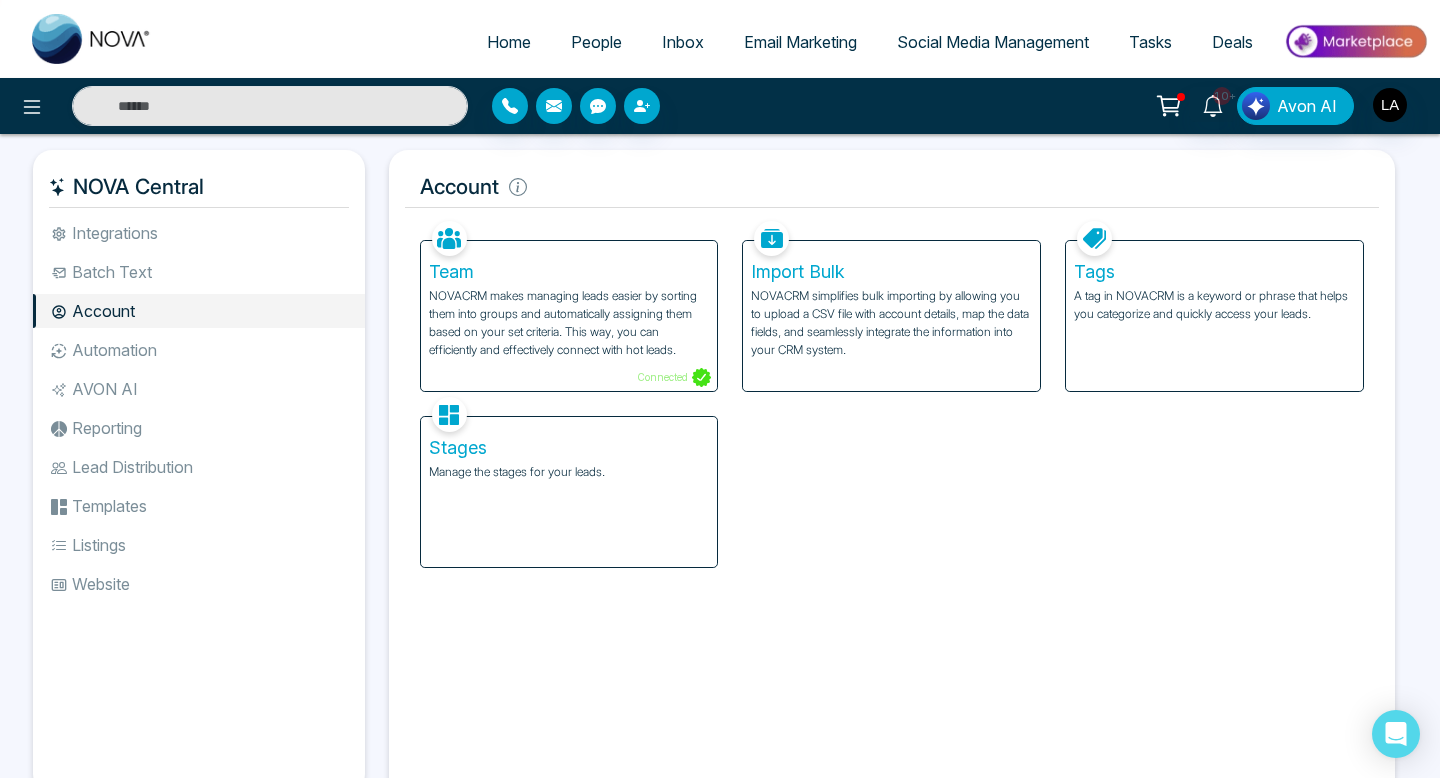 click on "Automation" at bounding box center [199, 350] 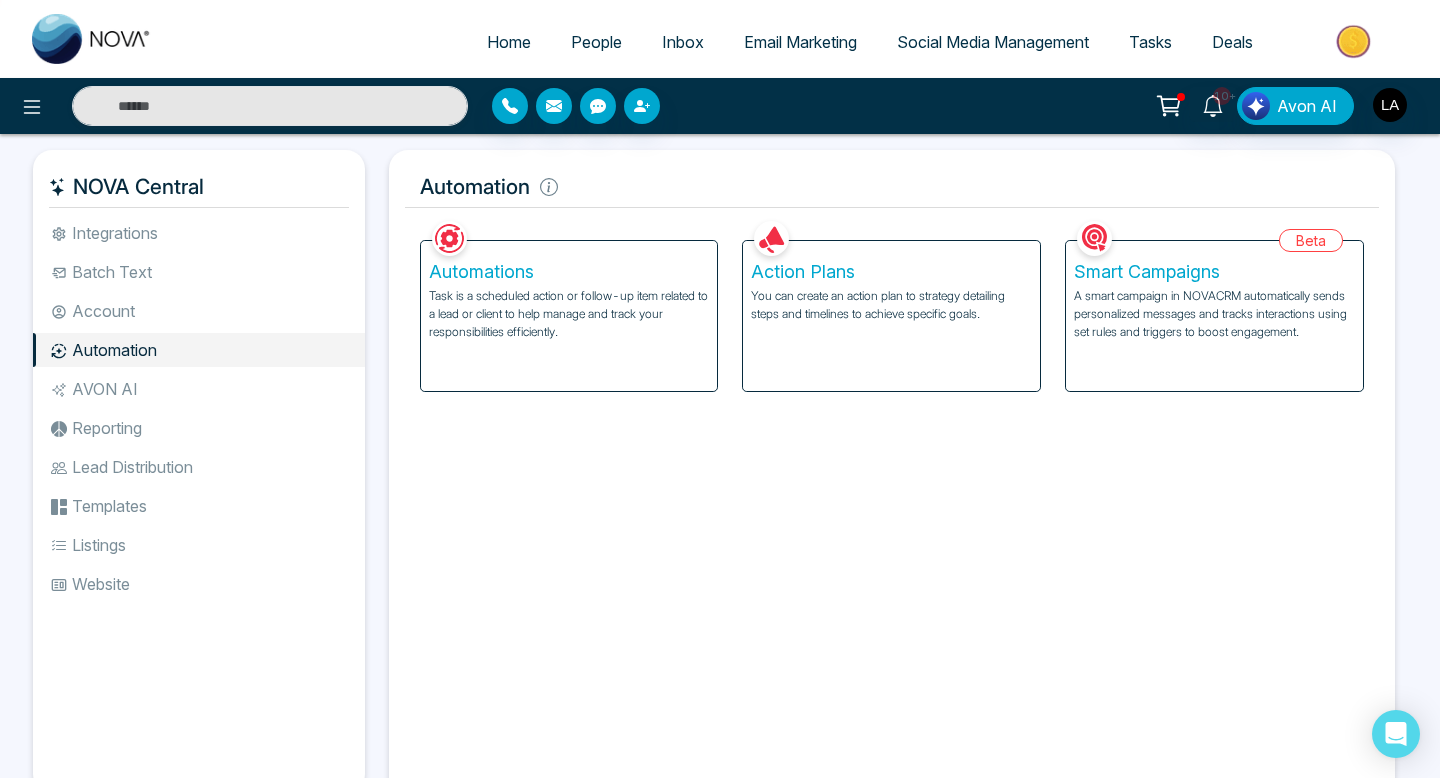 click on "Account" at bounding box center (199, 311) 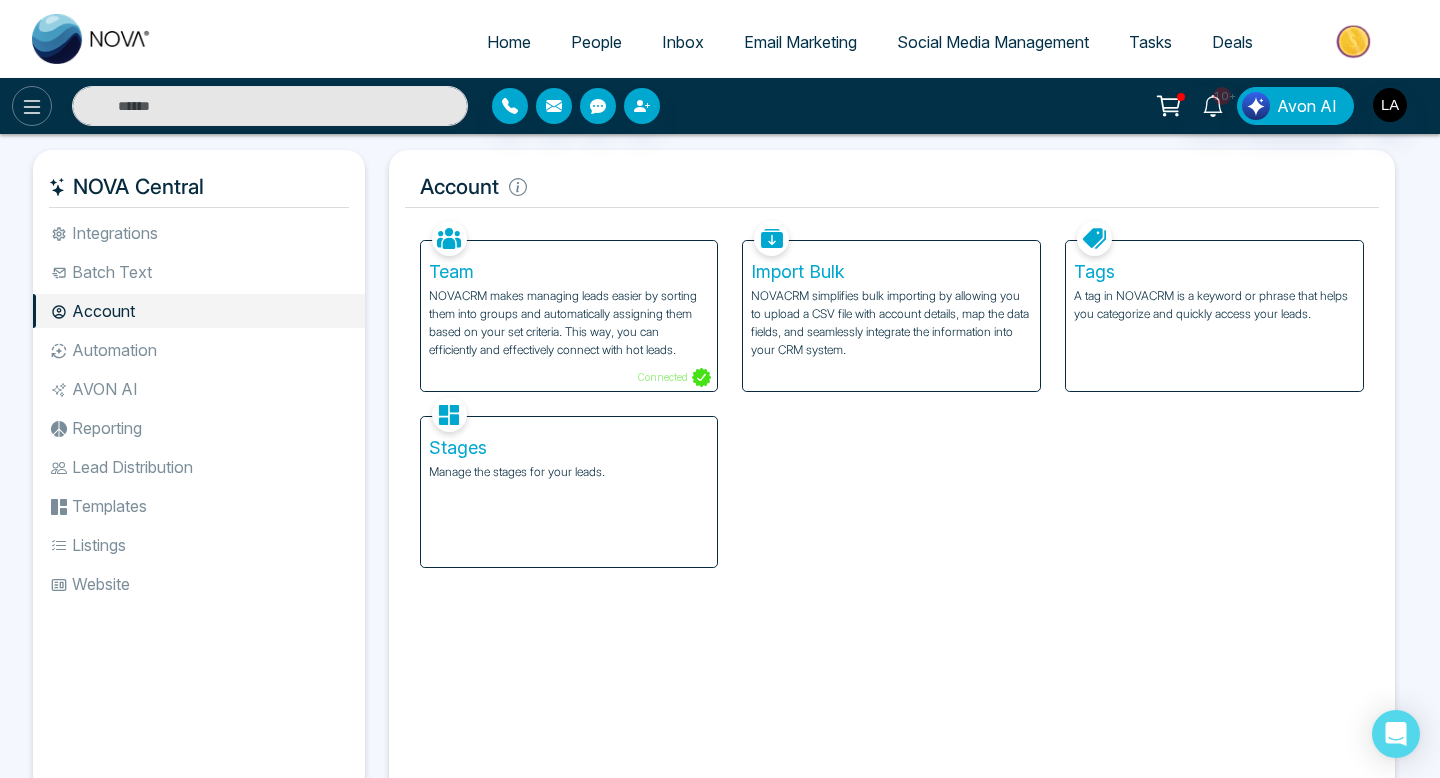 click 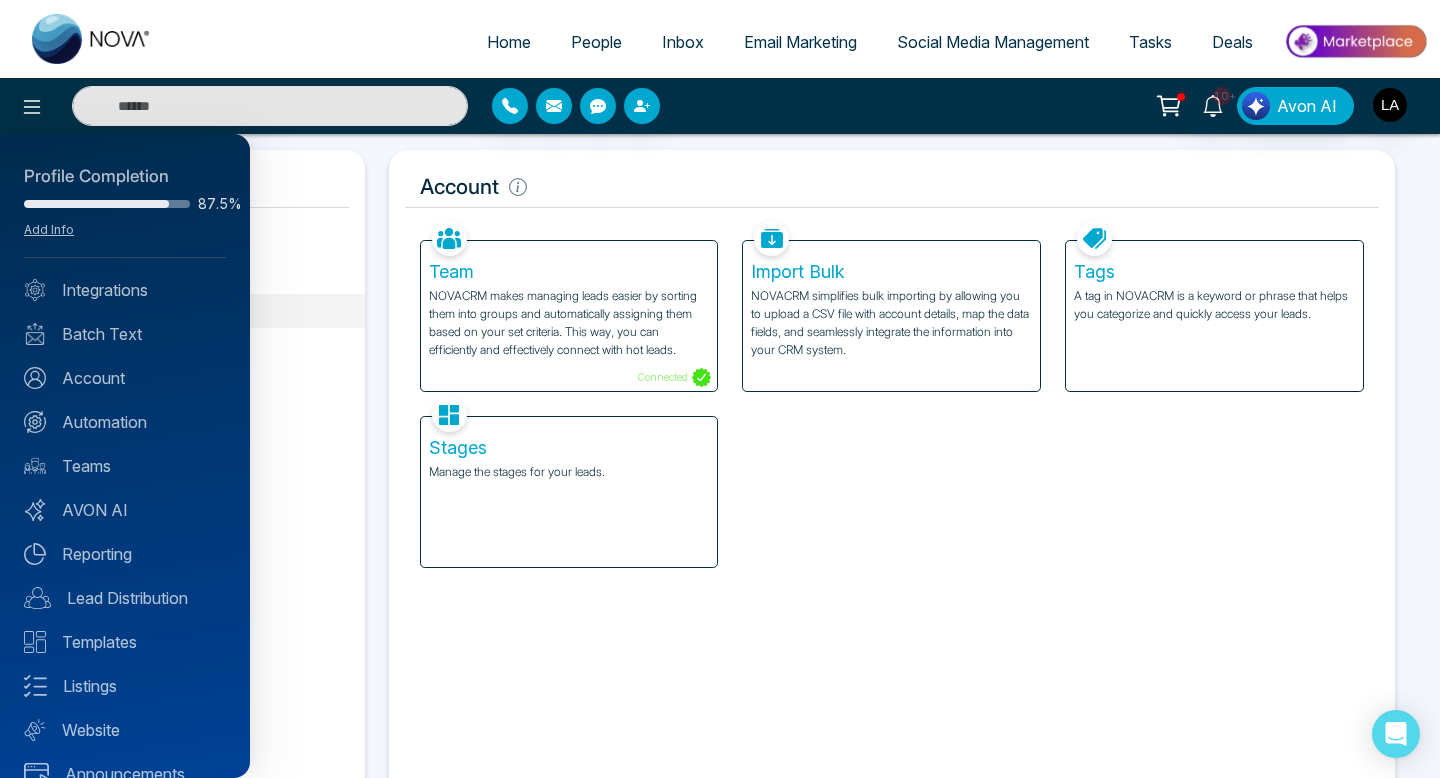 click at bounding box center [720, 389] 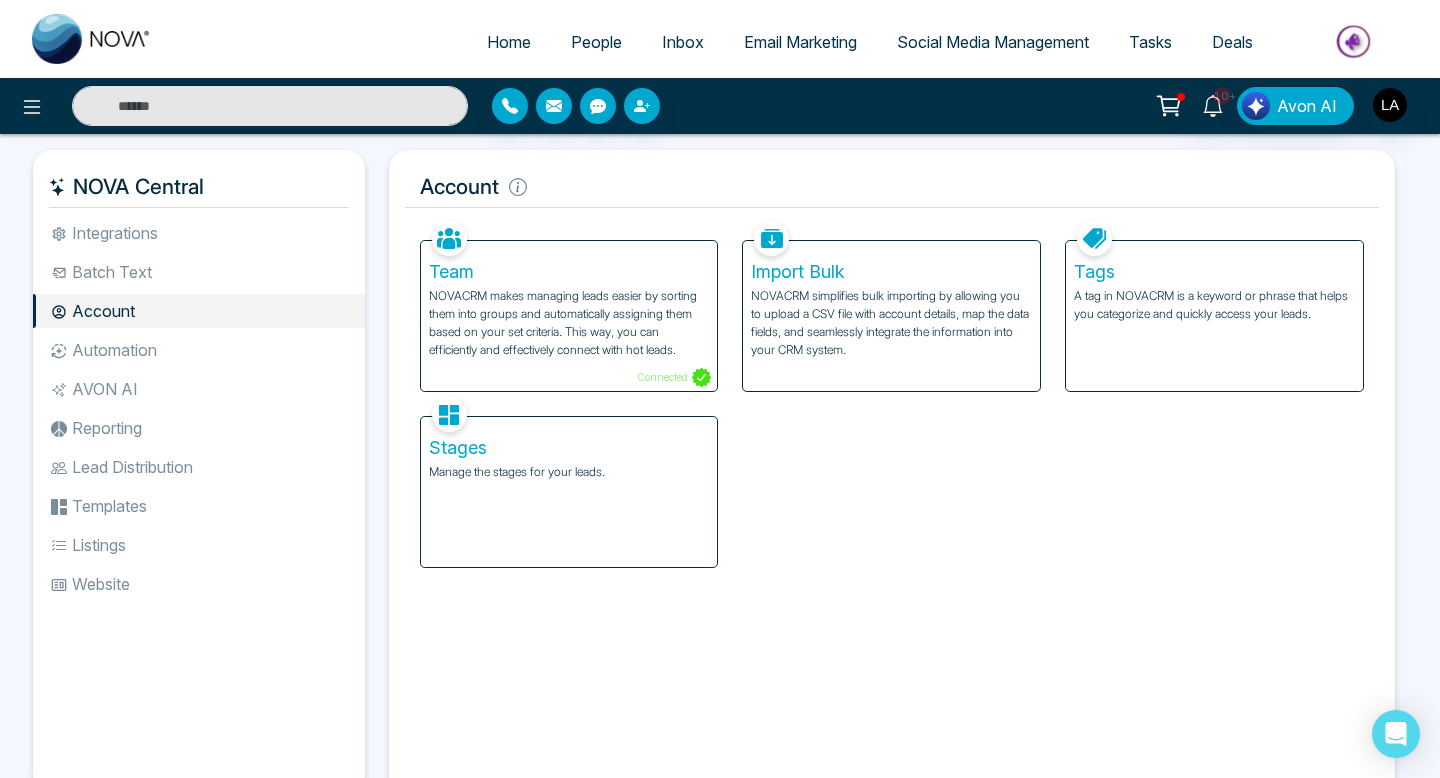 click on "Batch Text" at bounding box center [199, 272] 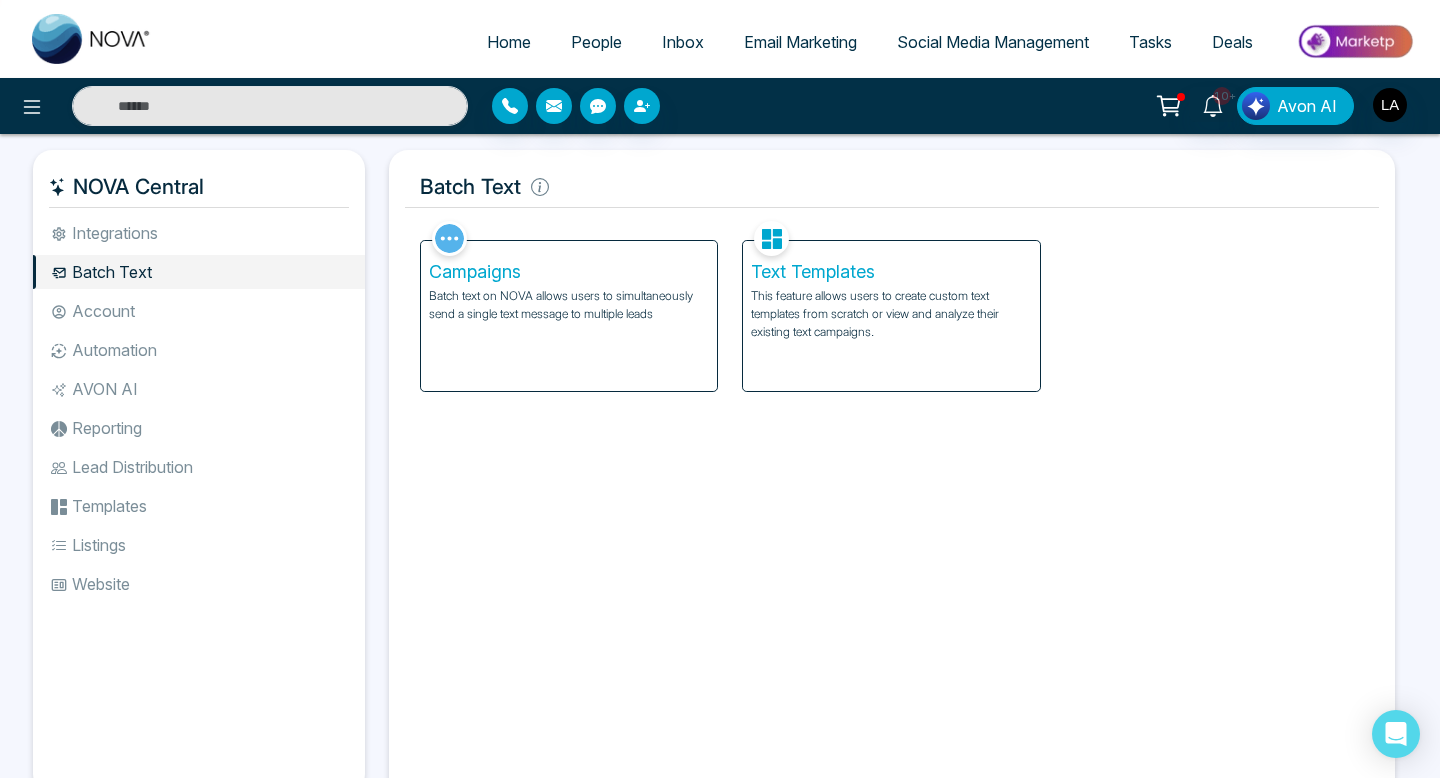 click on "Integrations" at bounding box center [199, 233] 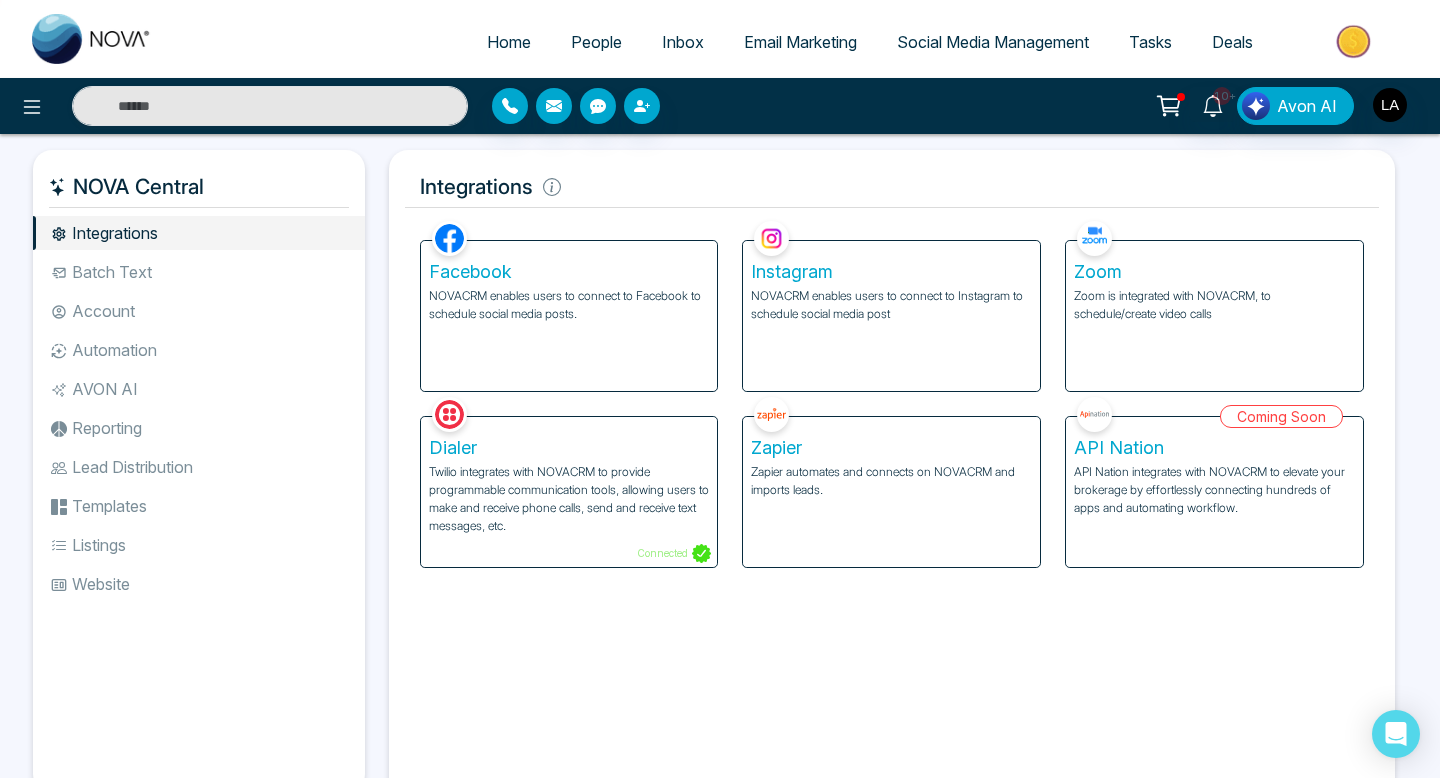 click on "Lead Distribution" at bounding box center (199, 467) 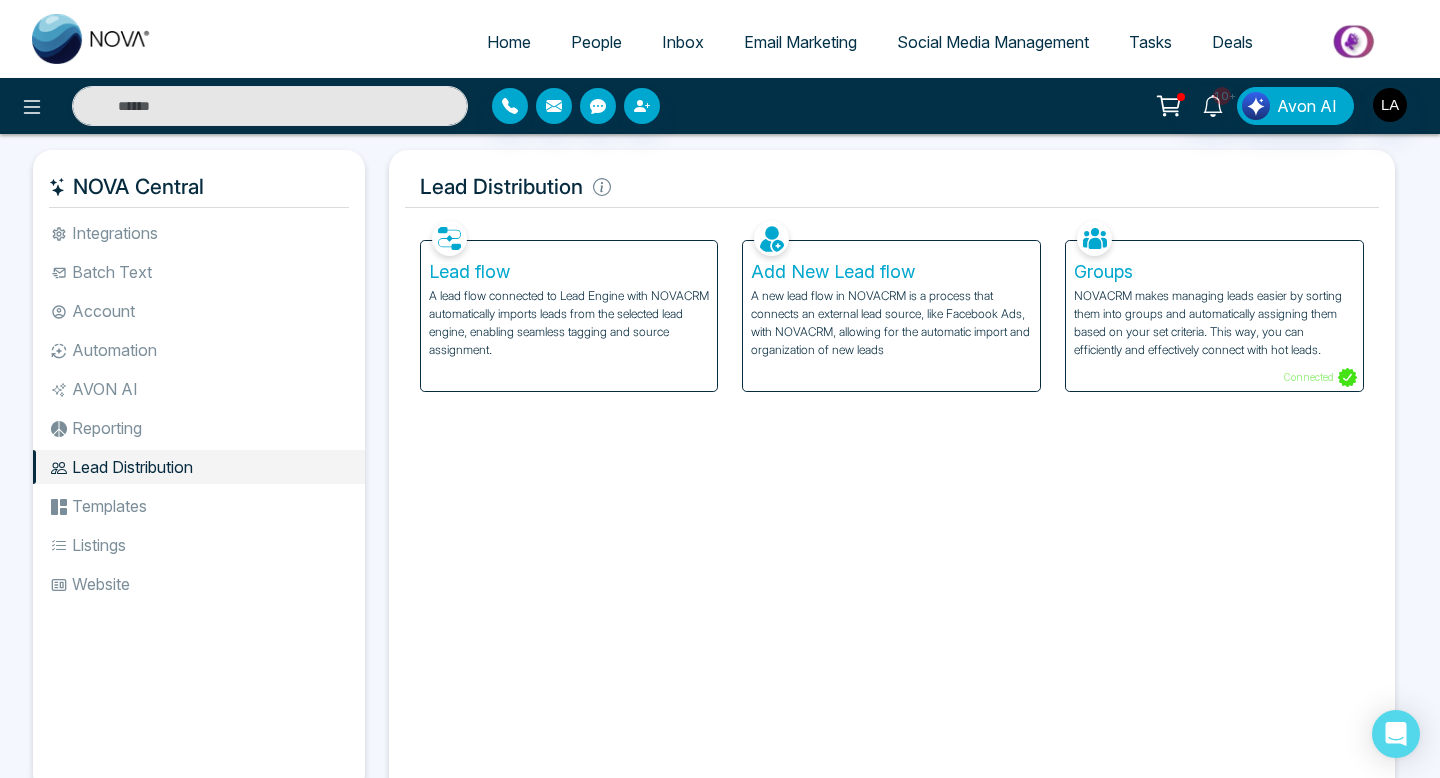 click on "Templates" at bounding box center [199, 506] 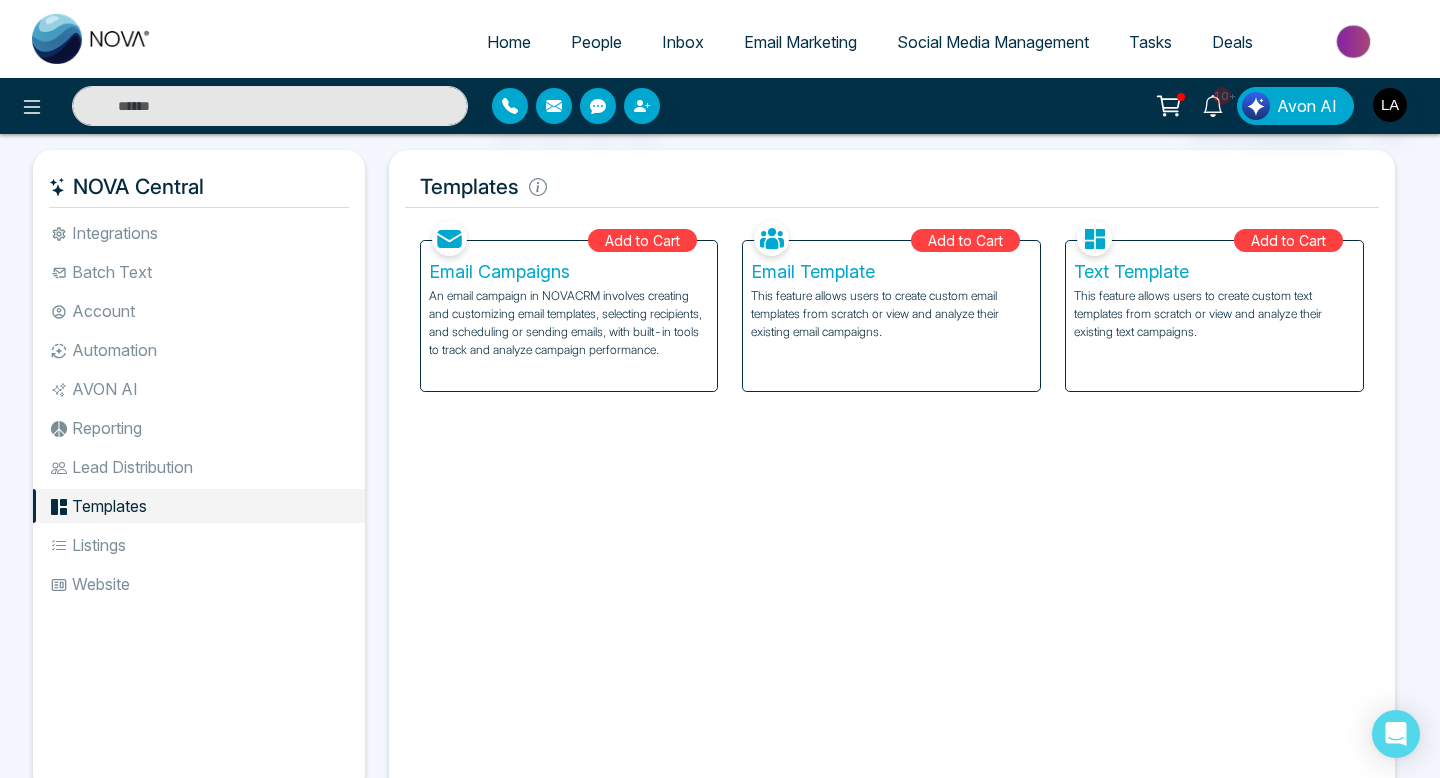 click on "Listings" at bounding box center (199, 545) 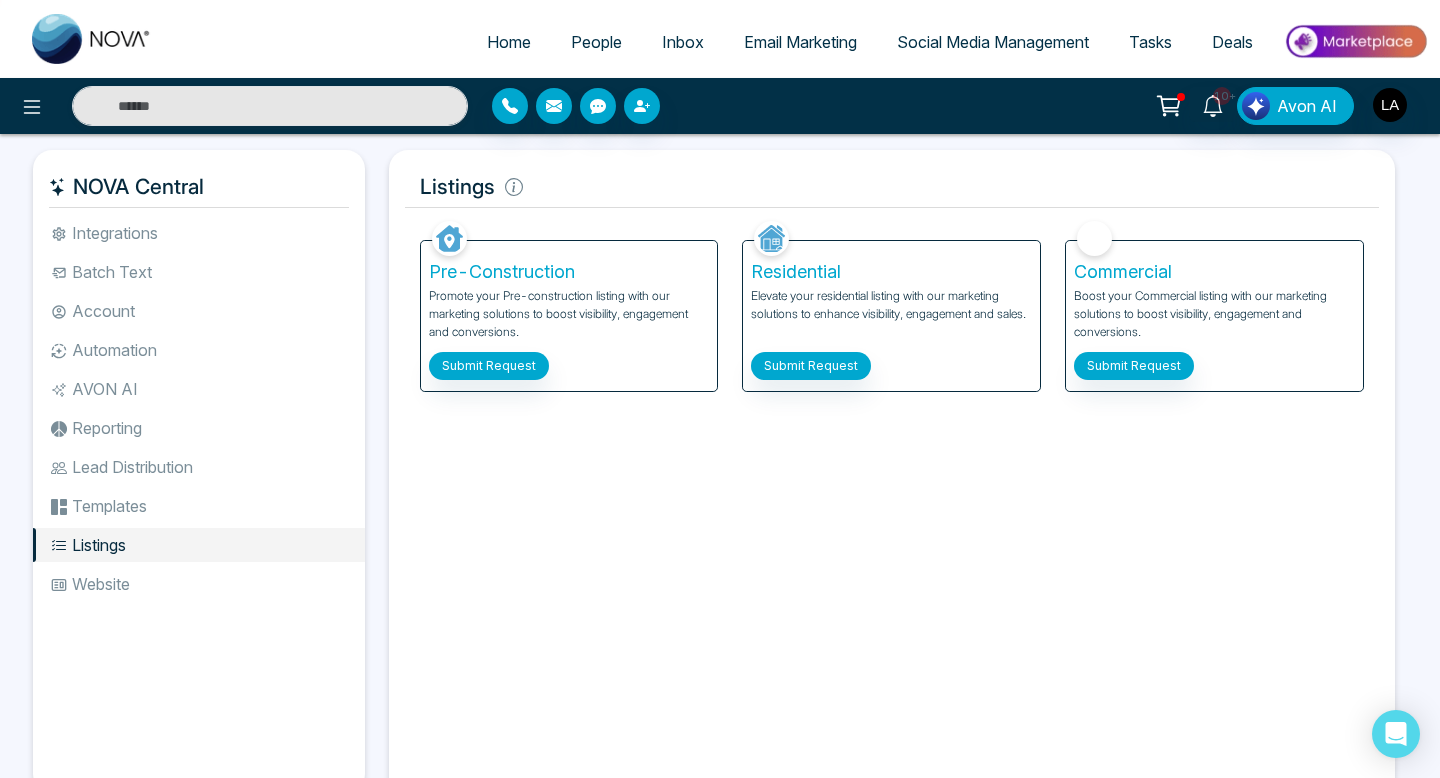 click on "Templates" at bounding box center [199, 506] 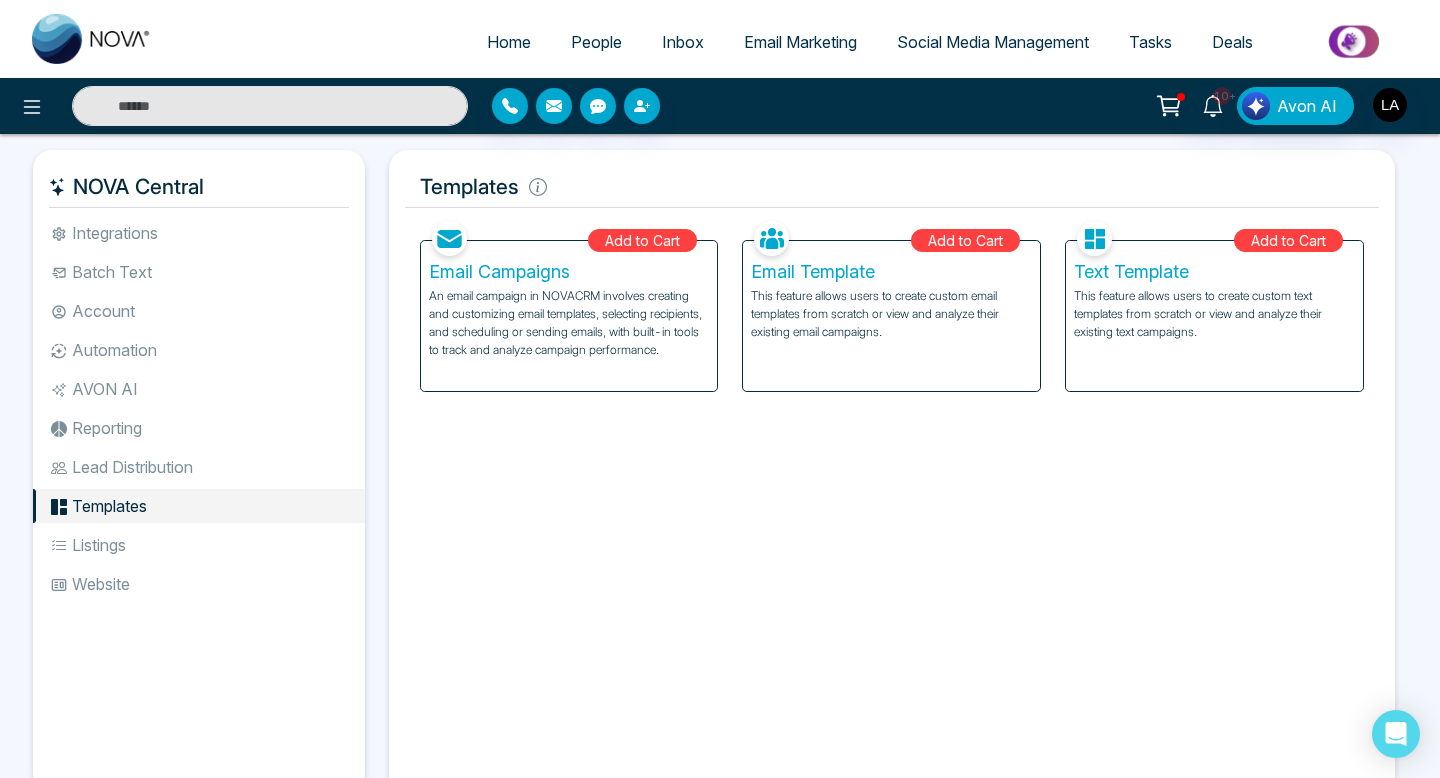 click on "Integrations   Batch Text   Account   Automation   AVON AI   Reporting   Lead Distribution   Templates   Listings   Website" at bounding box center [199, 488] 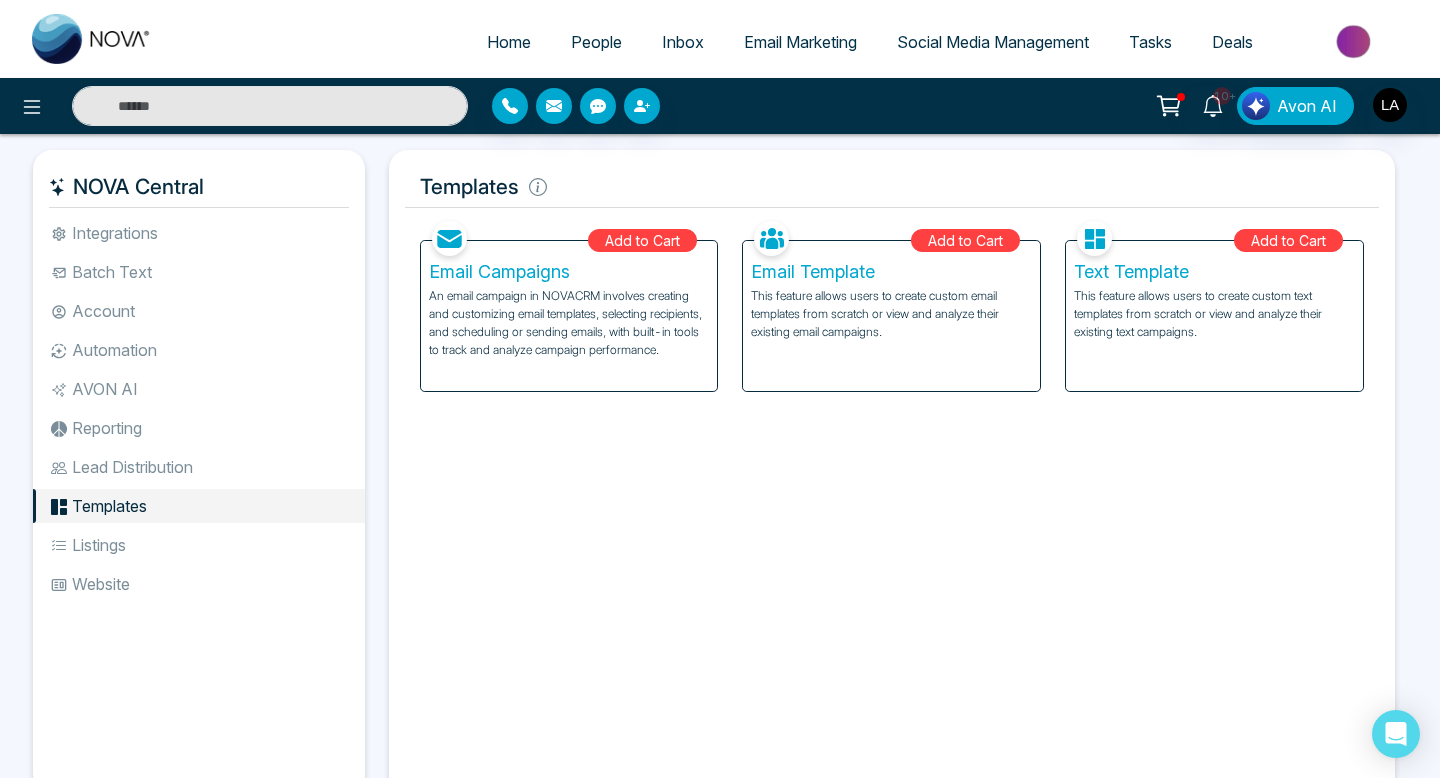 click on "Listings" at bounding box center (199, 545) 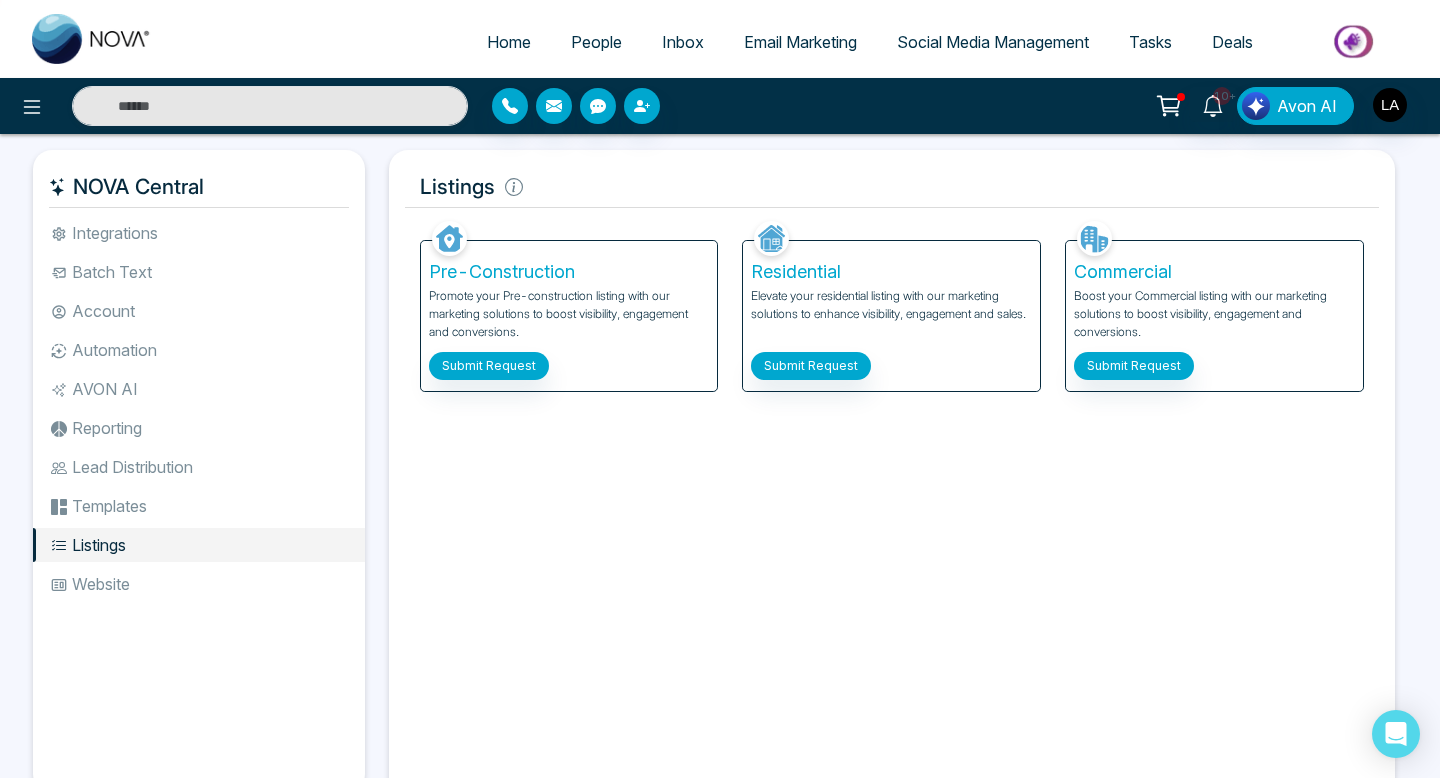 click on "Integrations   Batch Text   Account   Automation   AVON AI   Reporting   Lead Distribution   Templates   Listings   Website" at bounding box center [199, 488] 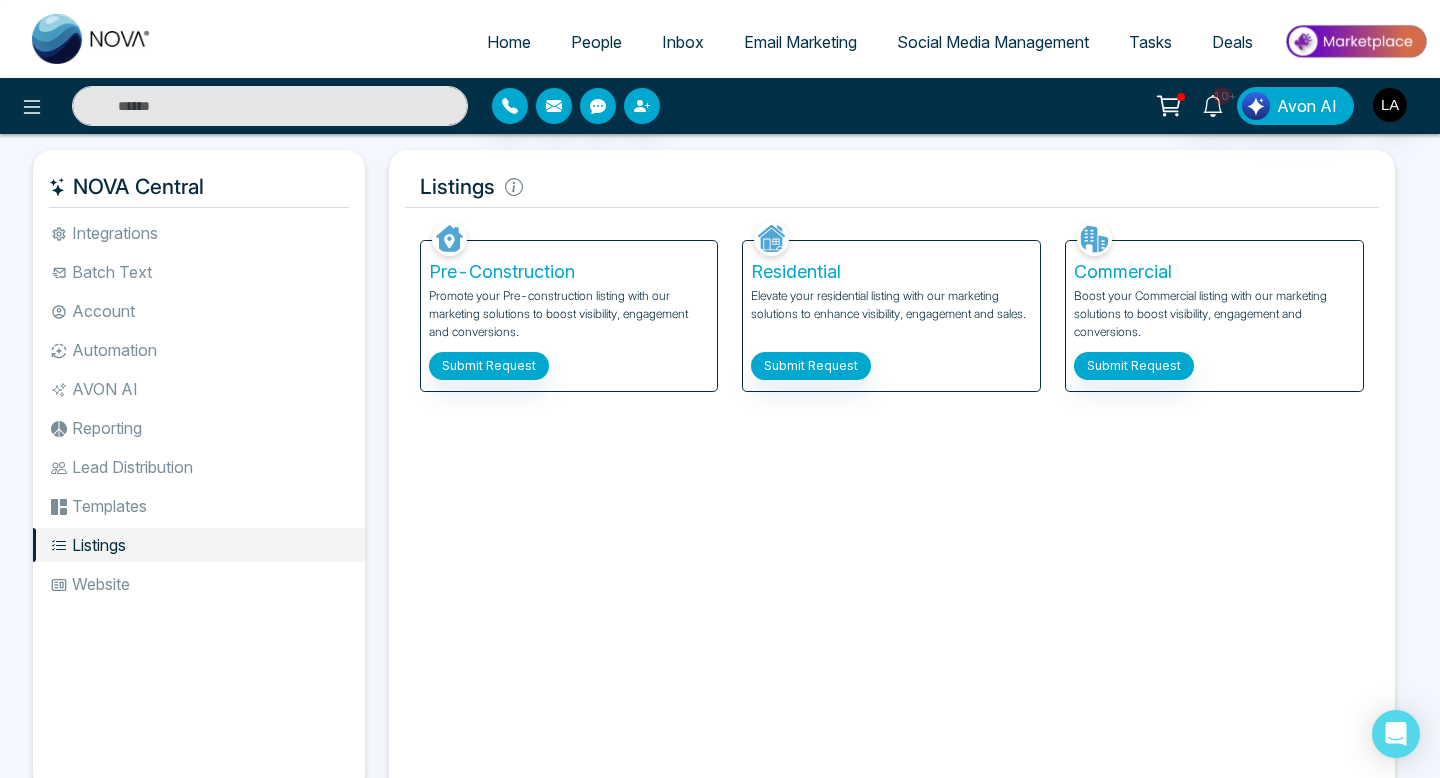 click on "Website" at bounding box center (199, 584) 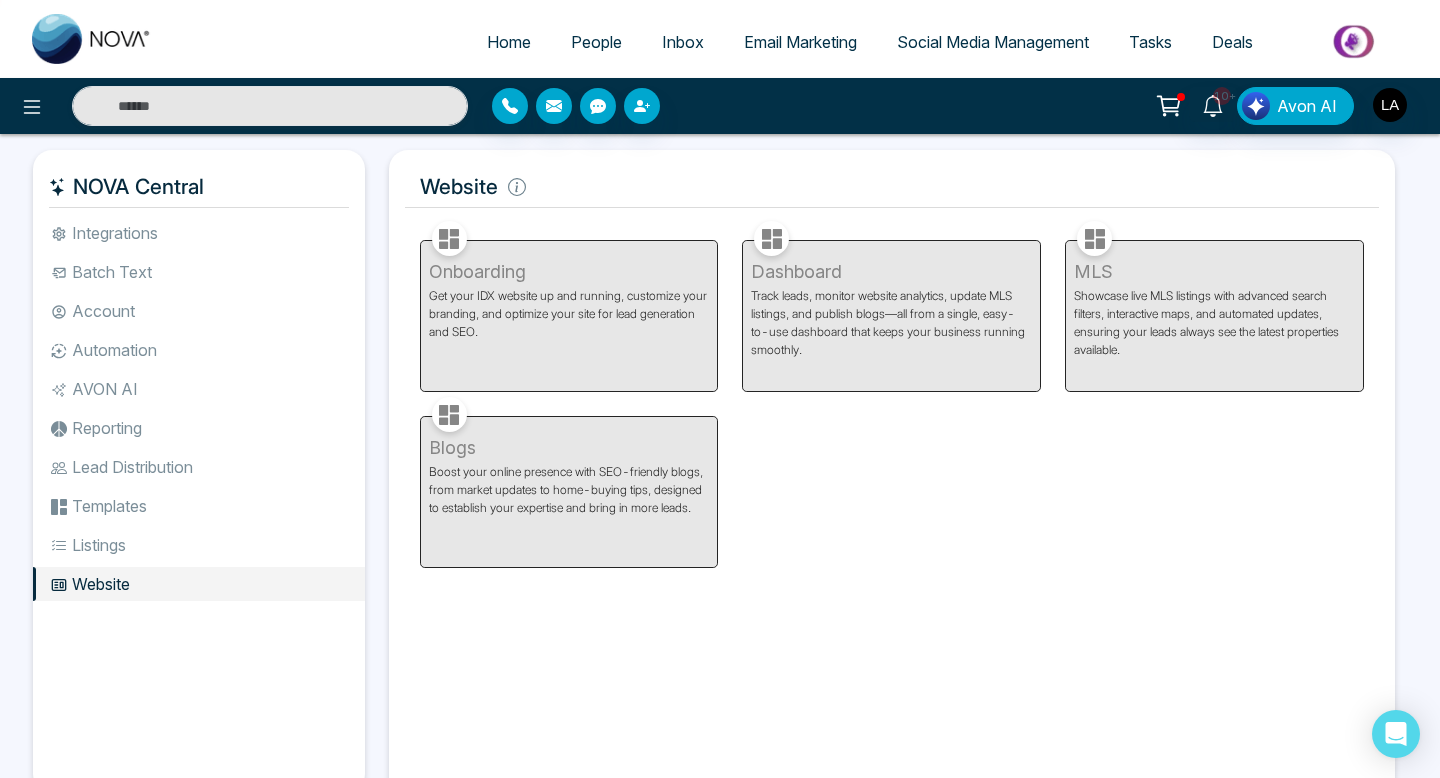 click on "Listings" at bounding box center (199, 545) 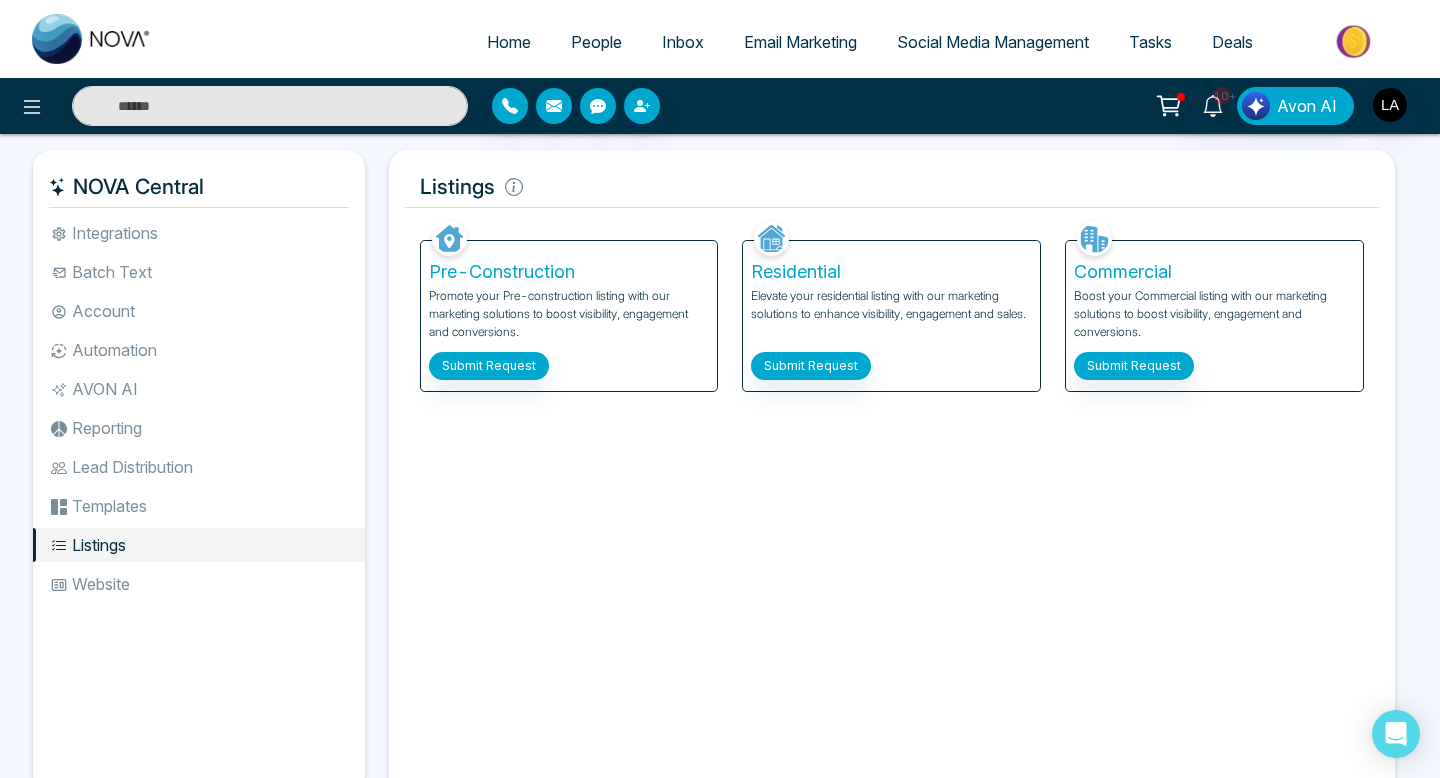 click on "Templates" at bounding box center (199, 506) 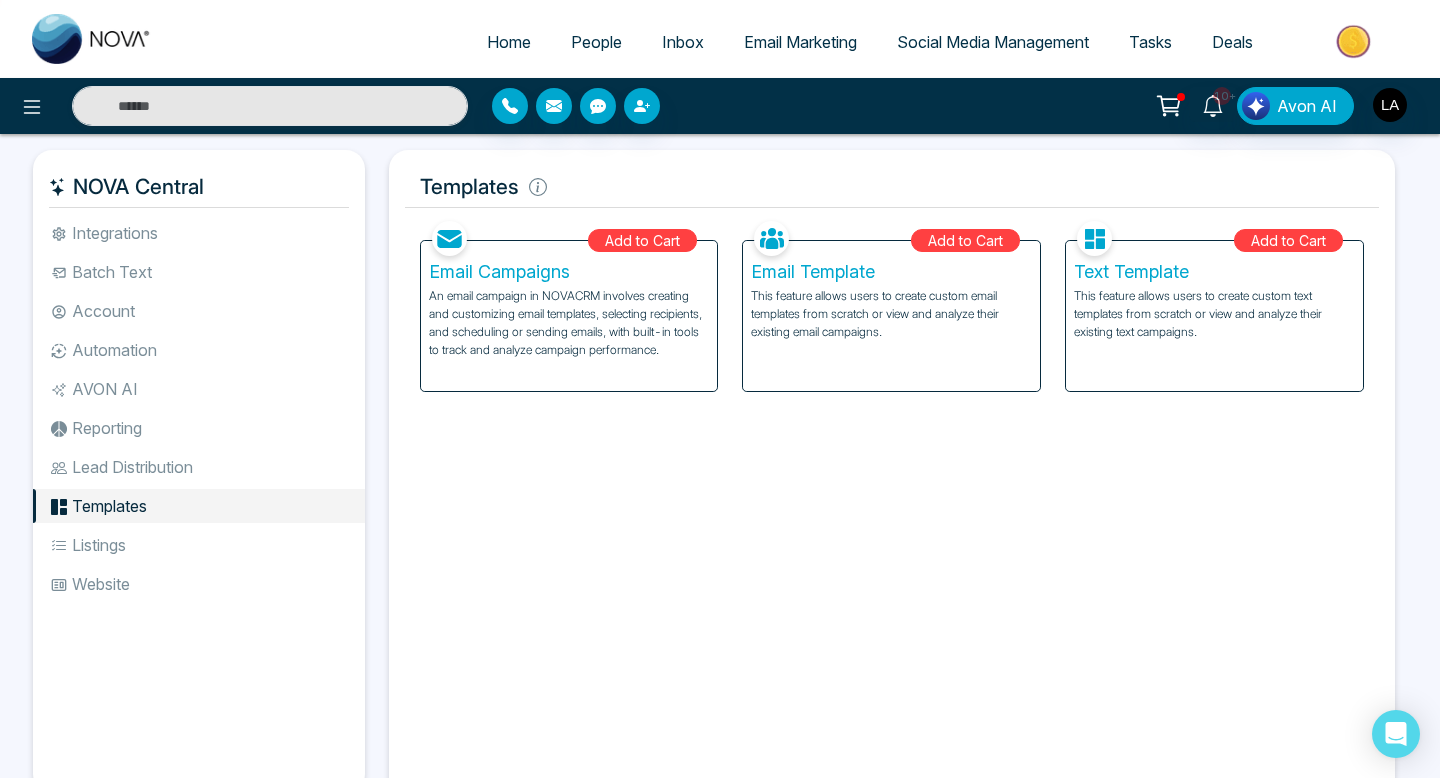 click on "Lead Distribution" at bounding box center [199, 467] 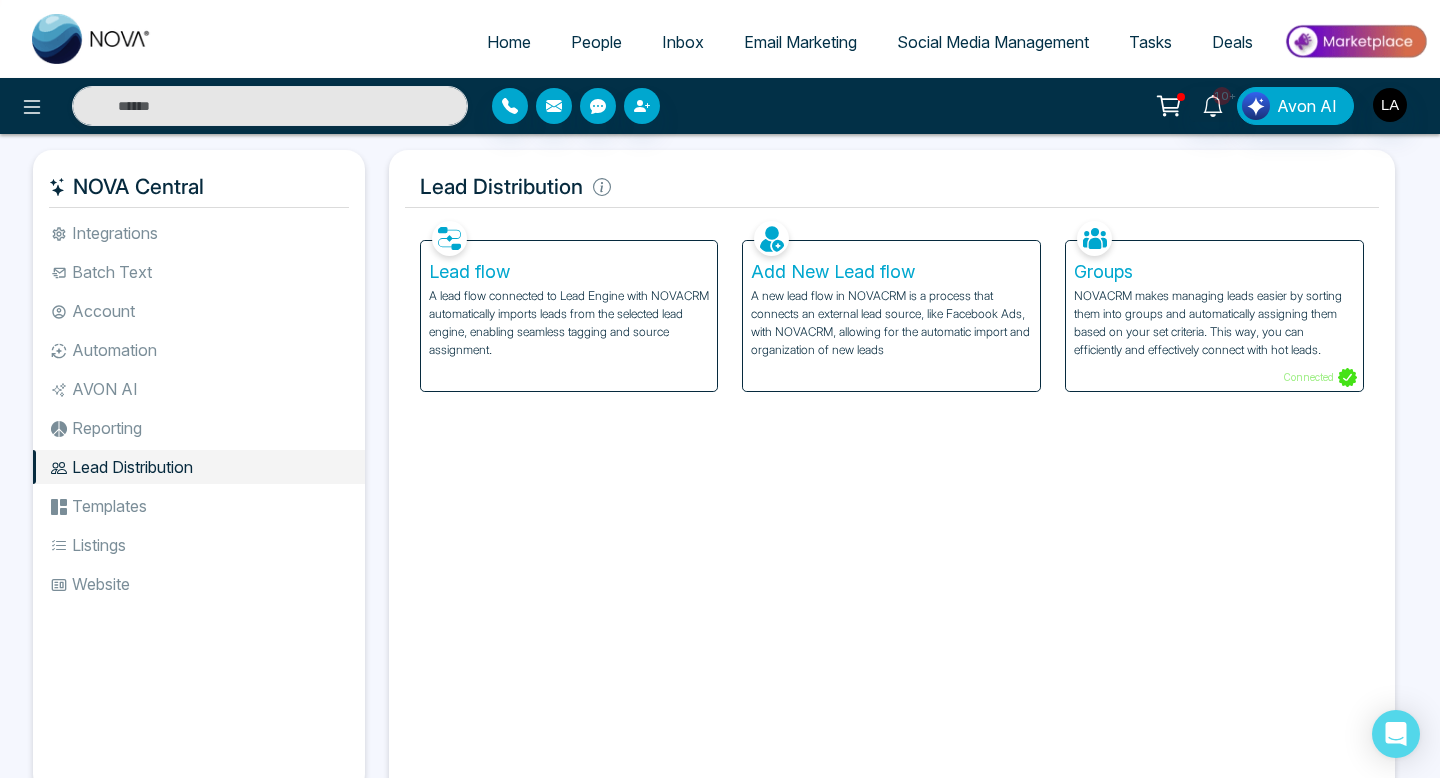 click on "Reporting" at bounding box center [199, 428] 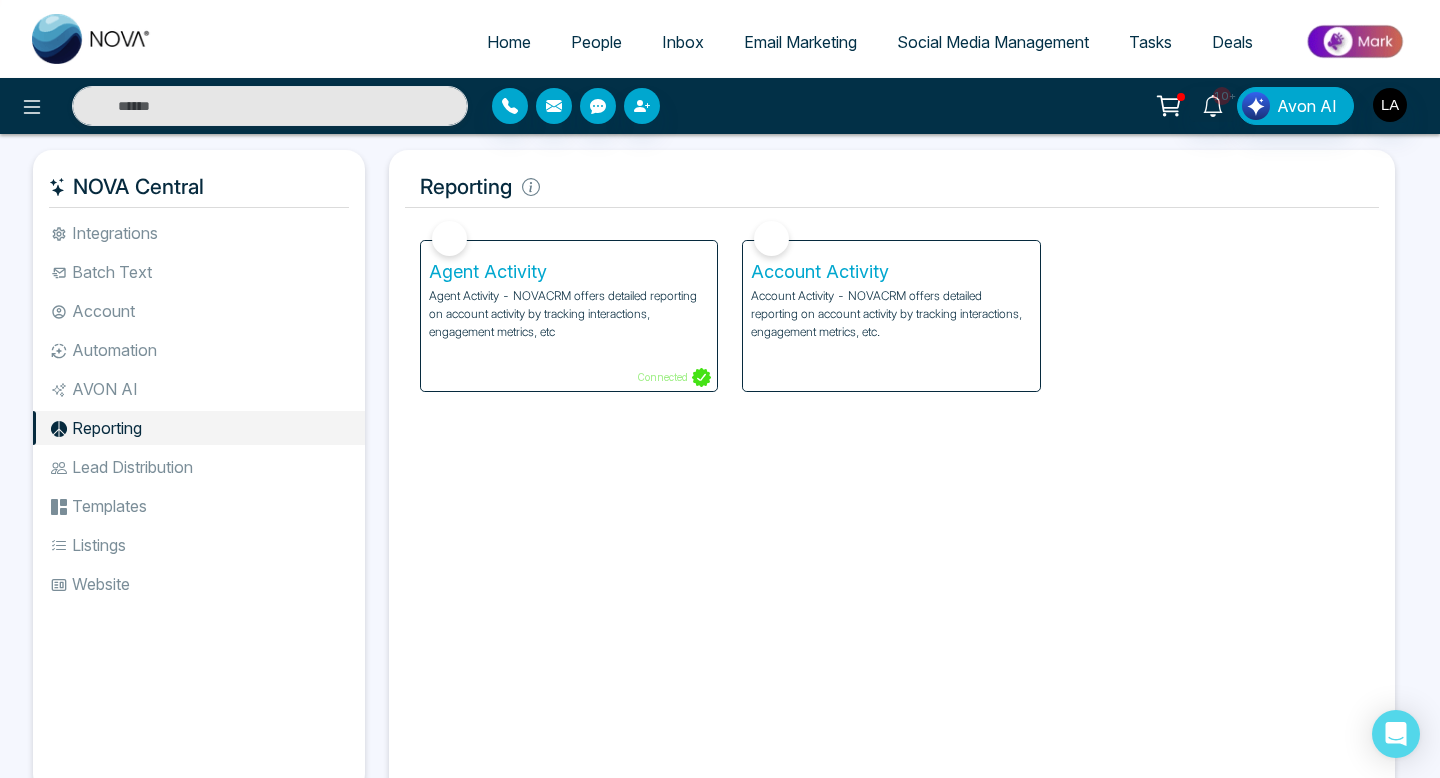 click on "AVON AI" at bounding box center (199, 389) 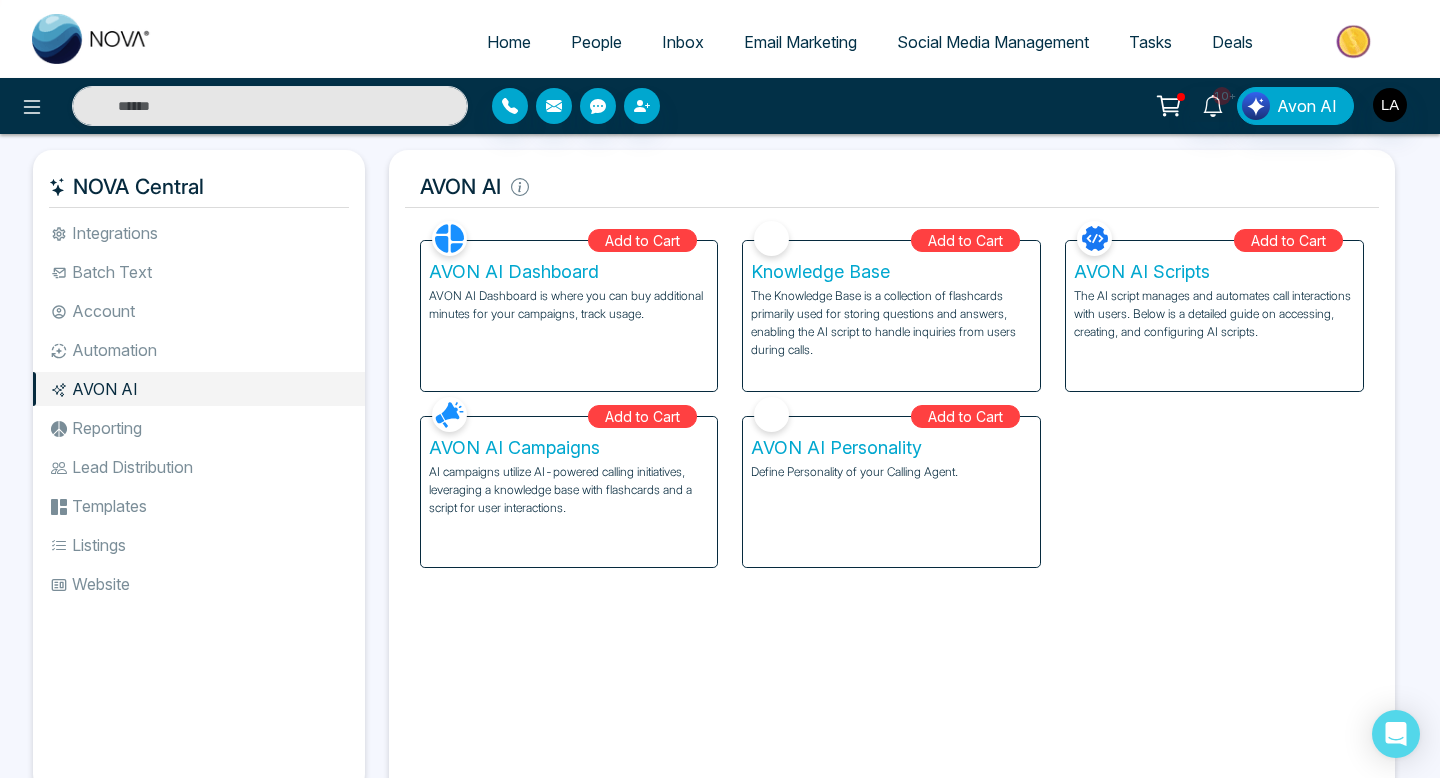 click on "AVON AI" at bounding box center (199, 389) 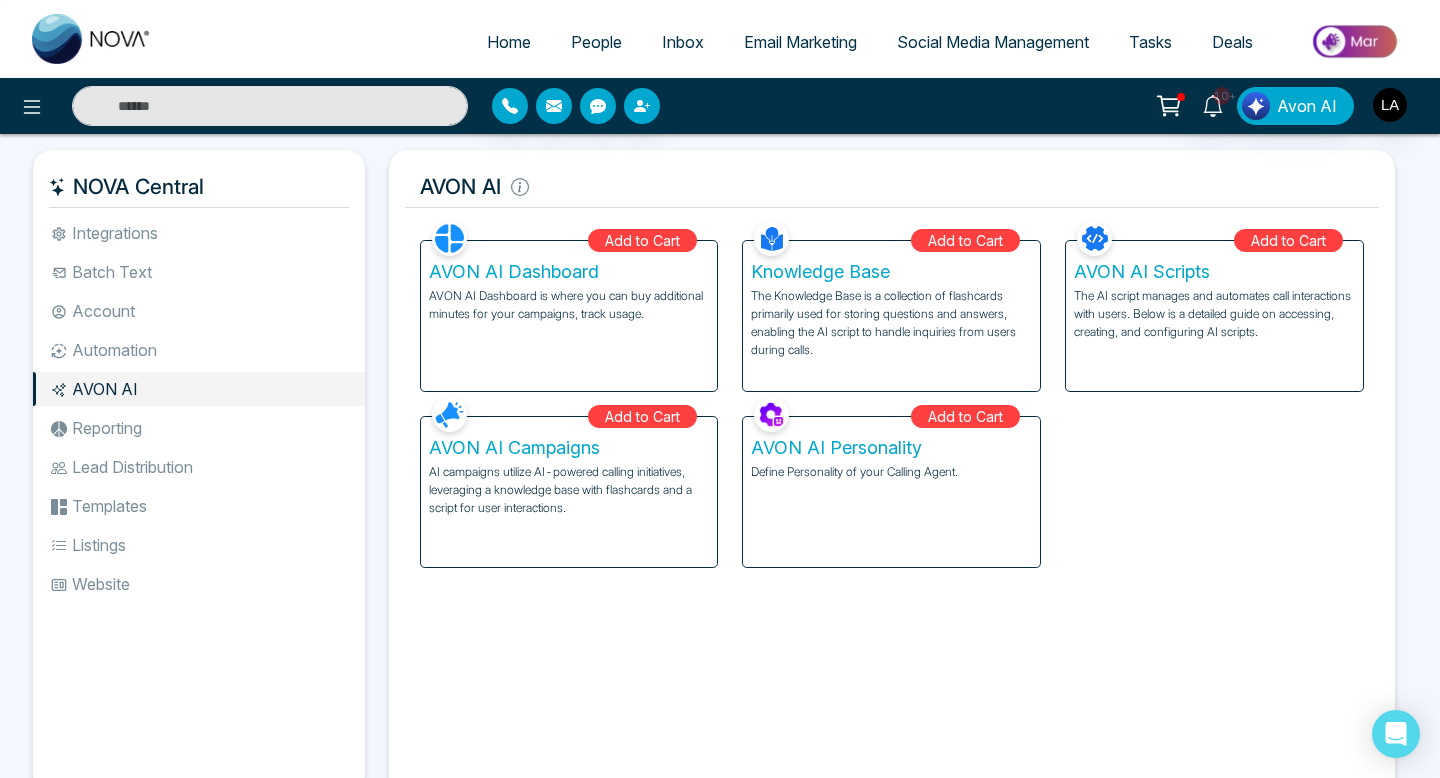 click on "Automation" at bounding box center [199, 350] 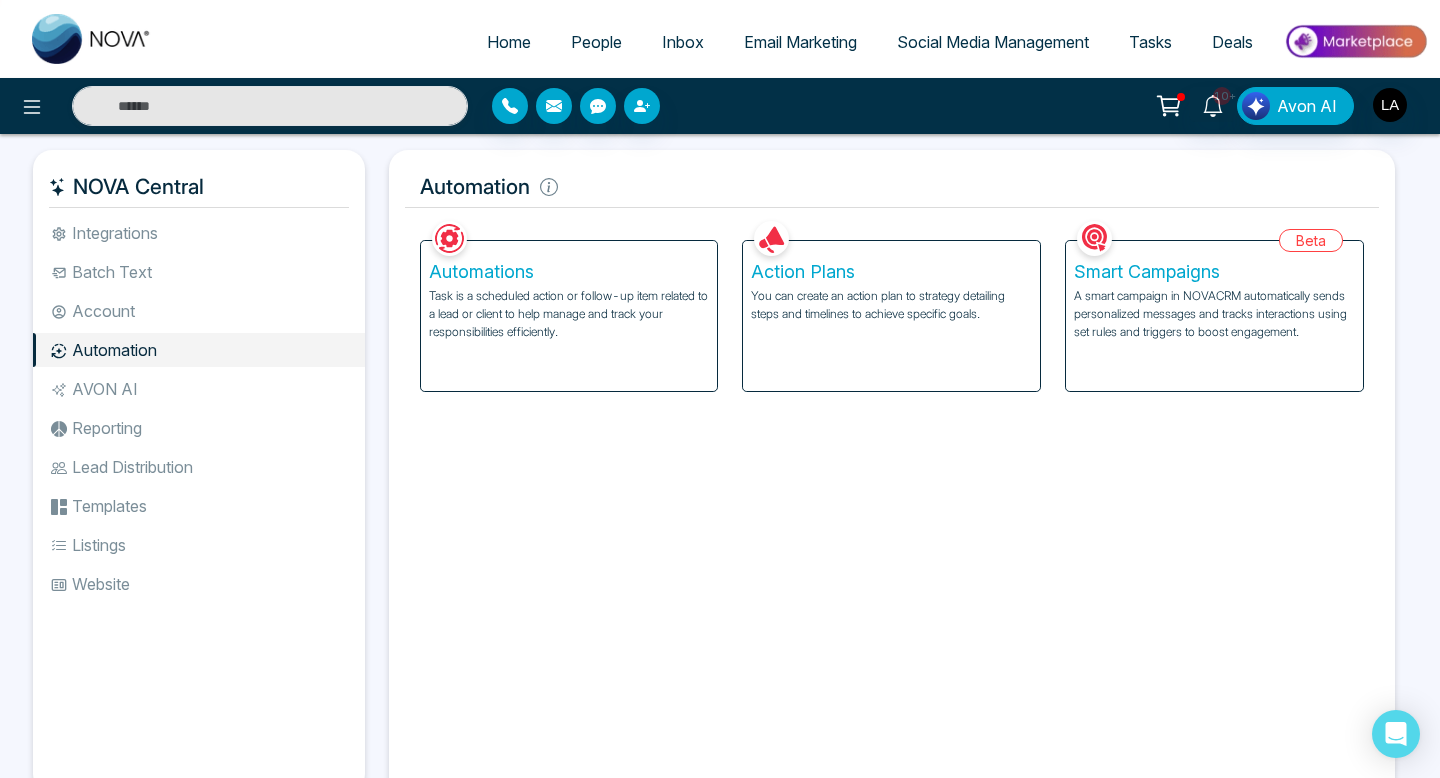 click on "Account" at bounding box center (199, 311) 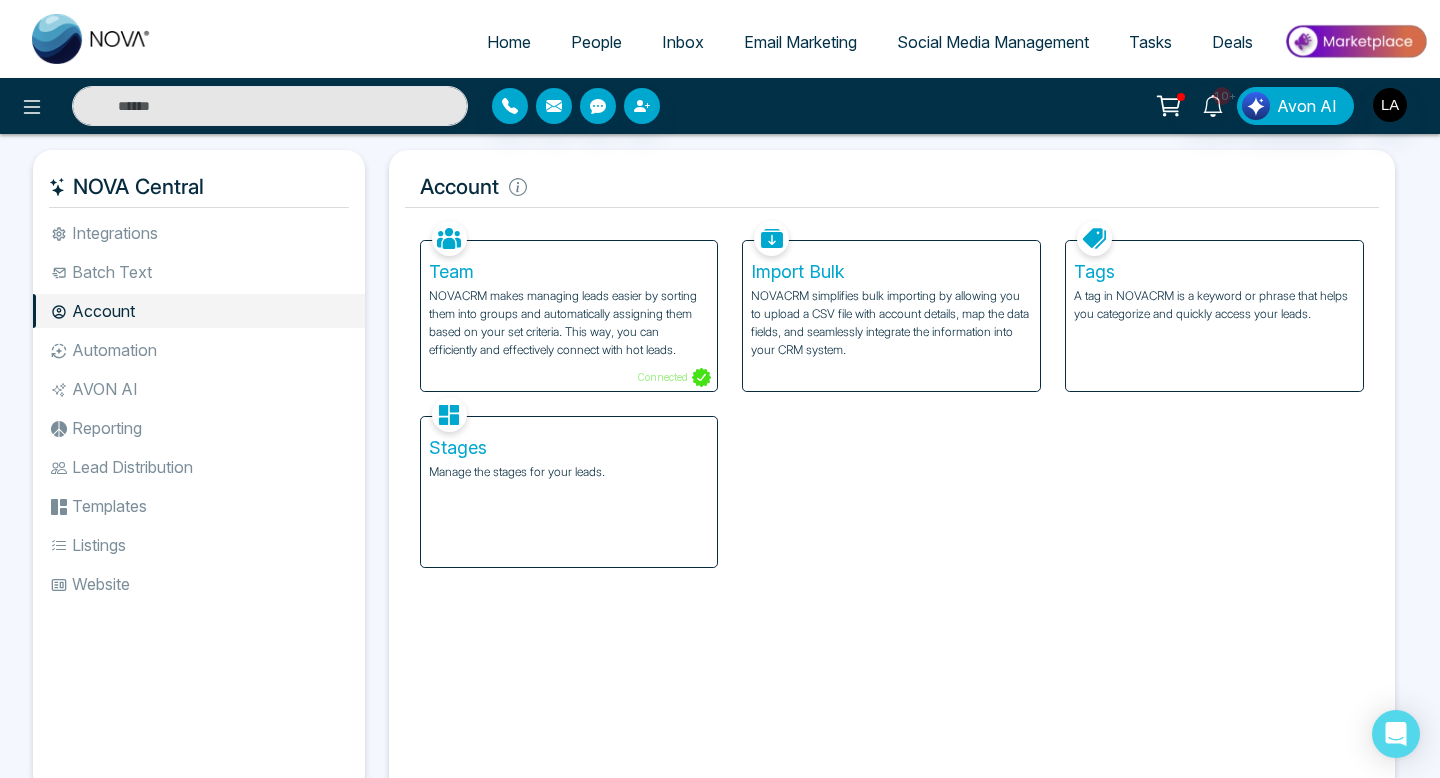 click on "Batch Text" at bounding box center (199, 272) 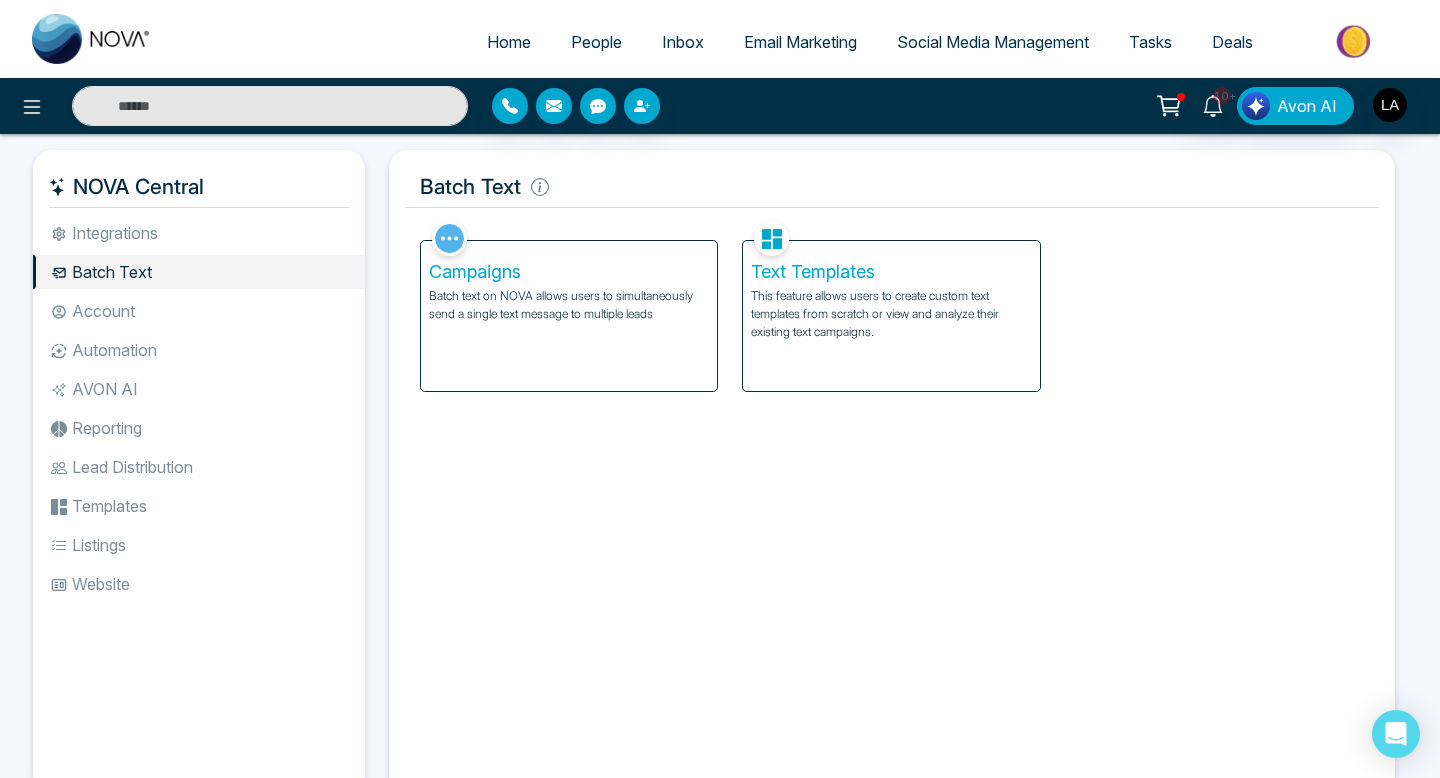 click on "Integrations" at bounding box center [199, 233] 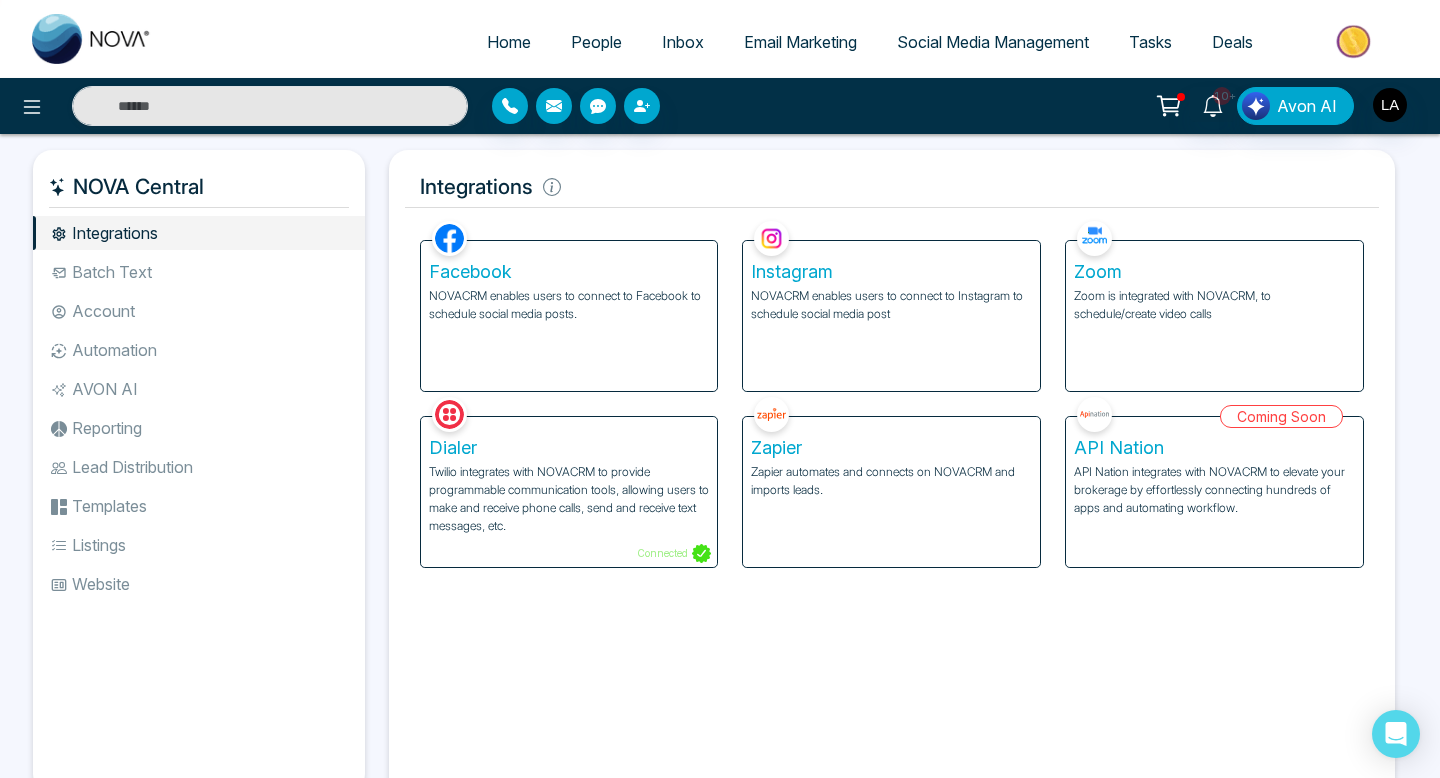 click on "Batch Text" at bounding box center (199, 272) 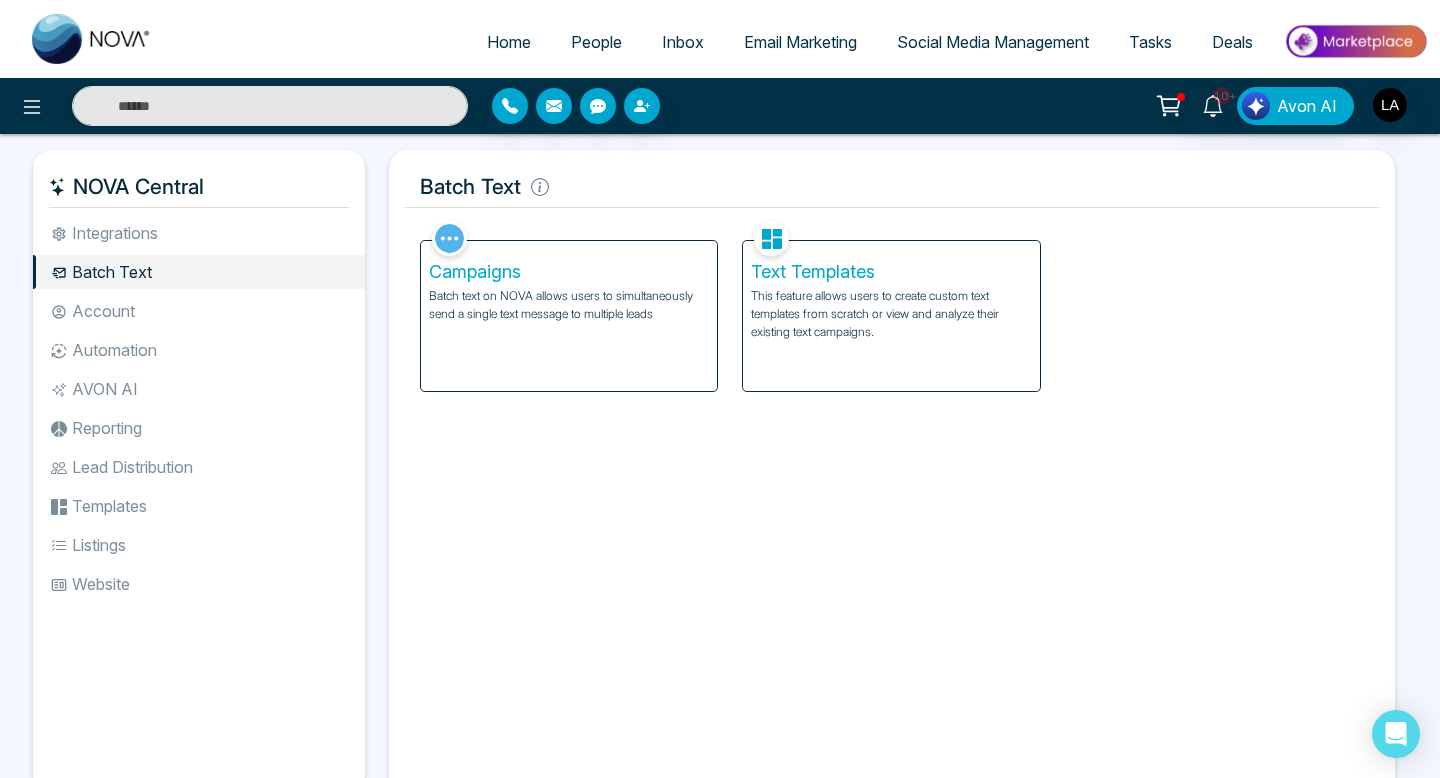 click on "Account" at bounding box center (199, 311) 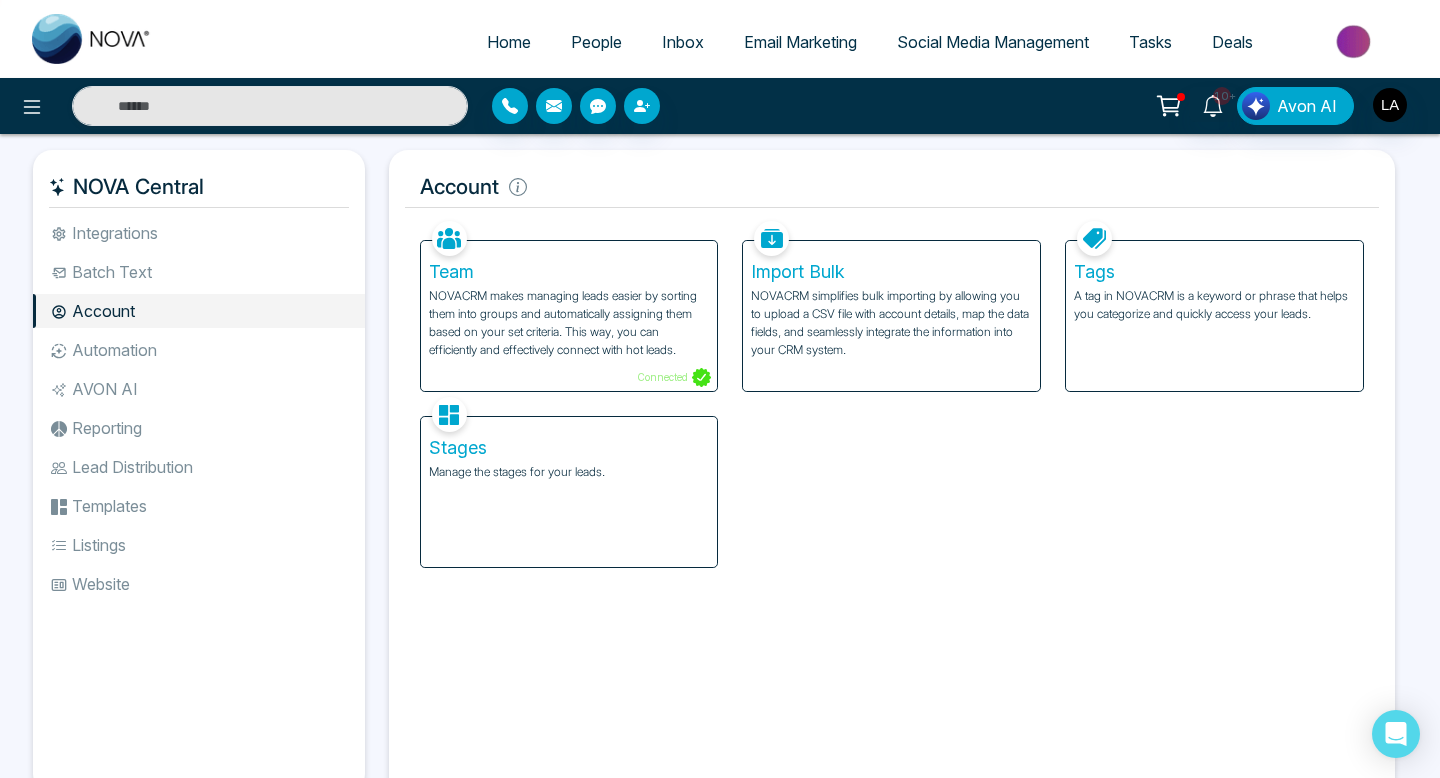 click on "Stages Manage the stages for your leads." at bounding box center [569, 492] 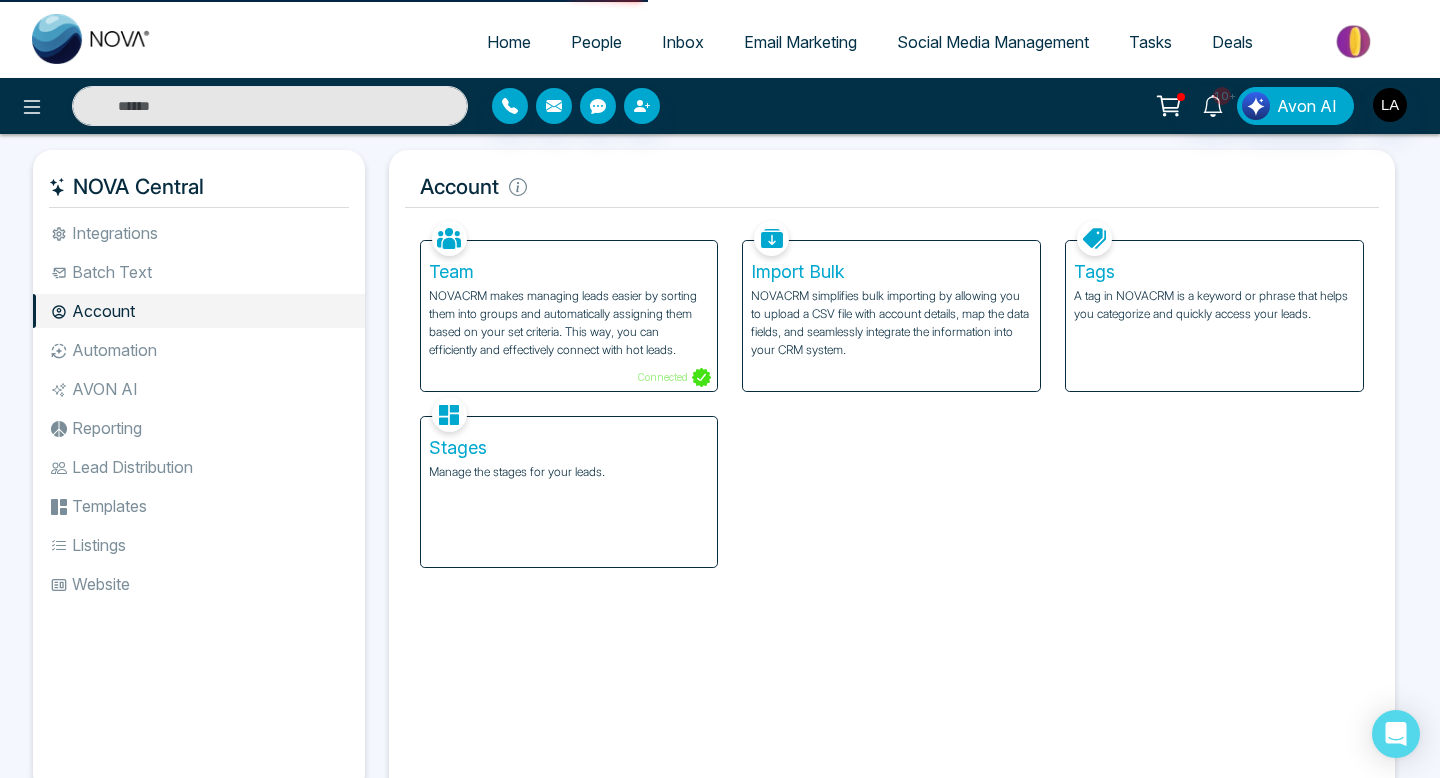 click on "Manage the stages for your leads." at bounding box center [569, 472] 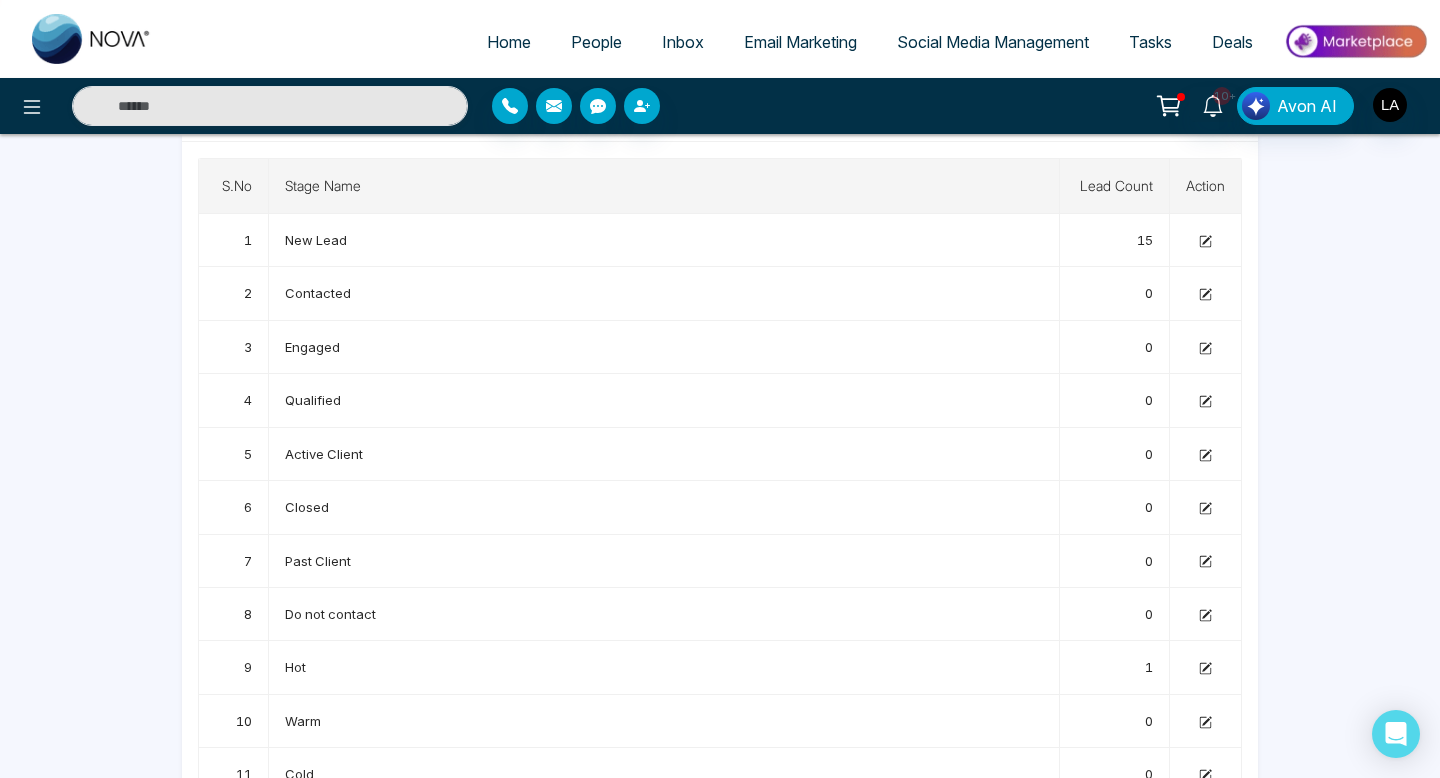 scroll, scrollTop: 0, scrollLeft: 0, axis: both 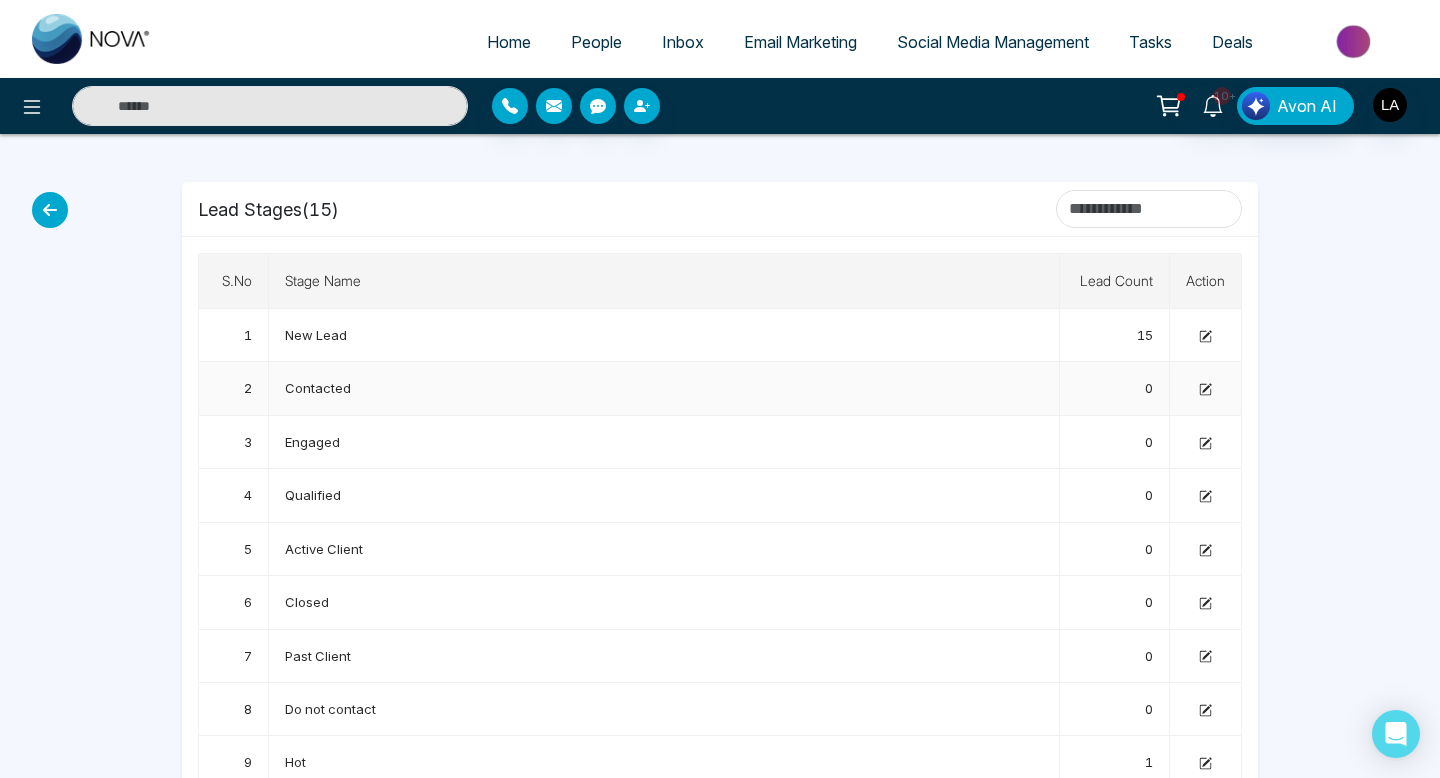 click 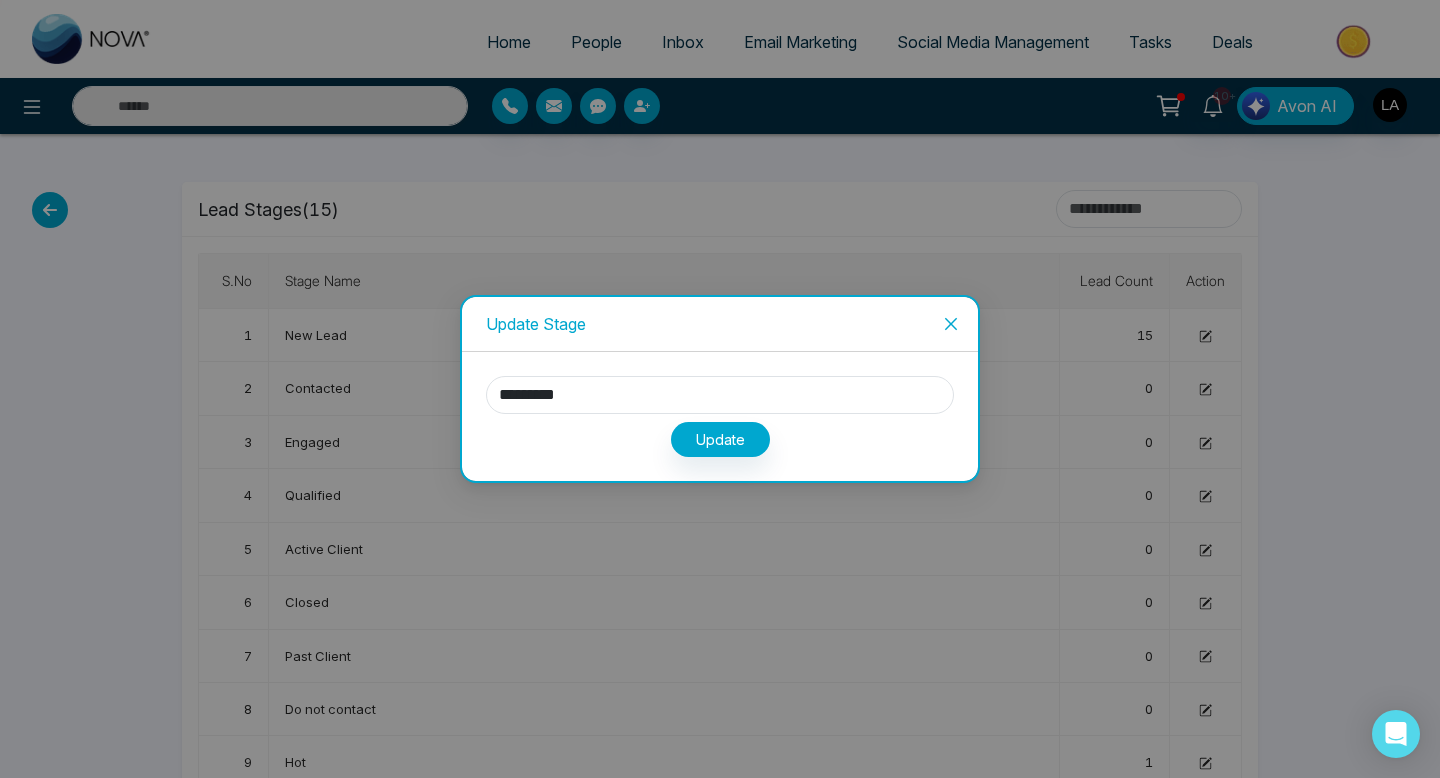 click 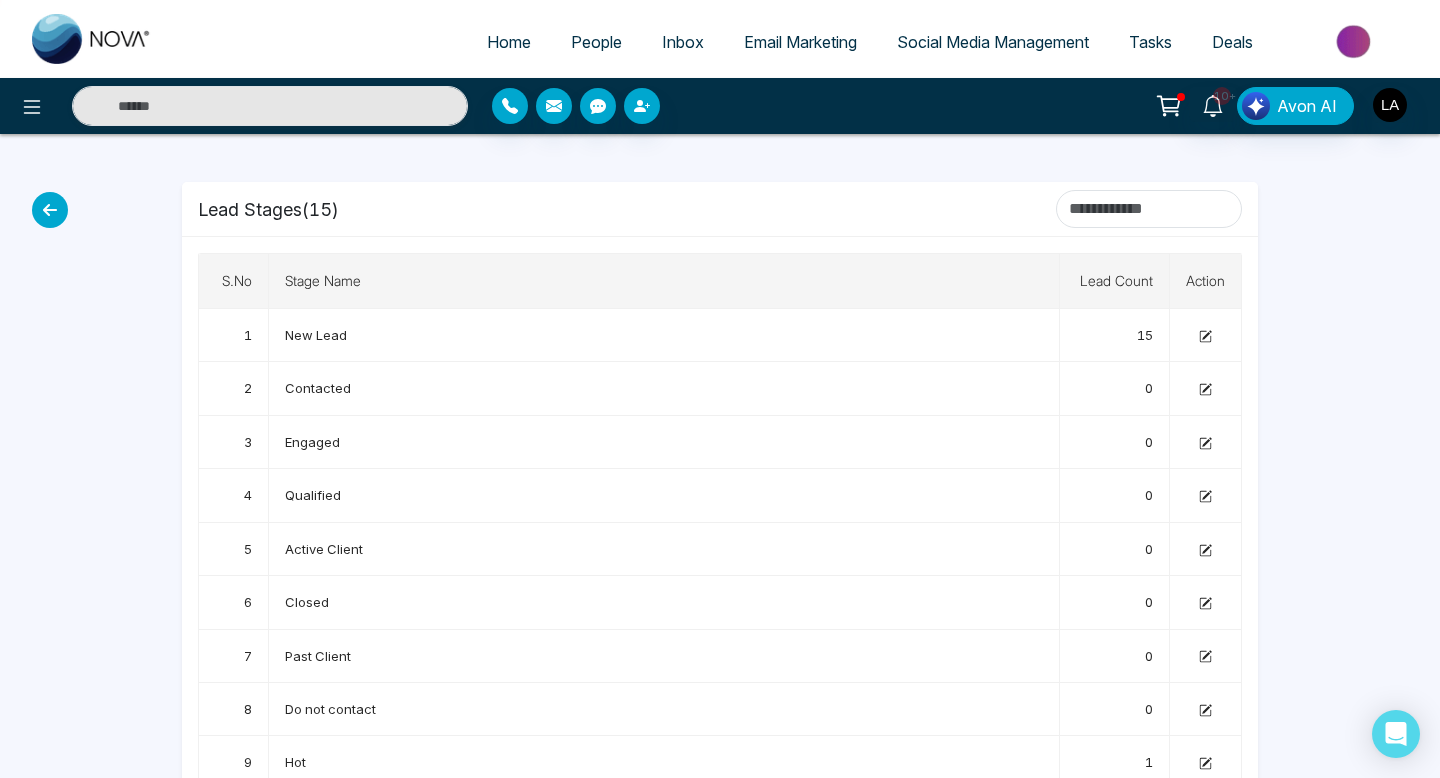 click at bounding box center (240, 106) 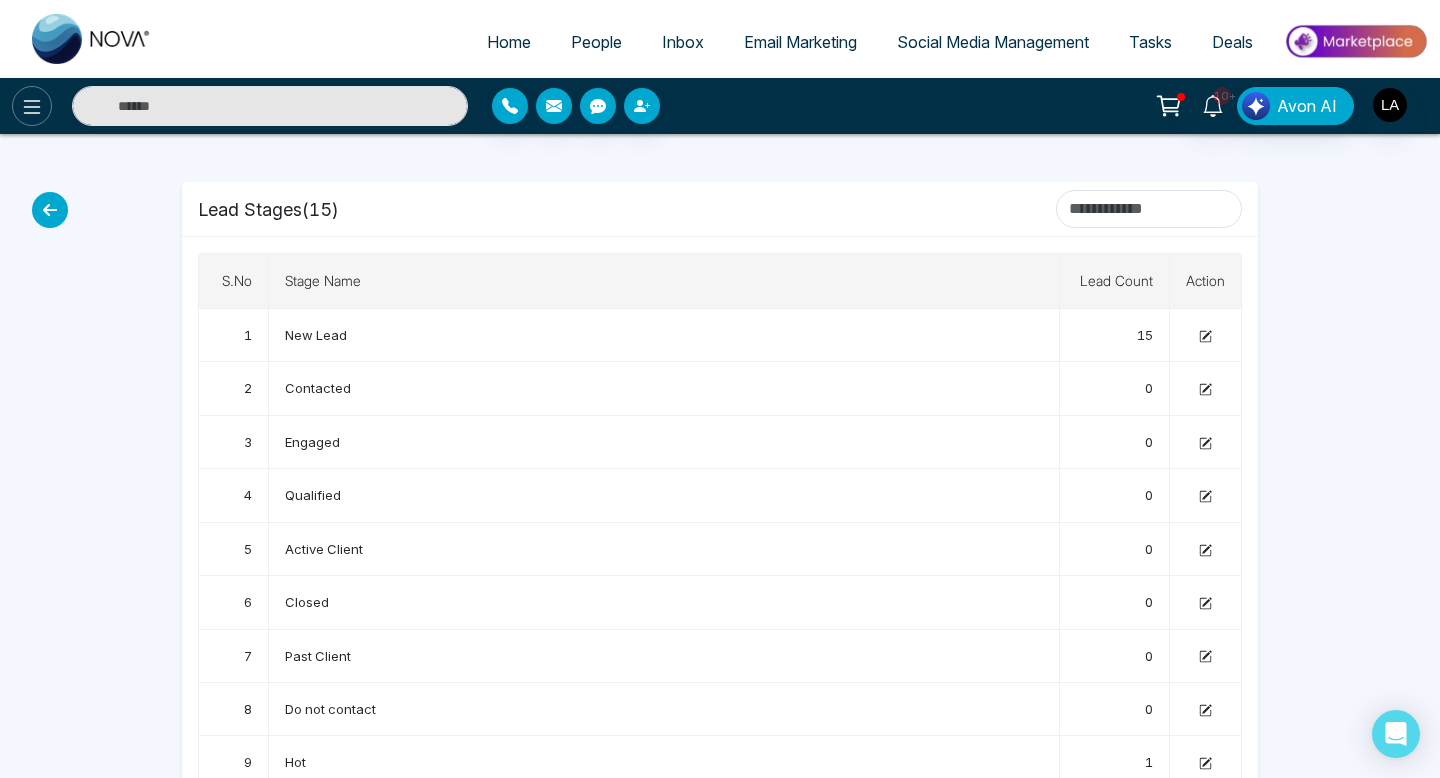 click at bounding box center (32, 106) 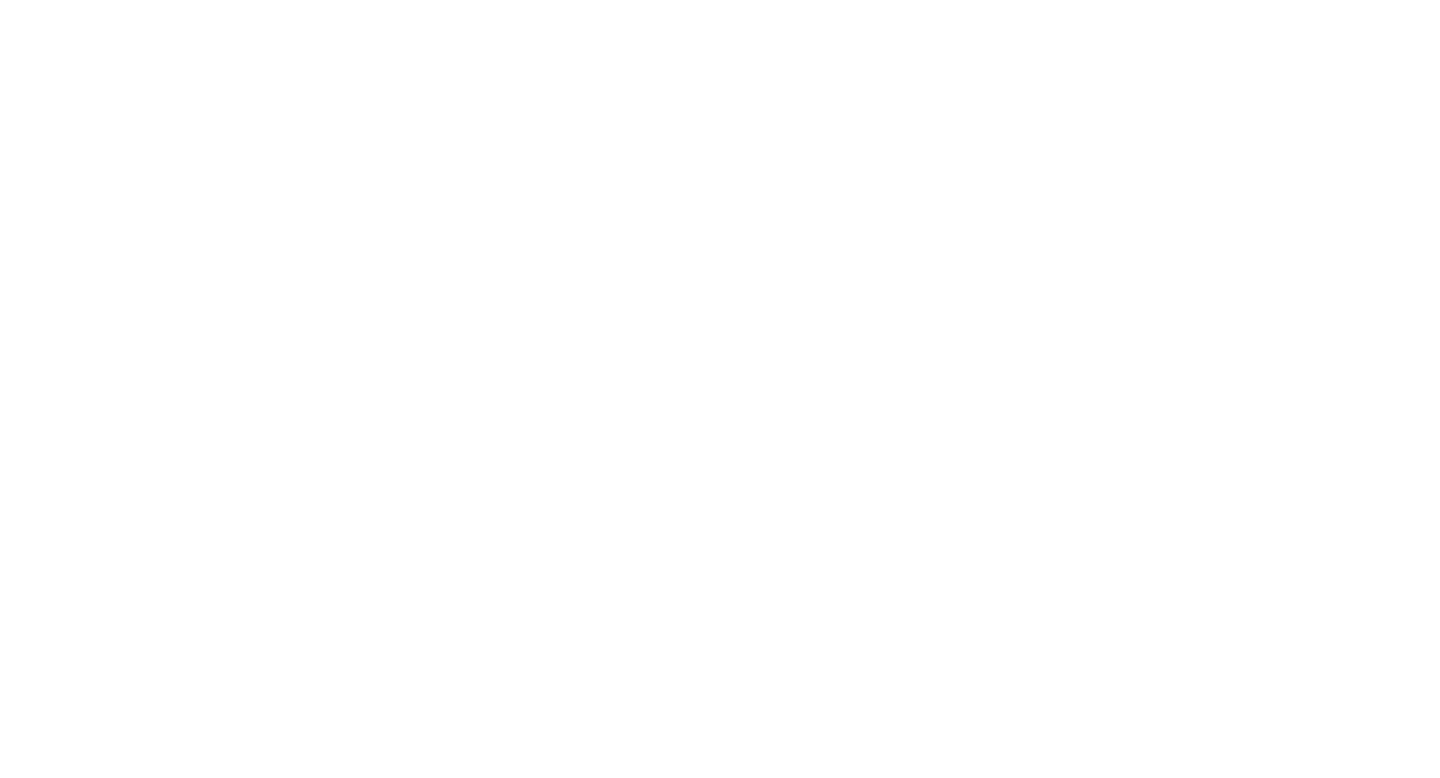 scroll, scrollTop: 0, scrollLeft: 0, axis: both 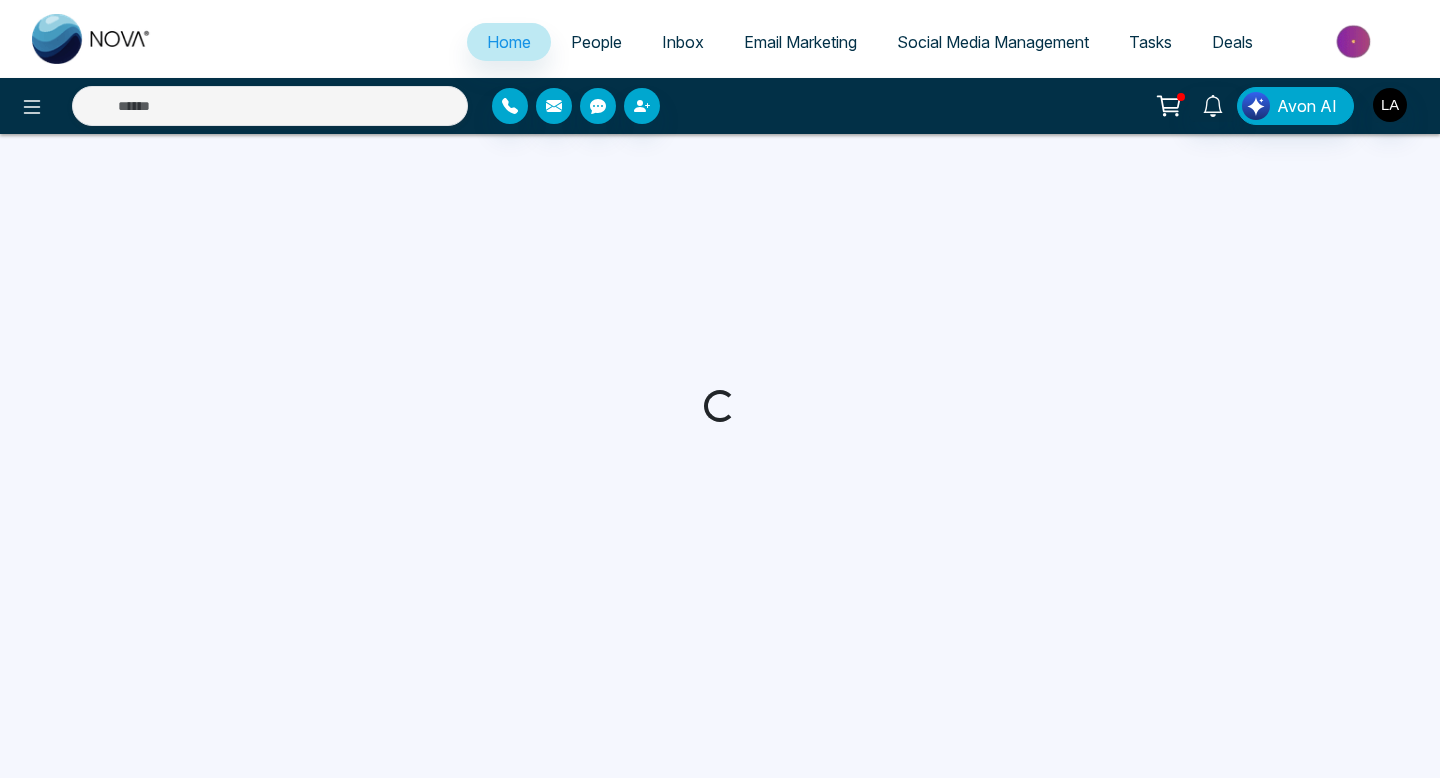 select on "*" 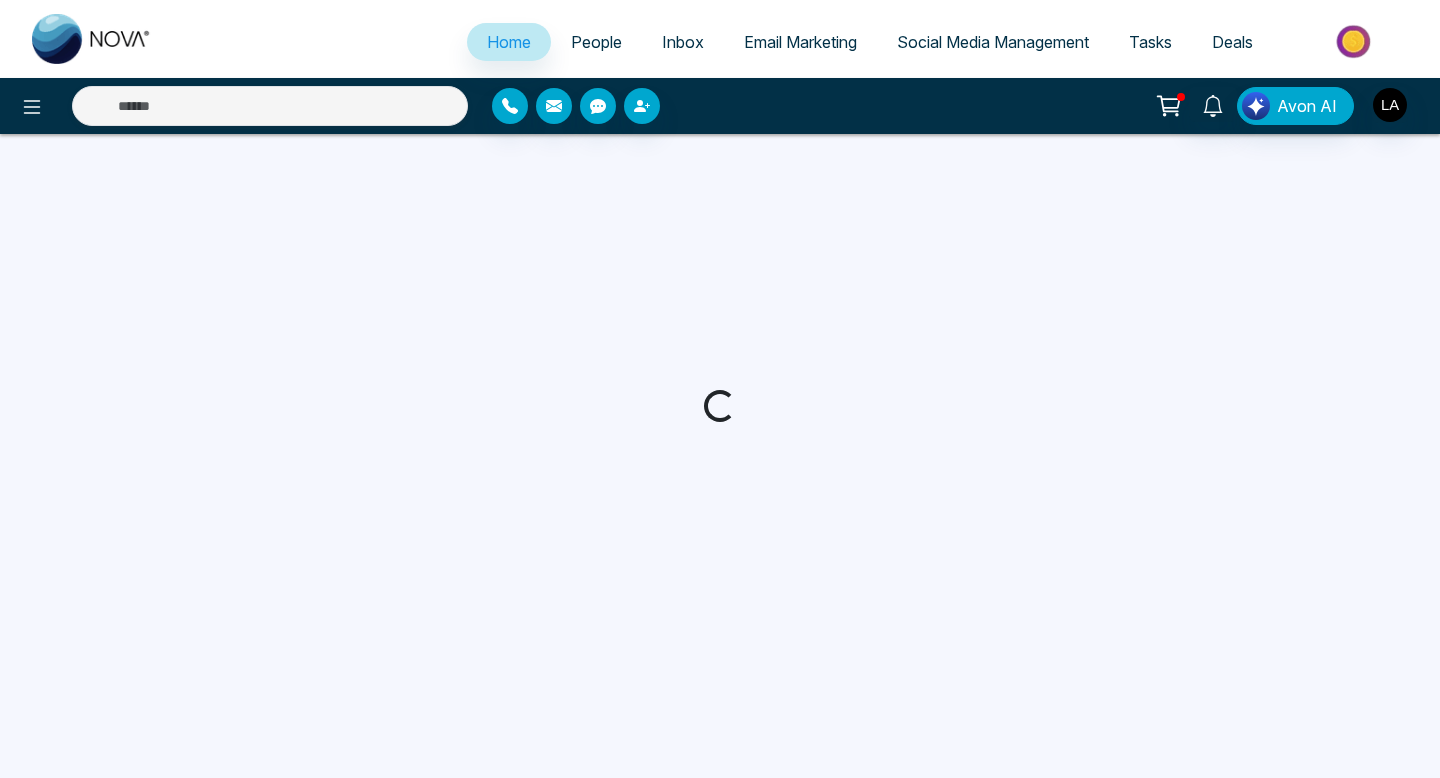 select on "*" 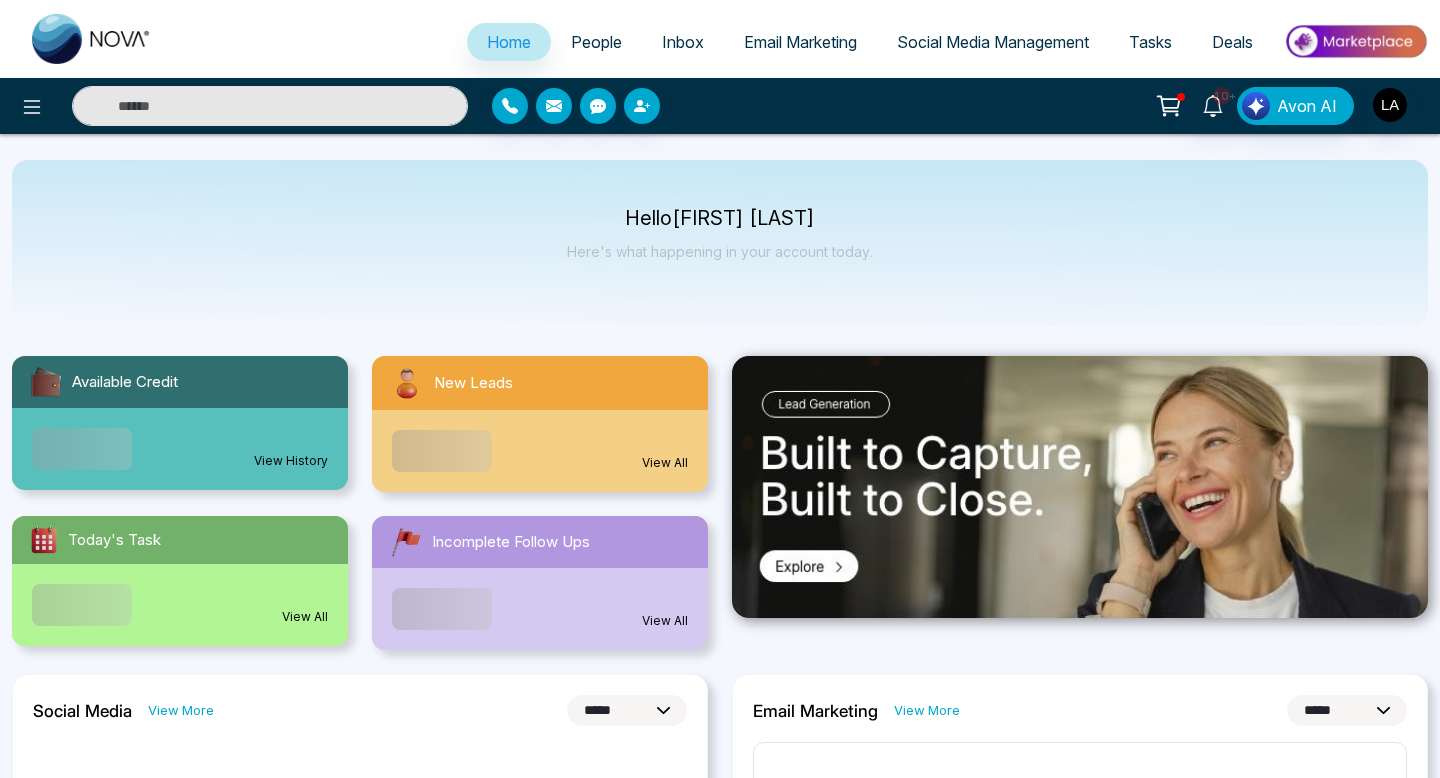 click on "Available Credit View History New Leads View All Today's Task View All Incomplete Follow Ups View All" at bounding box center [360, 491] 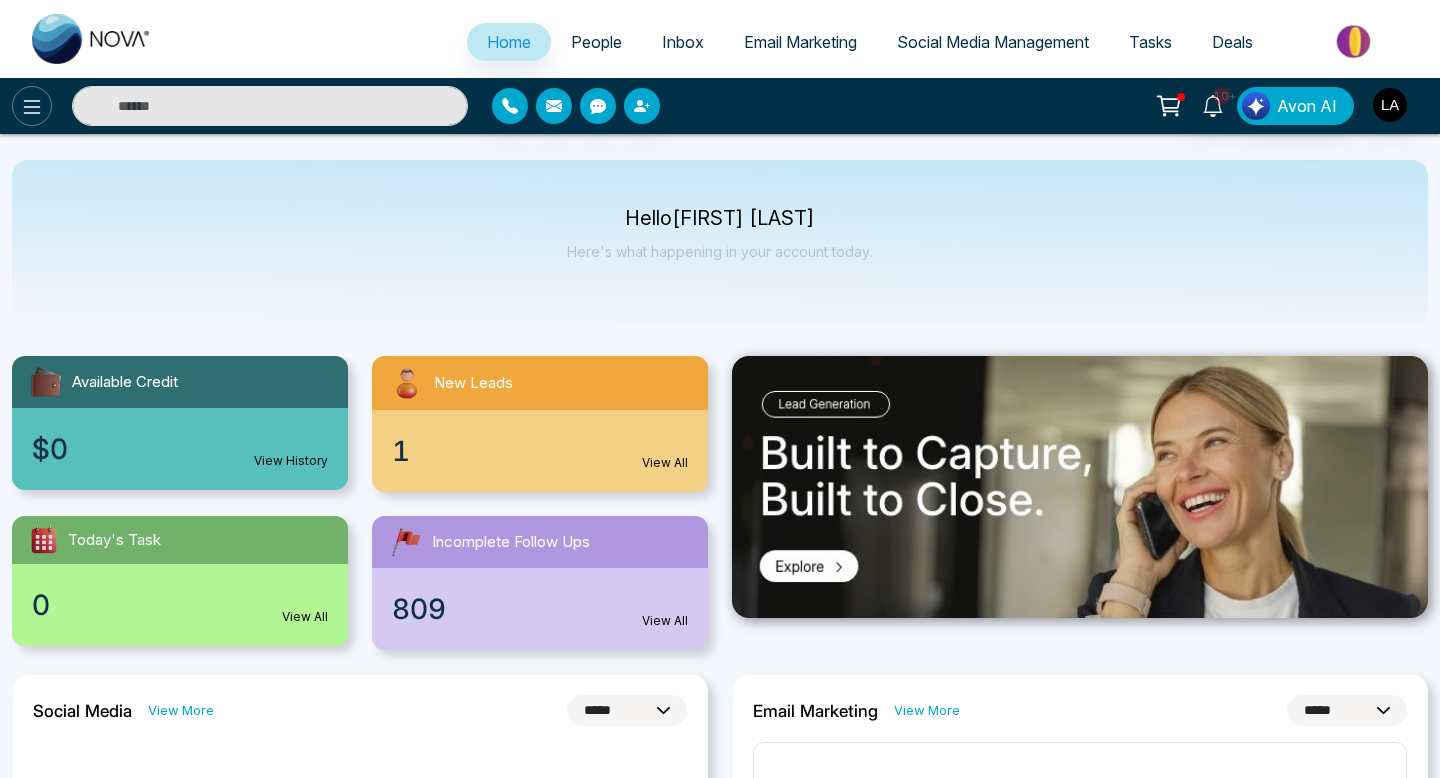 click 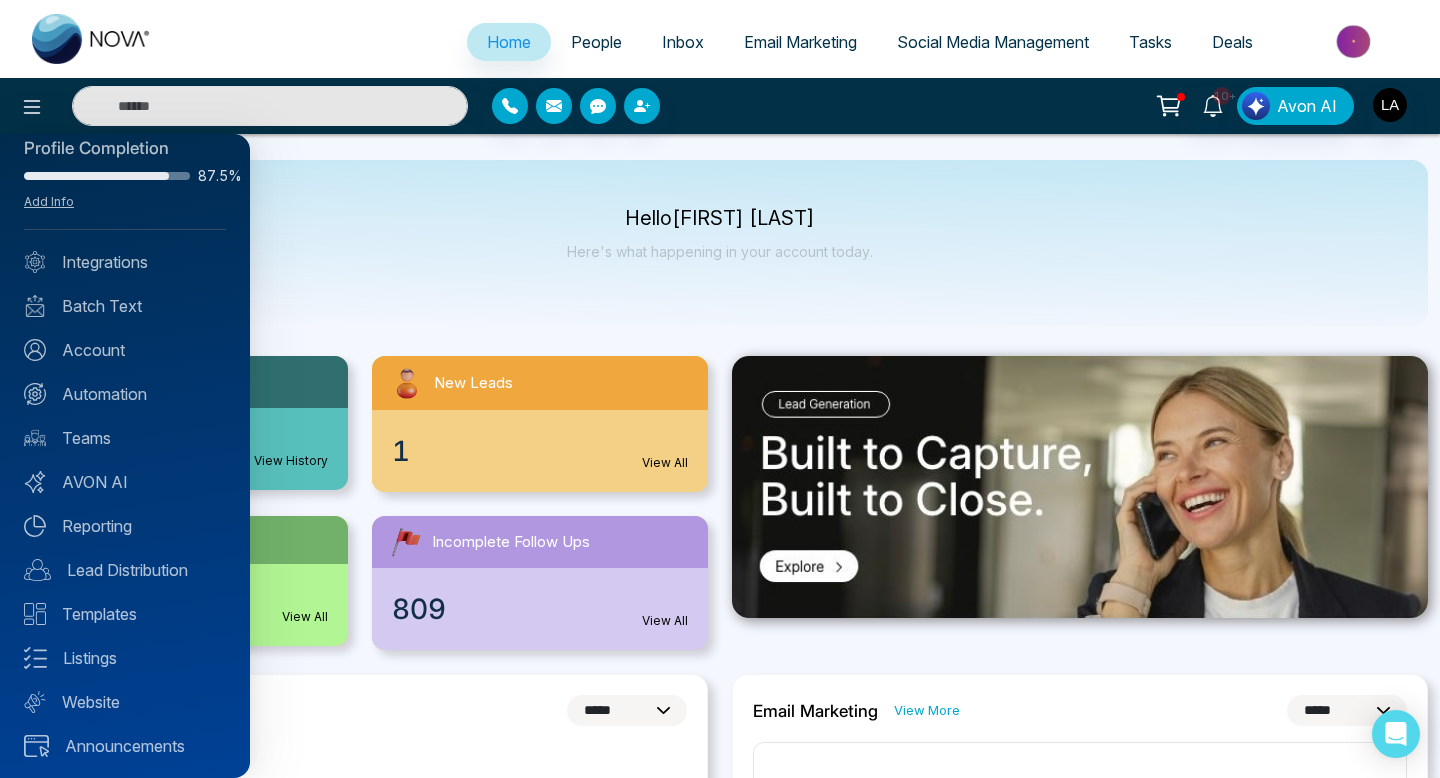 scroll, scrollTop: 31, scrollLeft: 0, axis: vertical 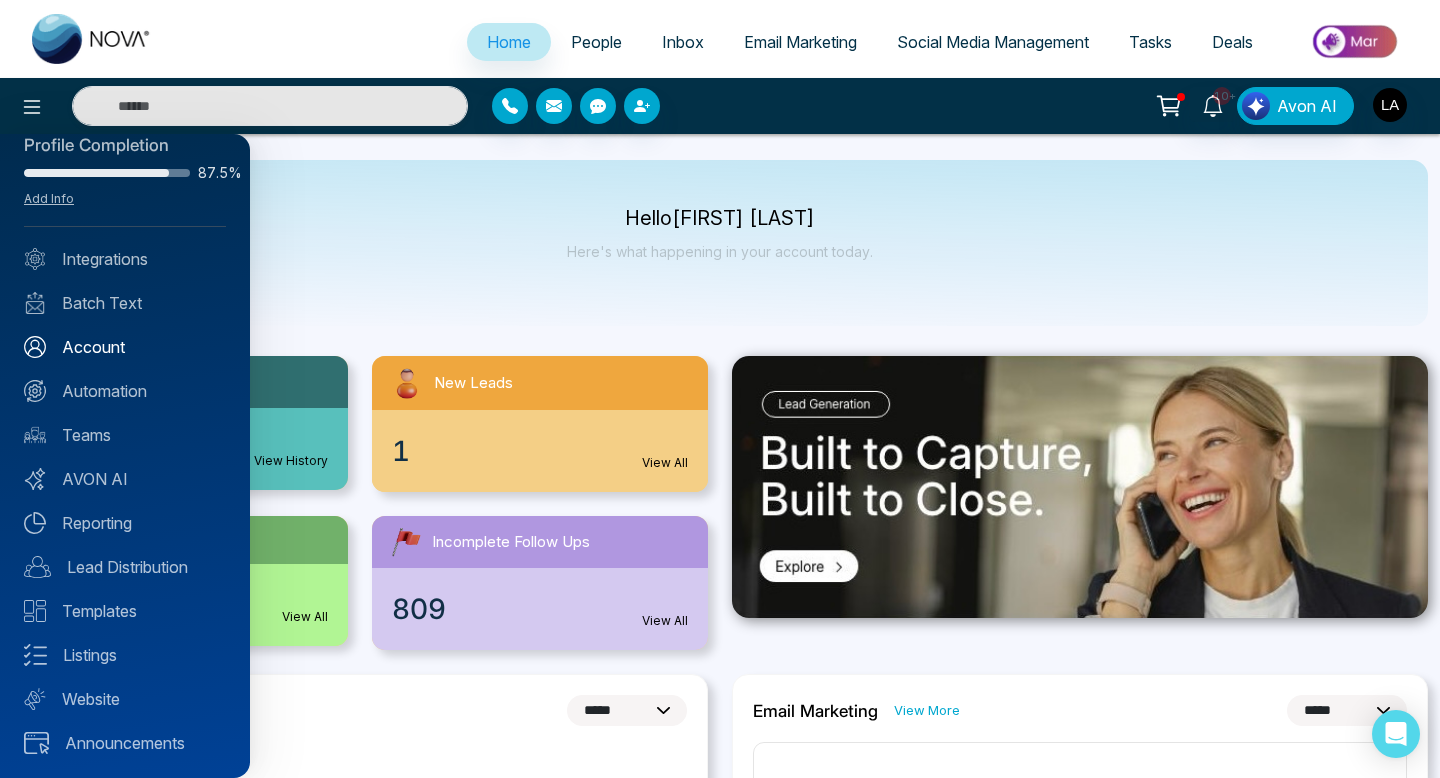 click on "Account" at bounding box center (125, 347) 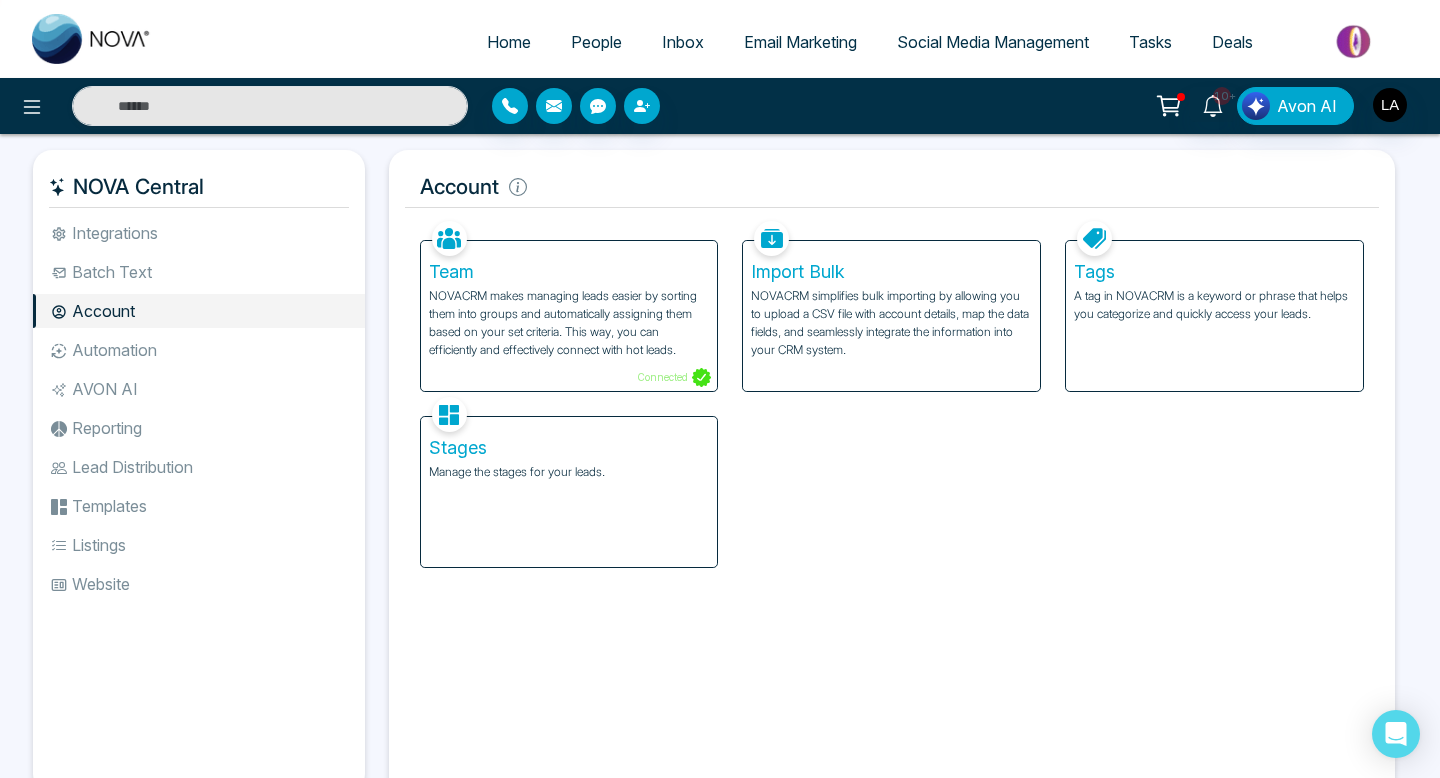 click on "A tag in NOVACRM is a keyword or phrase that helps you categorize and quickly access your leads." at bounding box center [1214, 305] 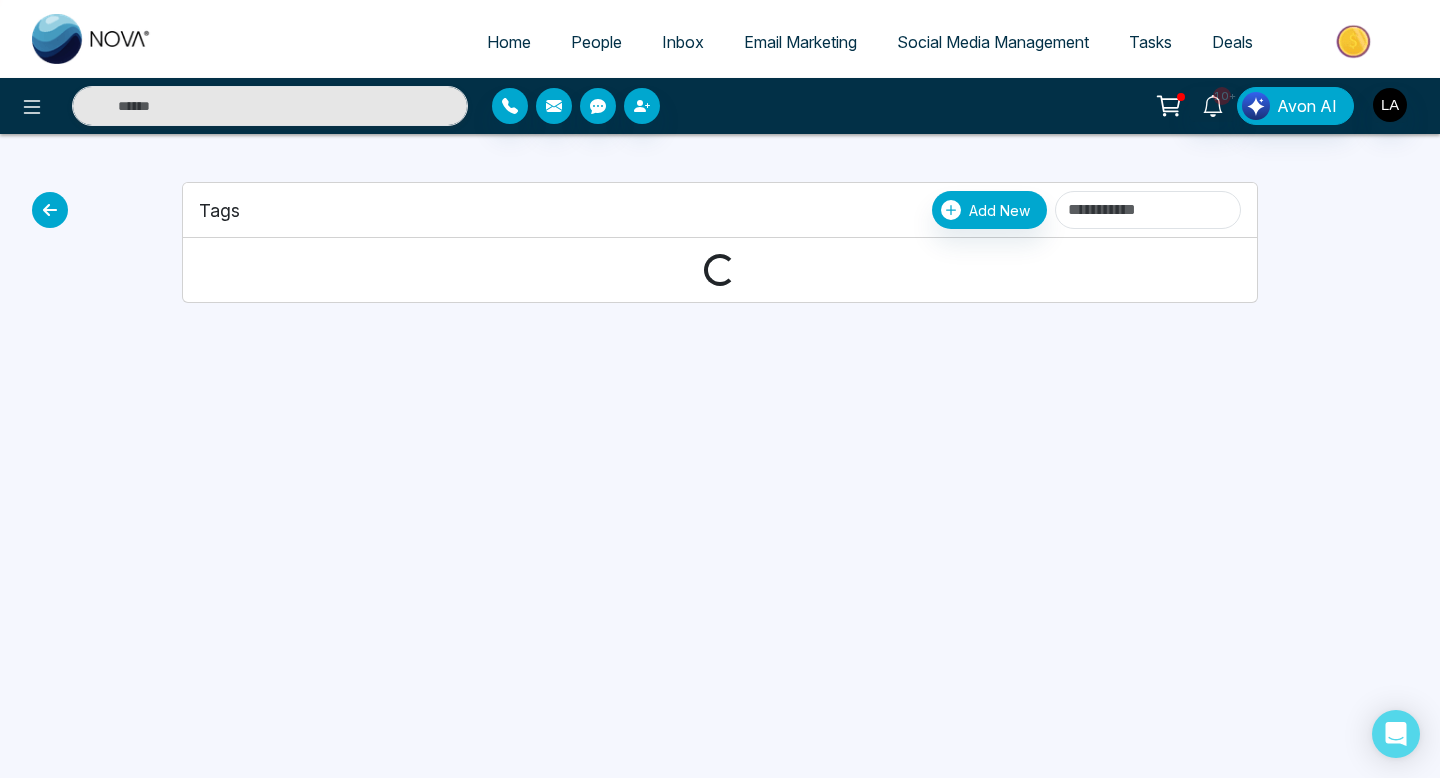 click at bounding box center (50, 210) 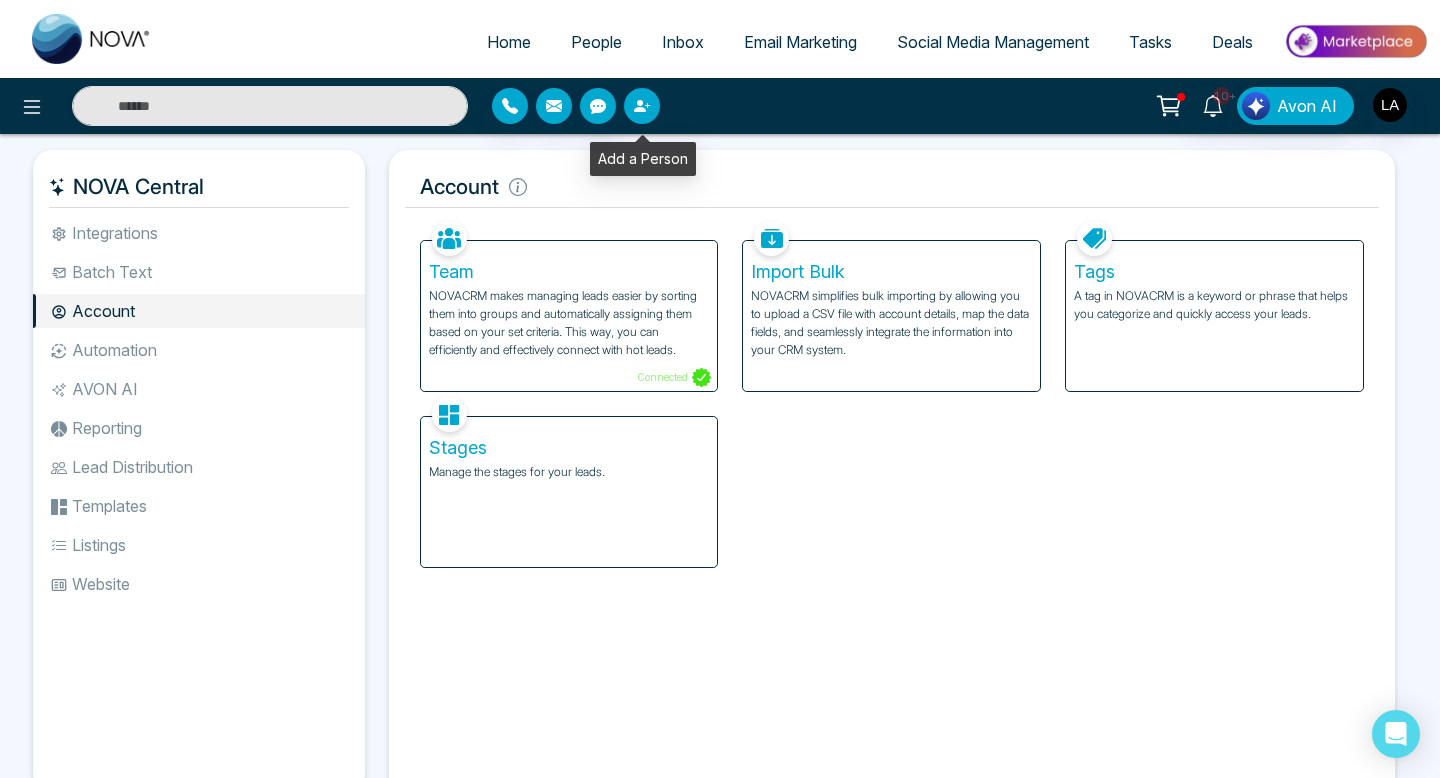 click 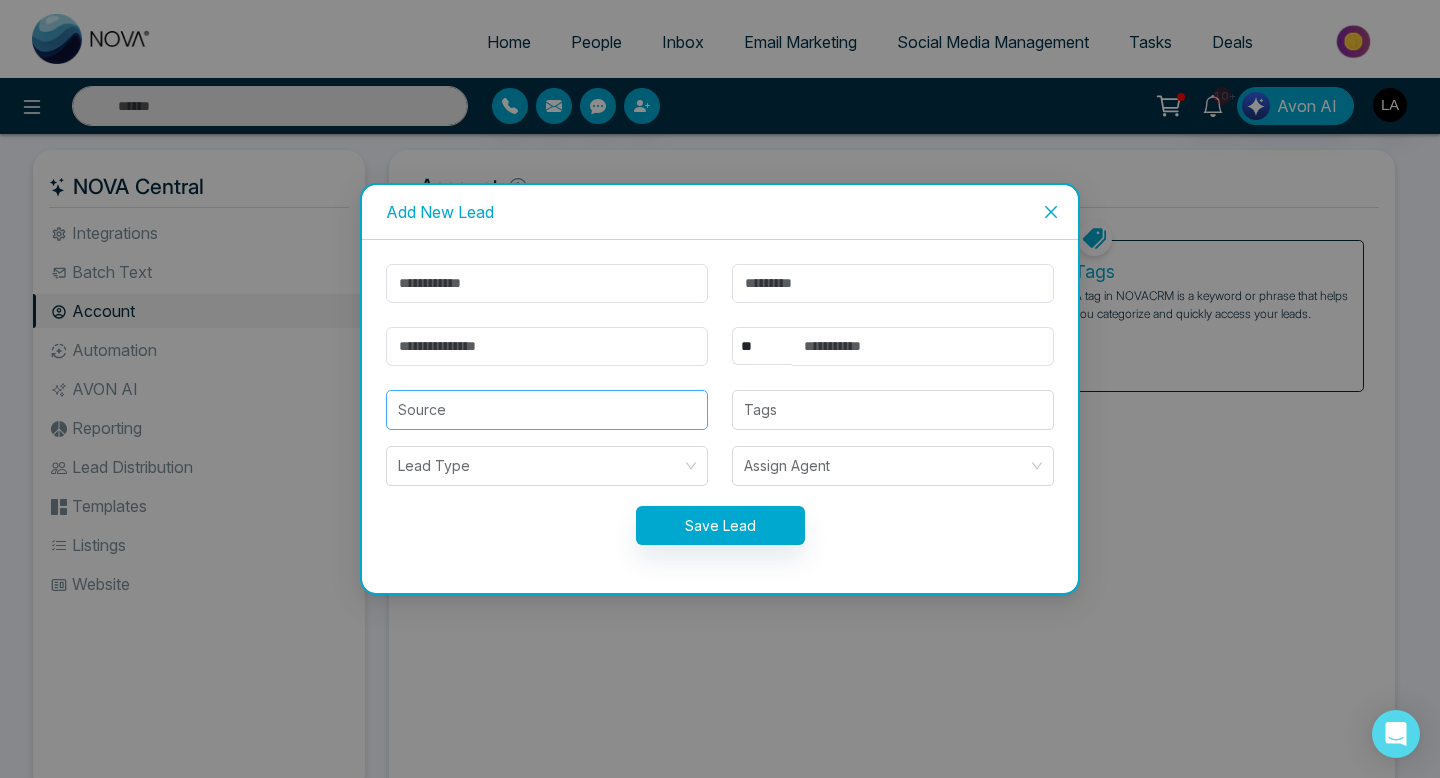 click at bounding box center (547, 410) 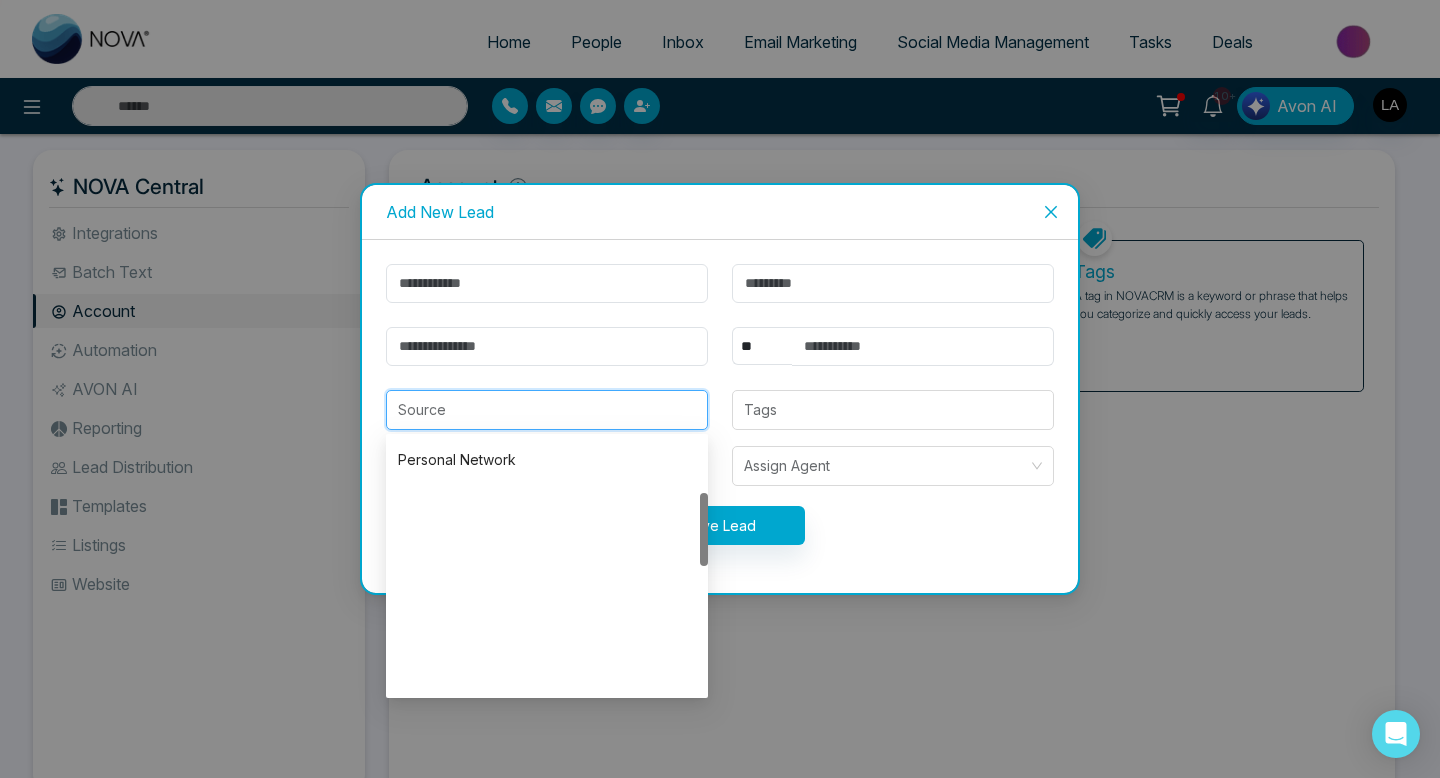 scroll, scrollTop: 640, scrollLeft: 0, axis: vertical 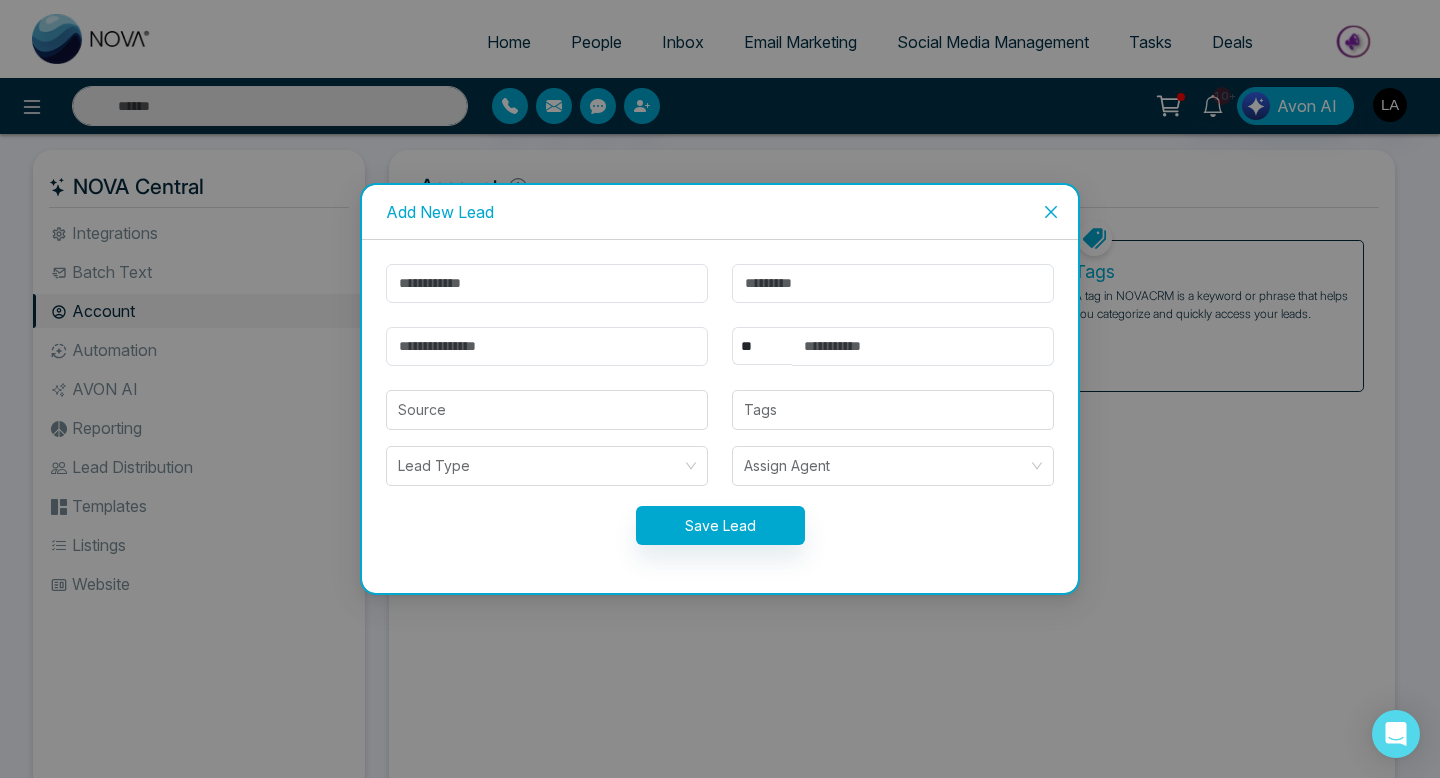 click on "Add New Lead ** **** *** *** *** **** *** Source   Tags Lead Type Assign Agent Save Lead" at bounding box center [720, 389] 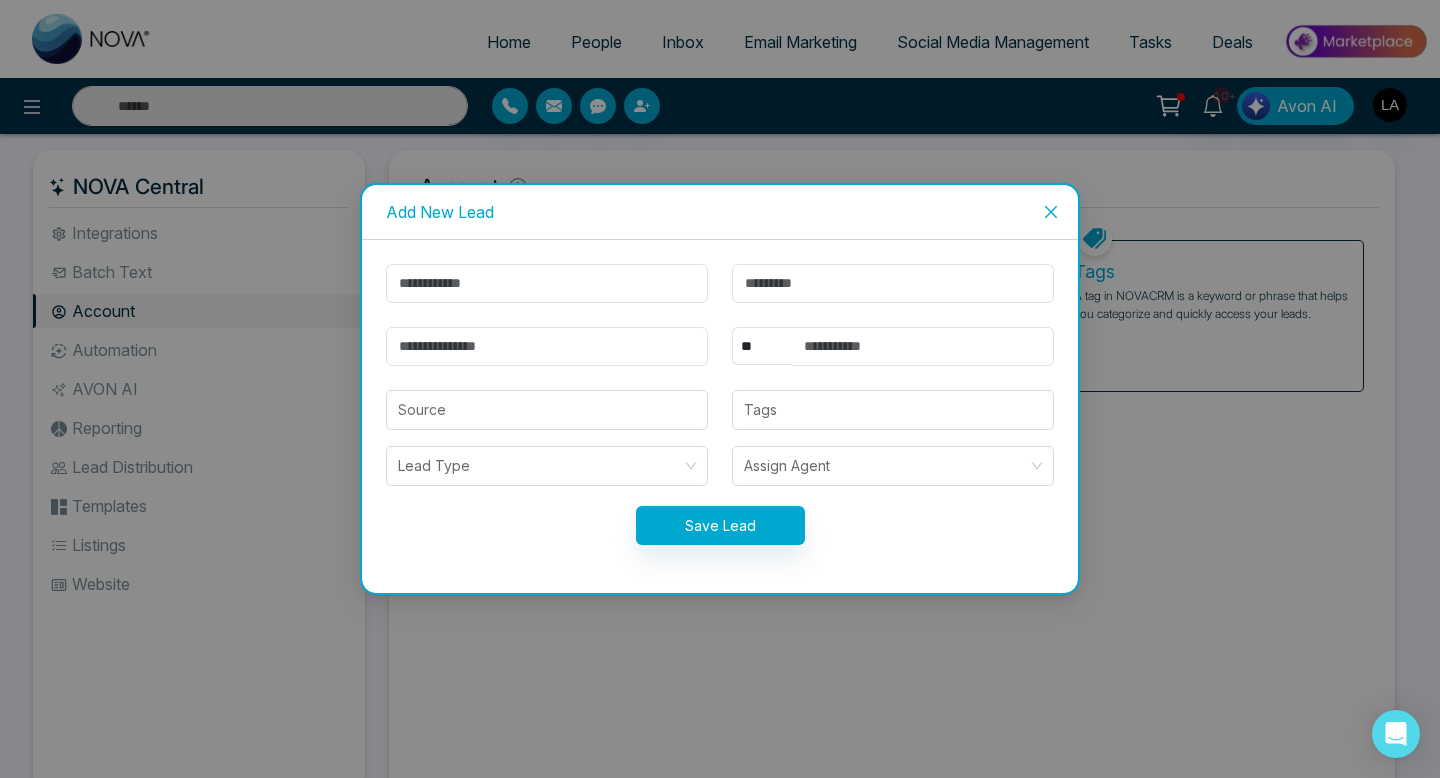 click on "Add New Lead ** **** *** *** *** **** *** Source   Tags Lead Type Assign Agent Save Lead" at bounding box center (720, 389) 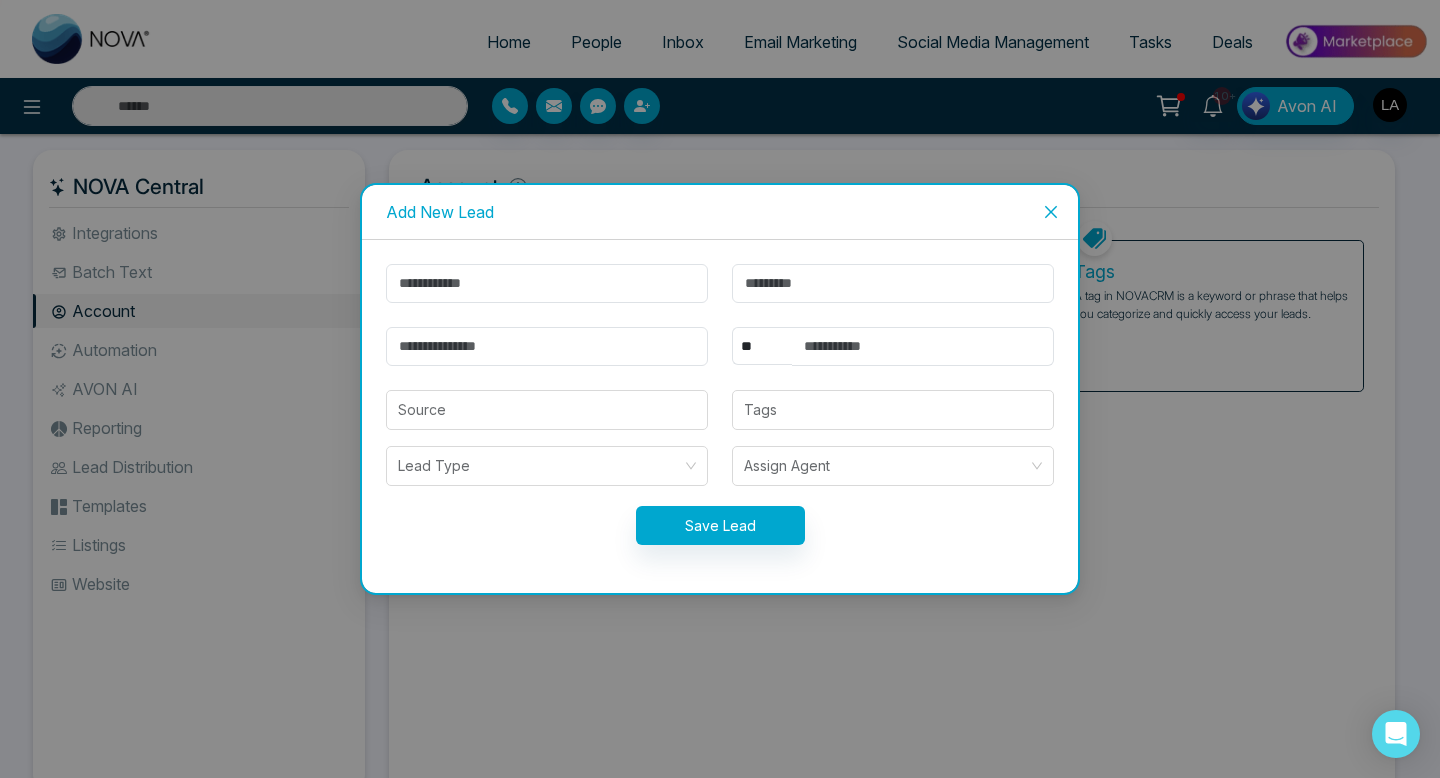 click on "Add New Lead ** **** *** *** *** **** *** Source   Tags Lead Type Assign Agent Save Lead" at bounding box center [720, 389] 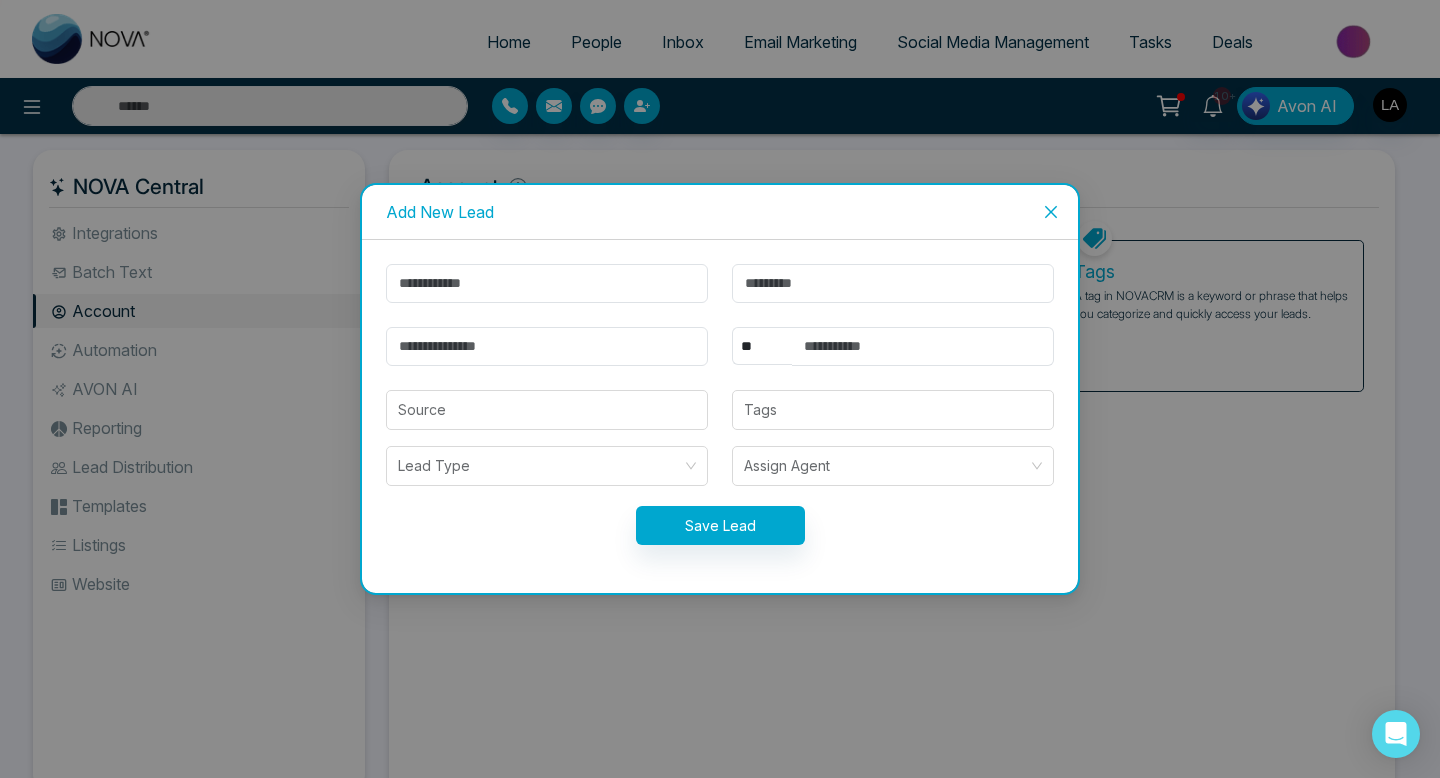 click at bounding box center [1051, 212] 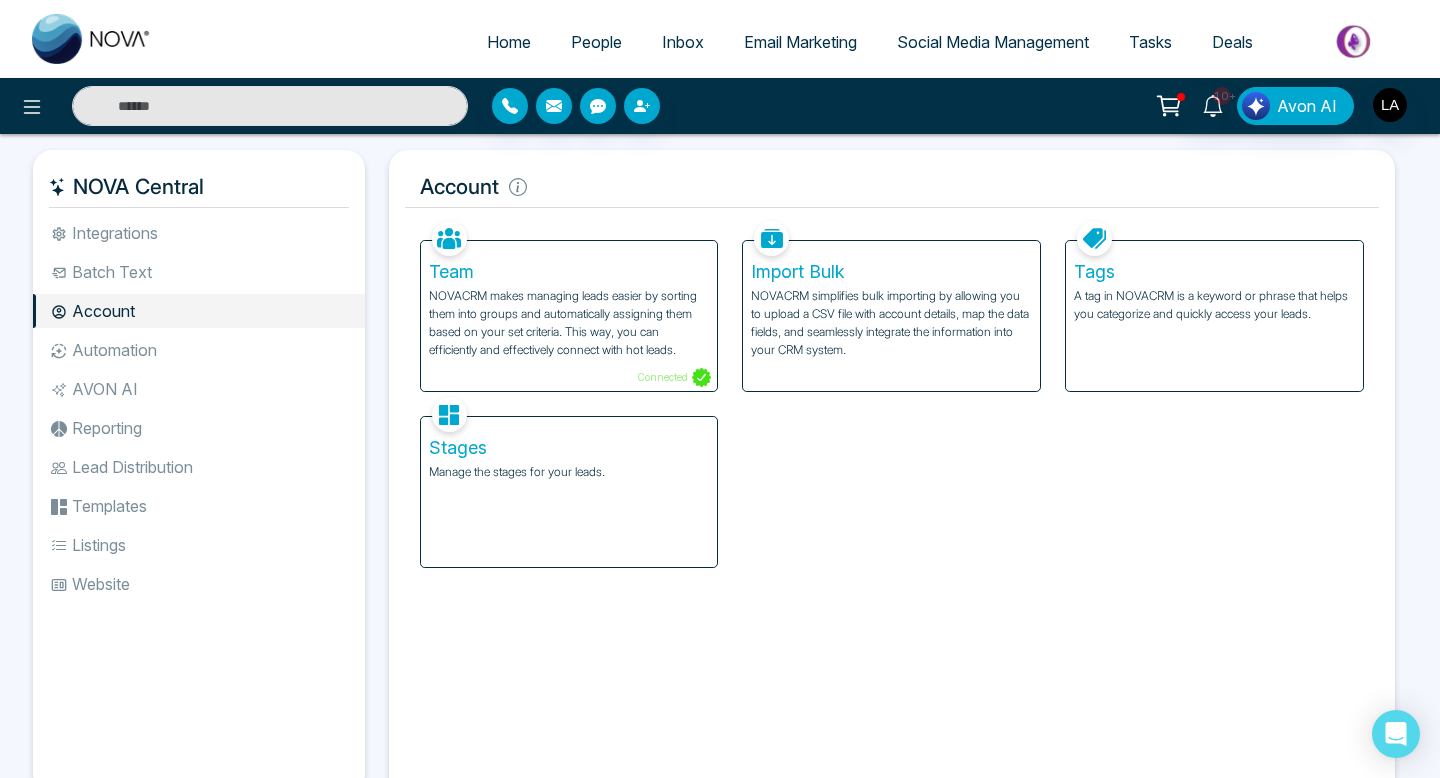 click on "Home" at bounding box center (509, 42) 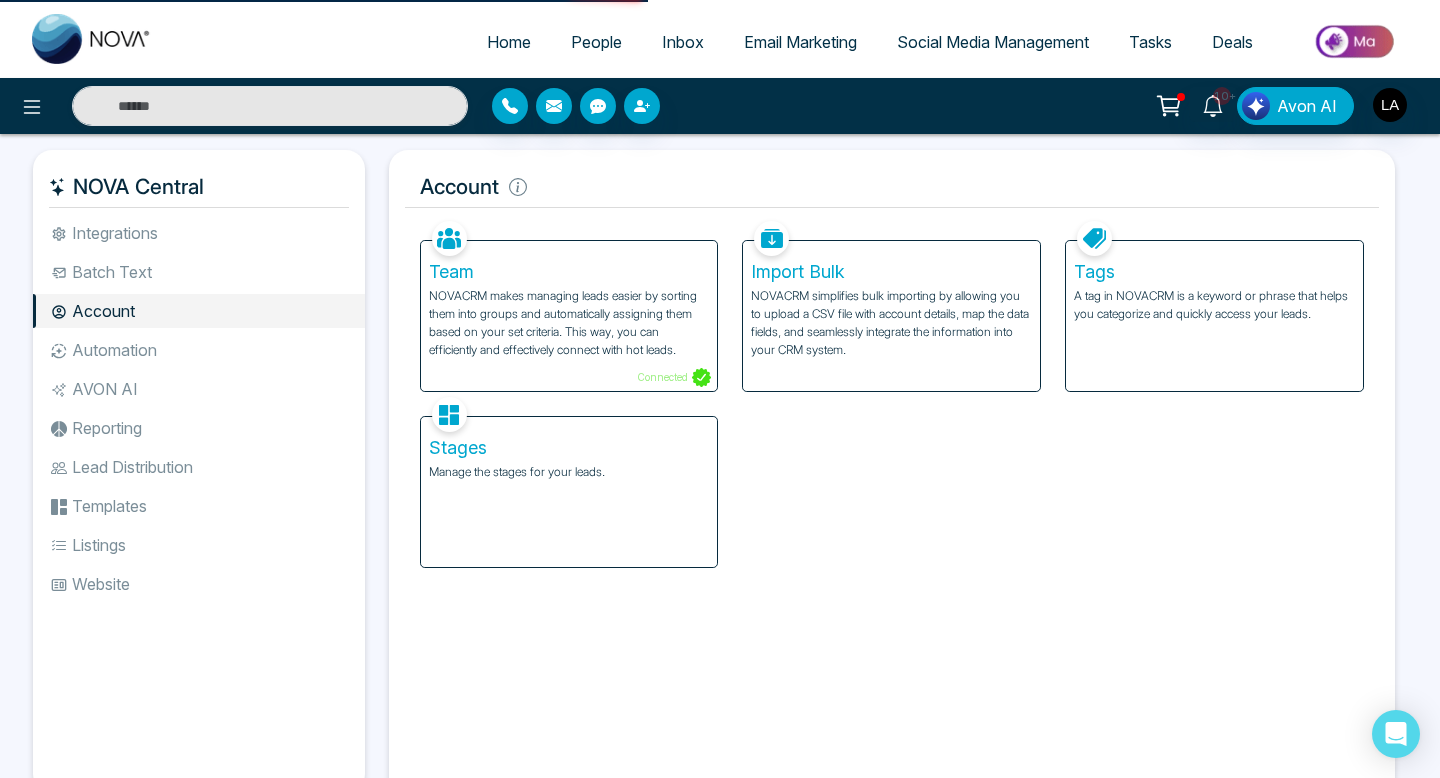 select on "*" 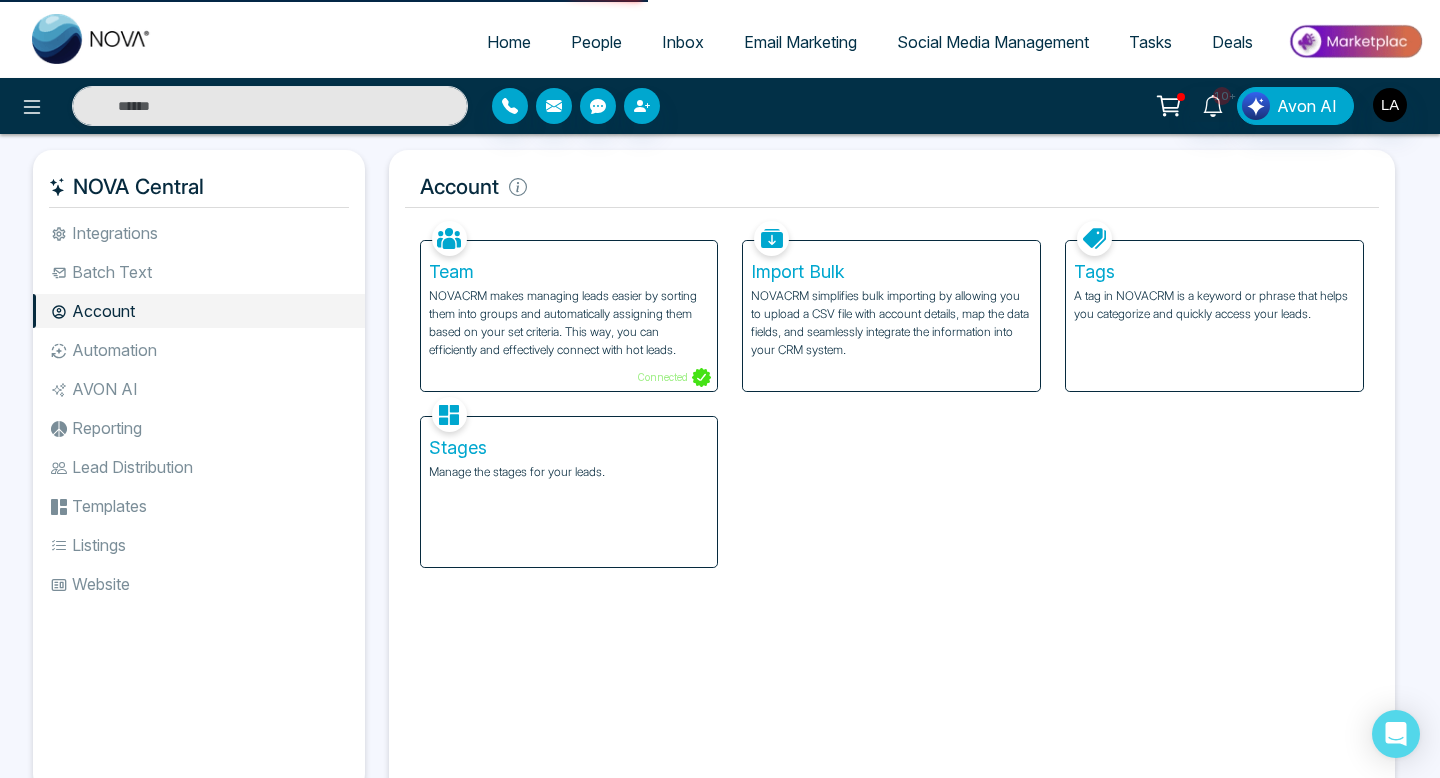 select on "*" 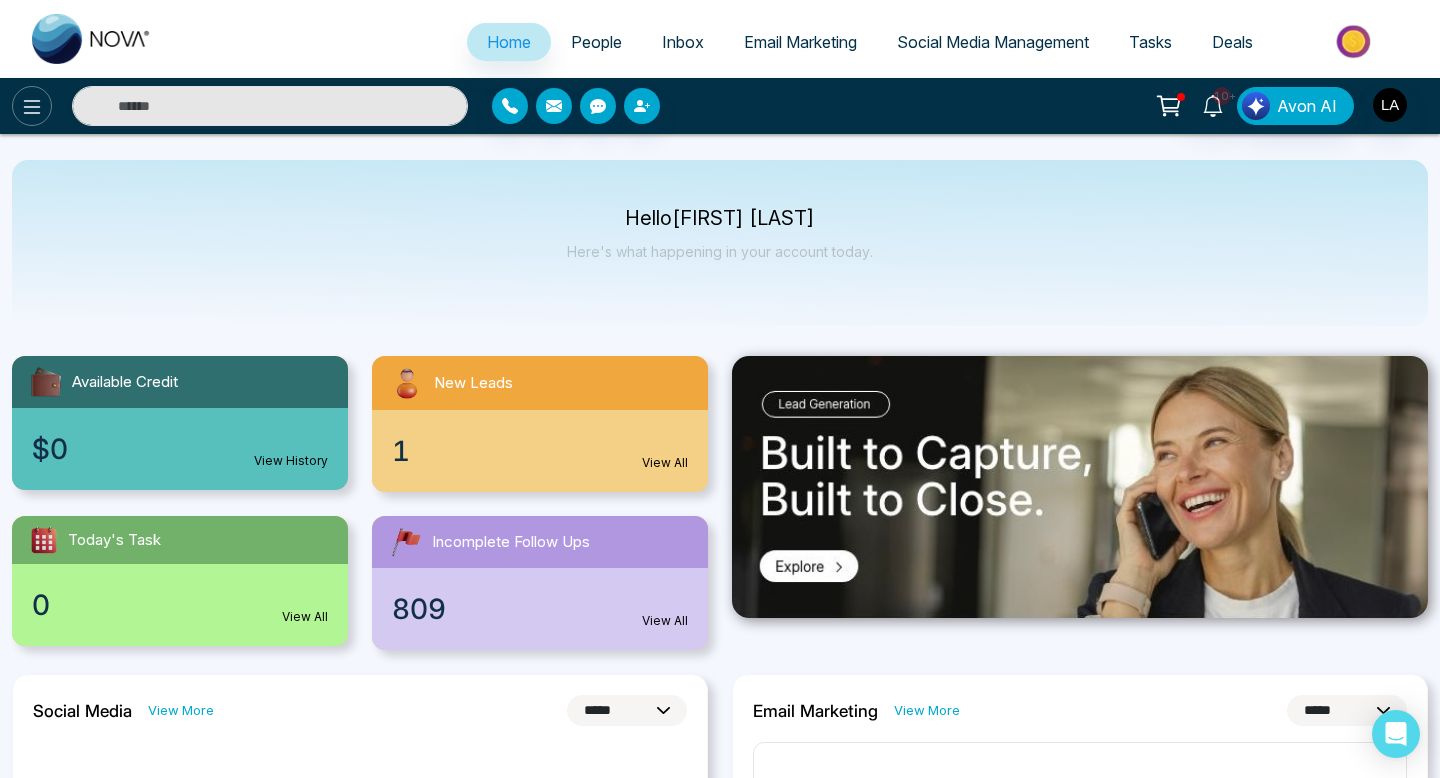 click 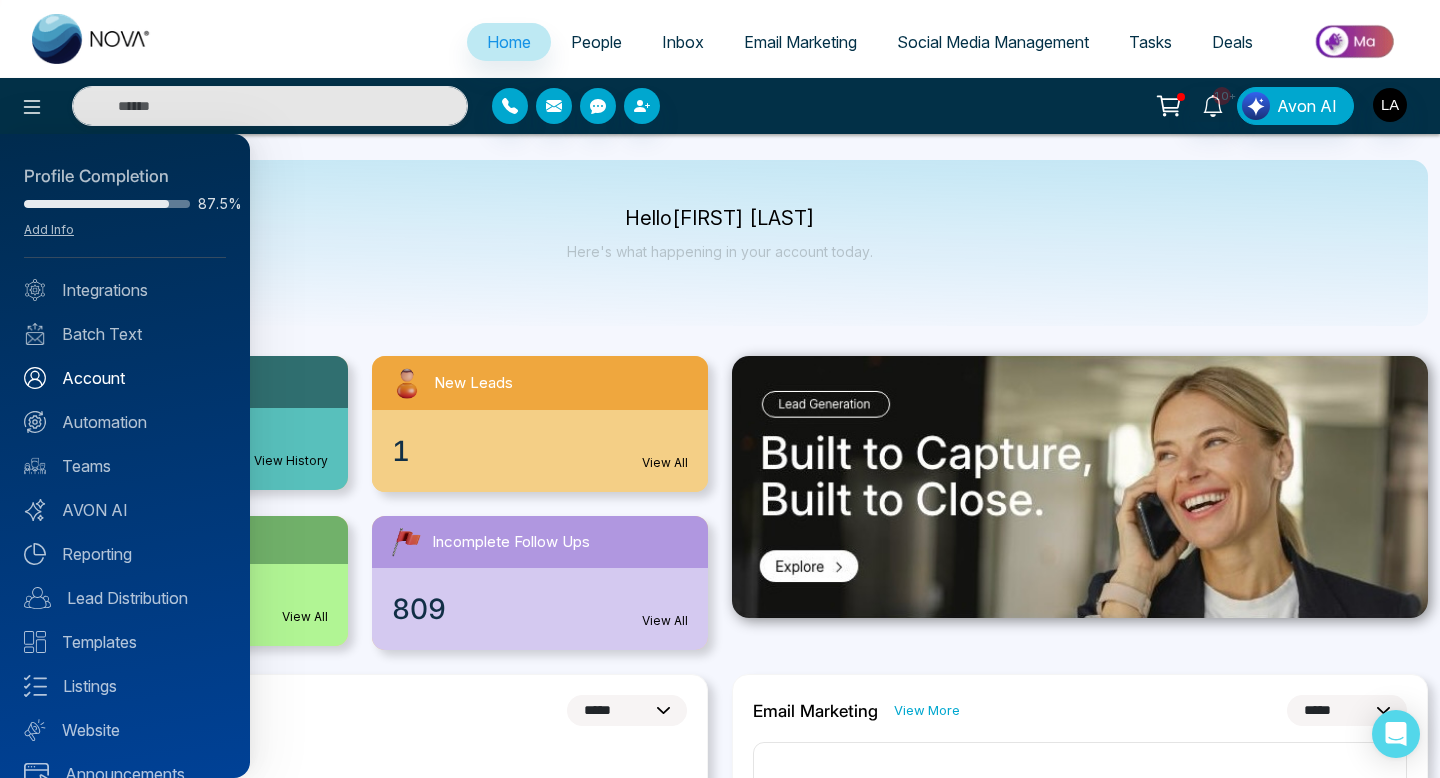 click on "Account" at bounding box center [125, 378] 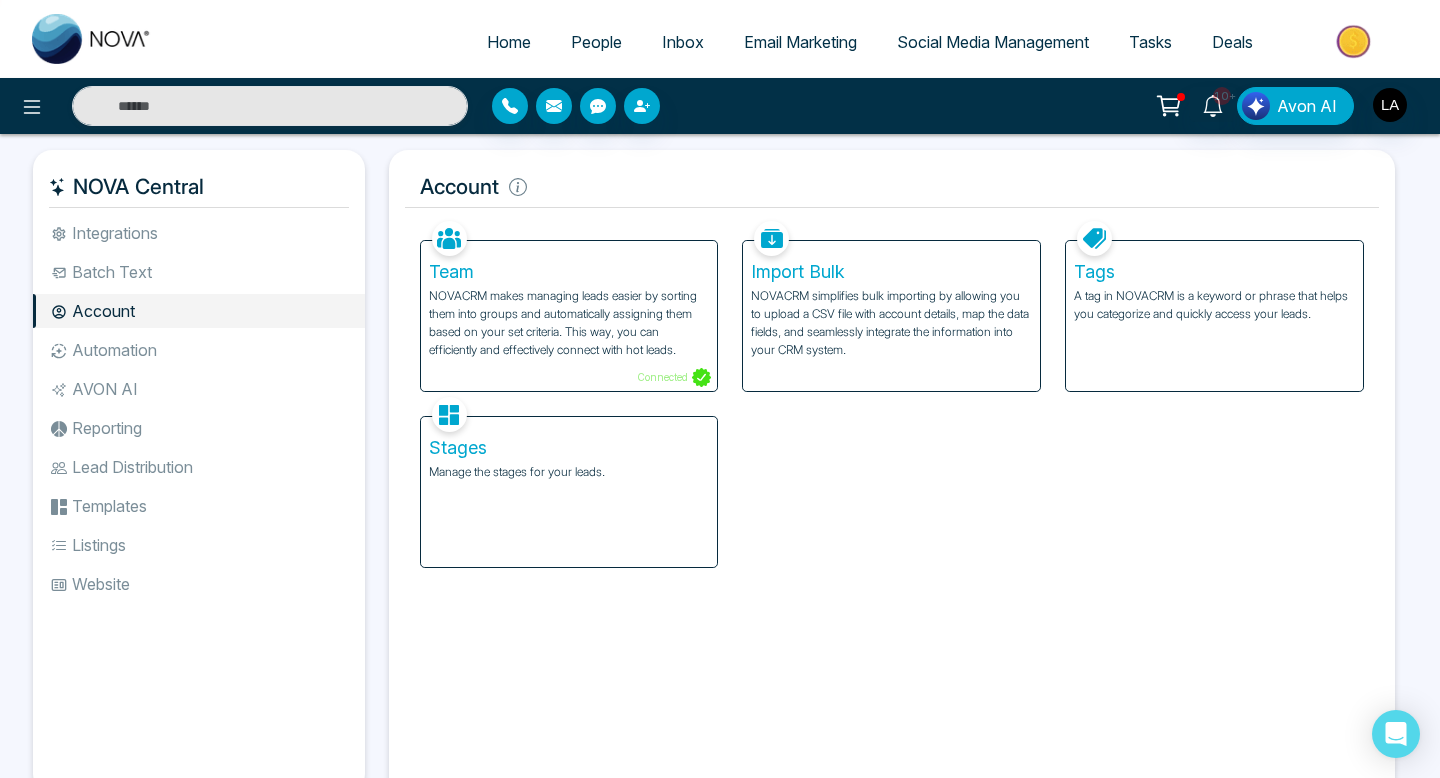 click on "People" at bounding box center (596, 42) 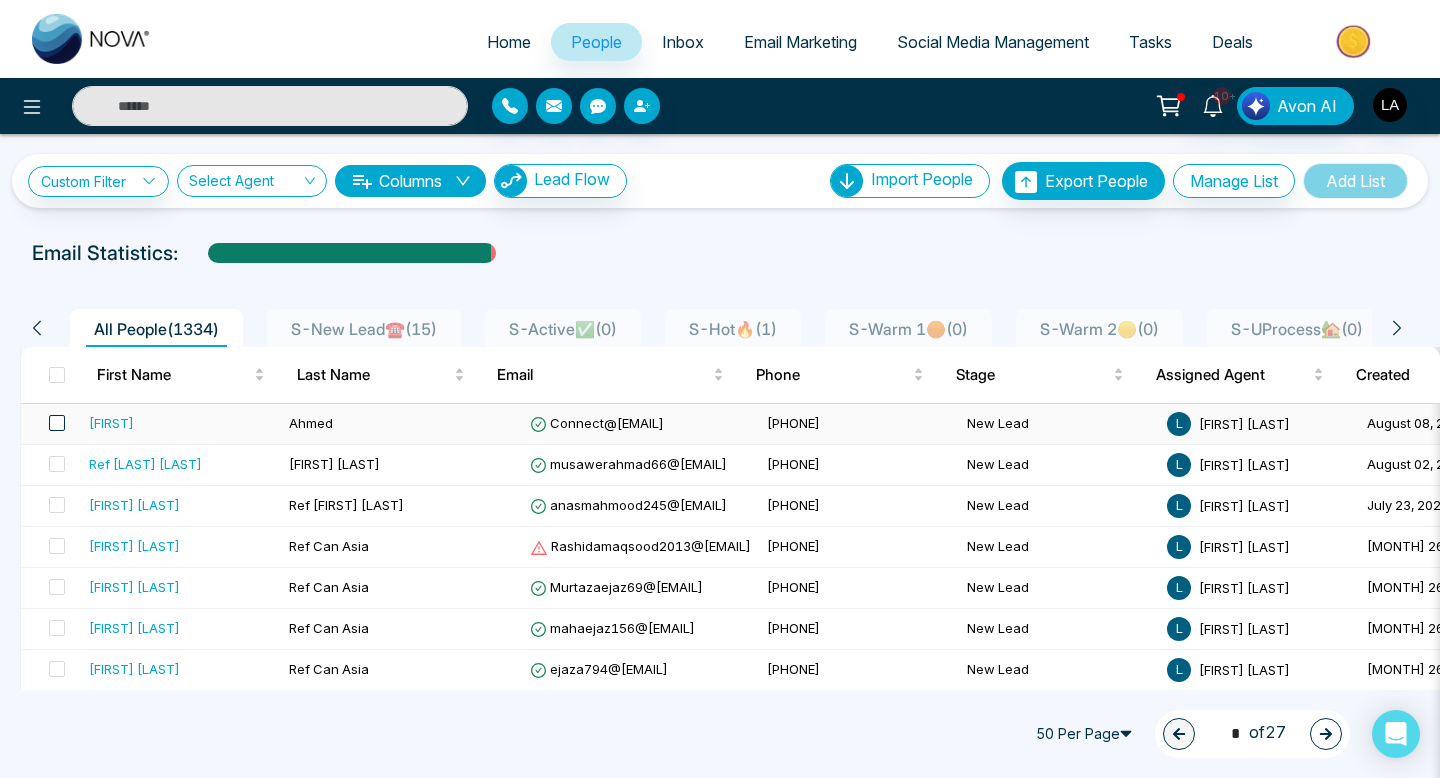click at bounding box center [57, 423] 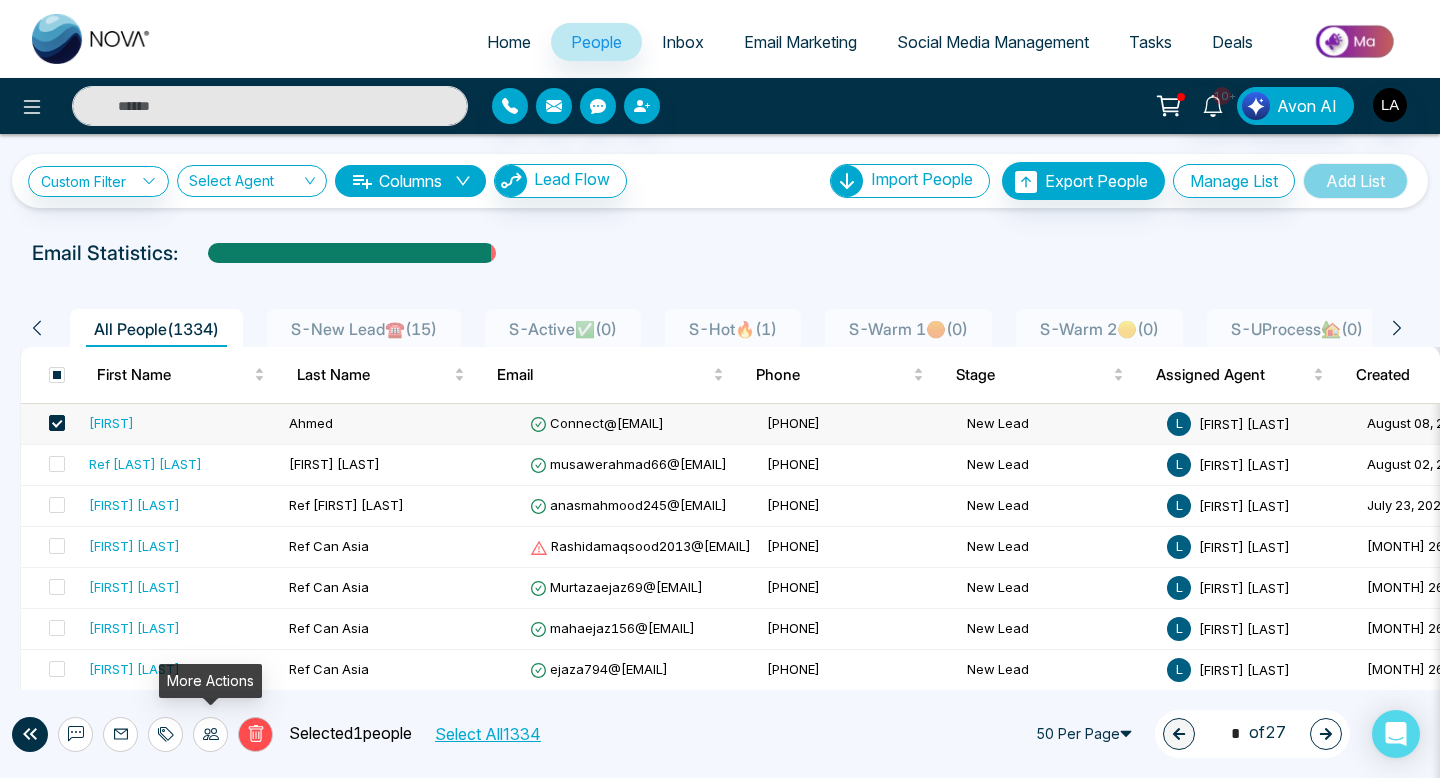 click 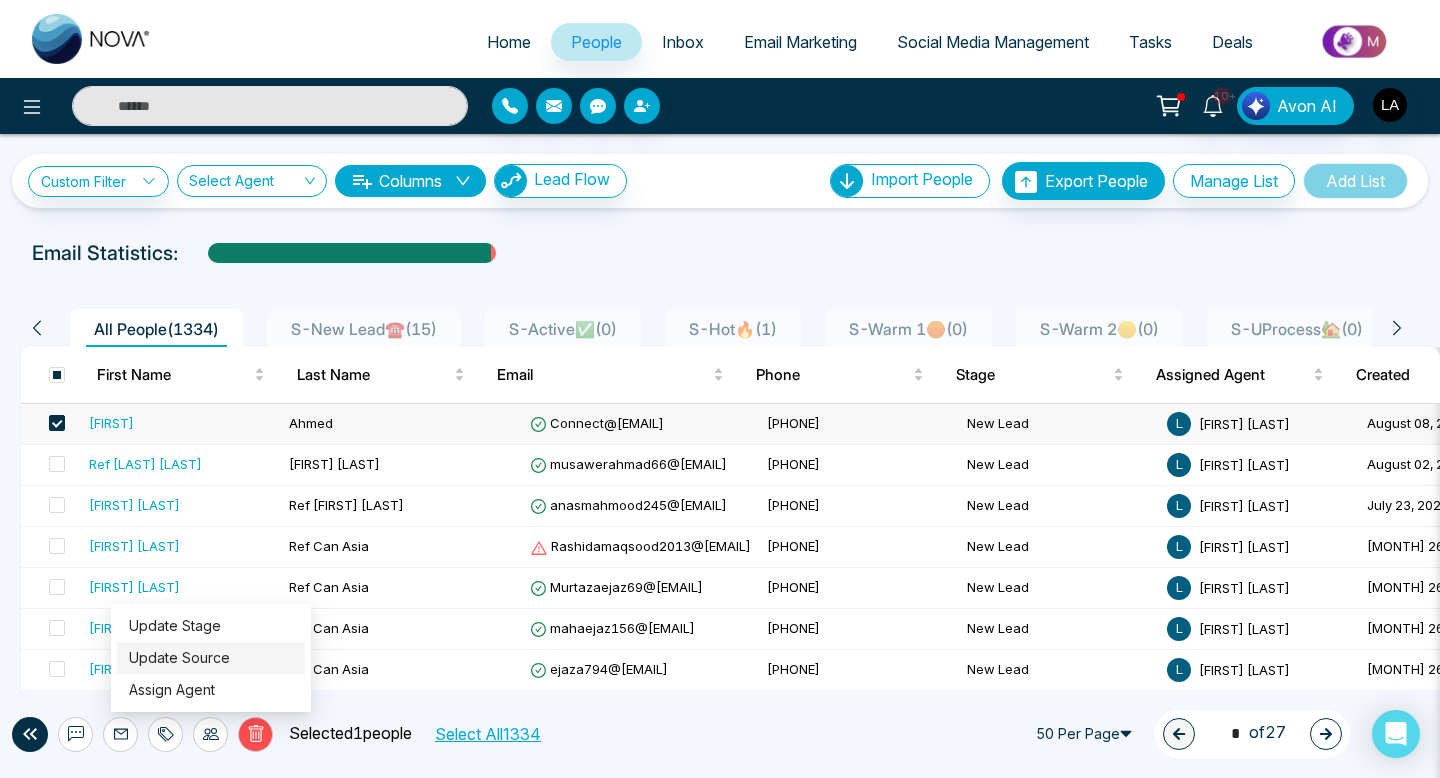 click on "Update Source" at bounding box center [179, 657] 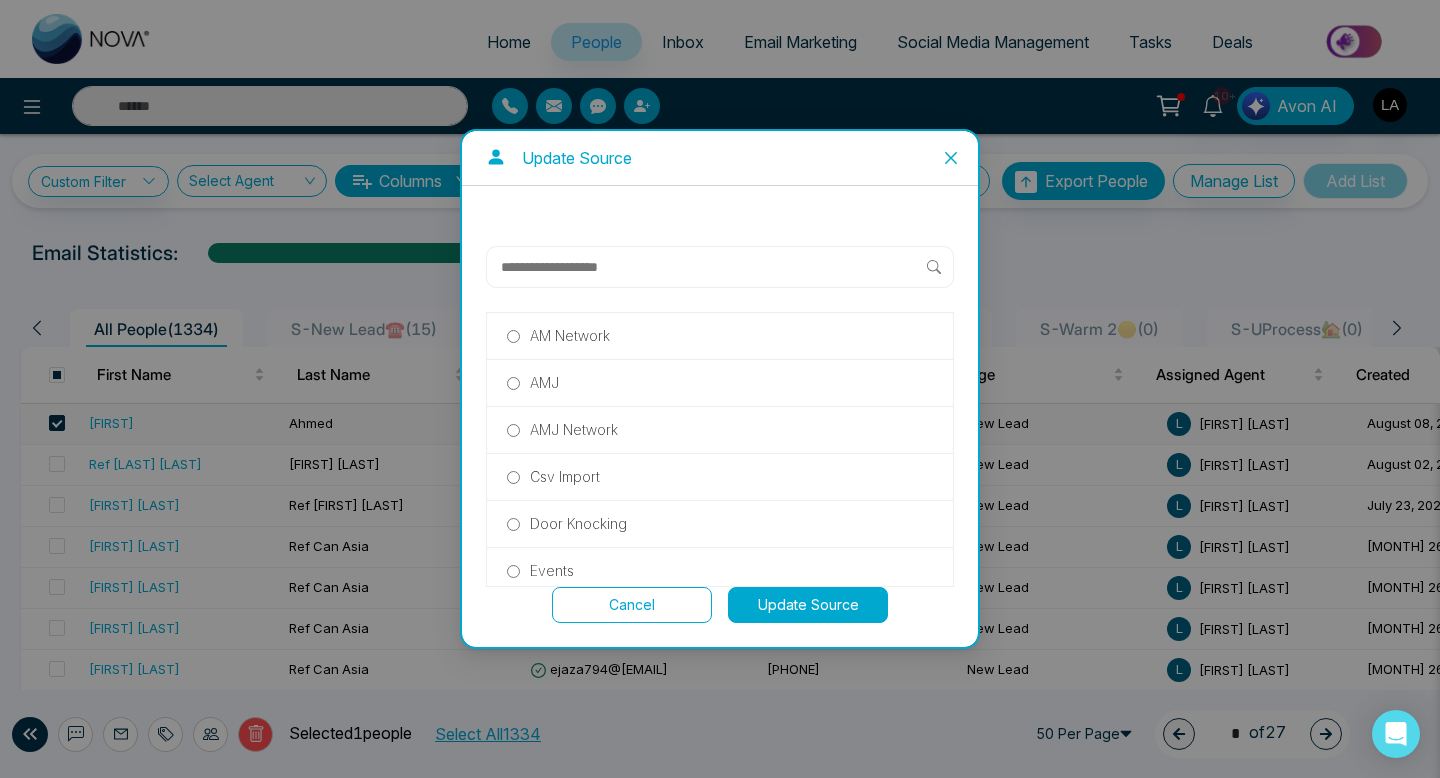 click at bounding box center (713, 267) 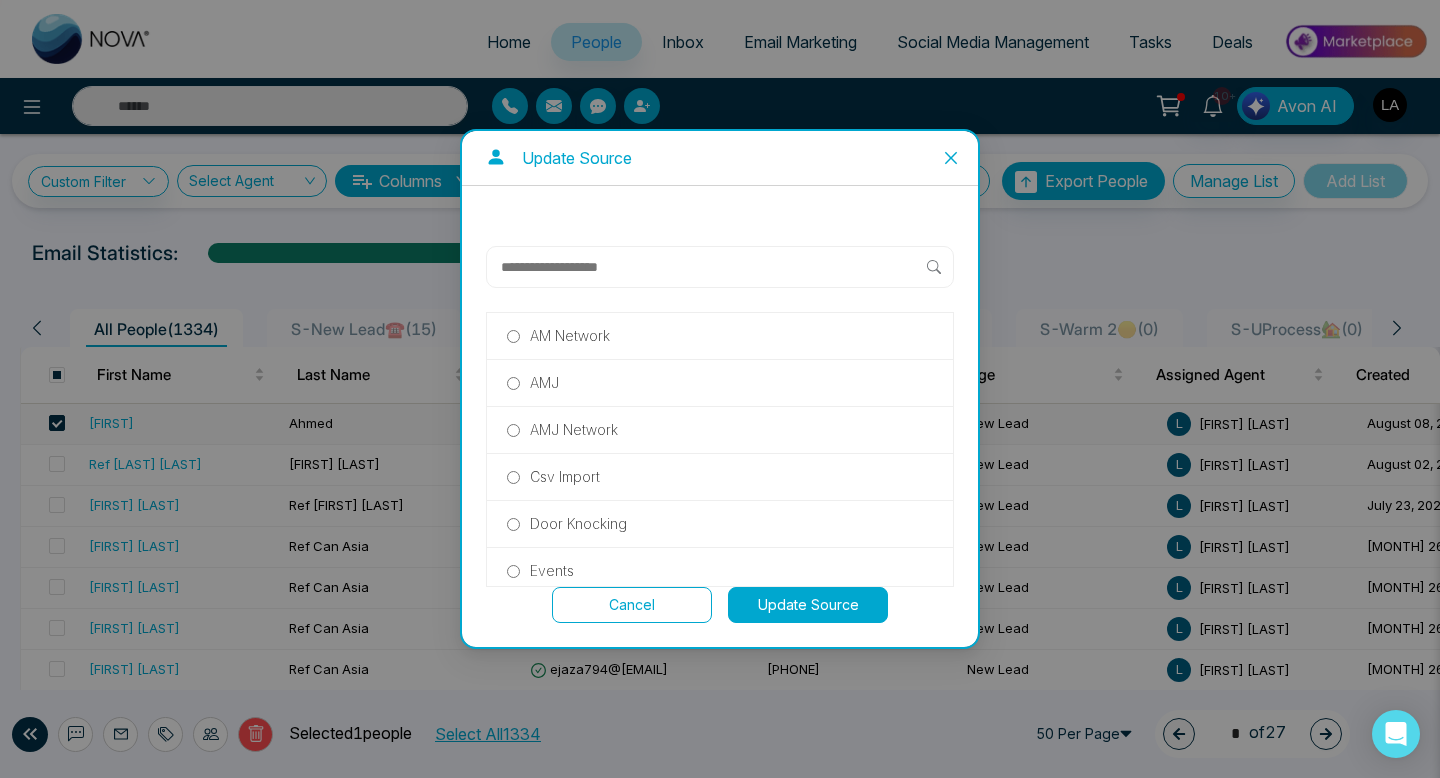 type on "*" 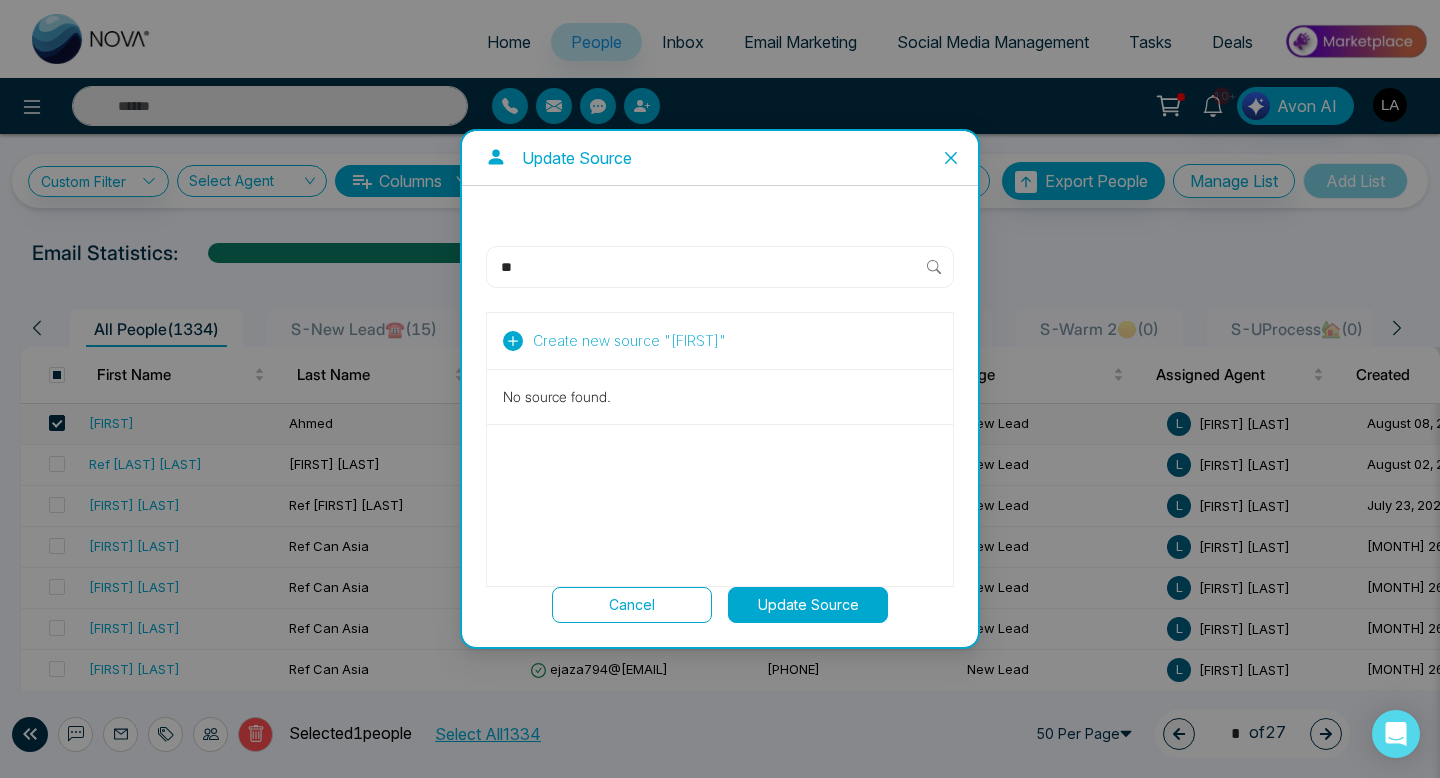 type on "*" 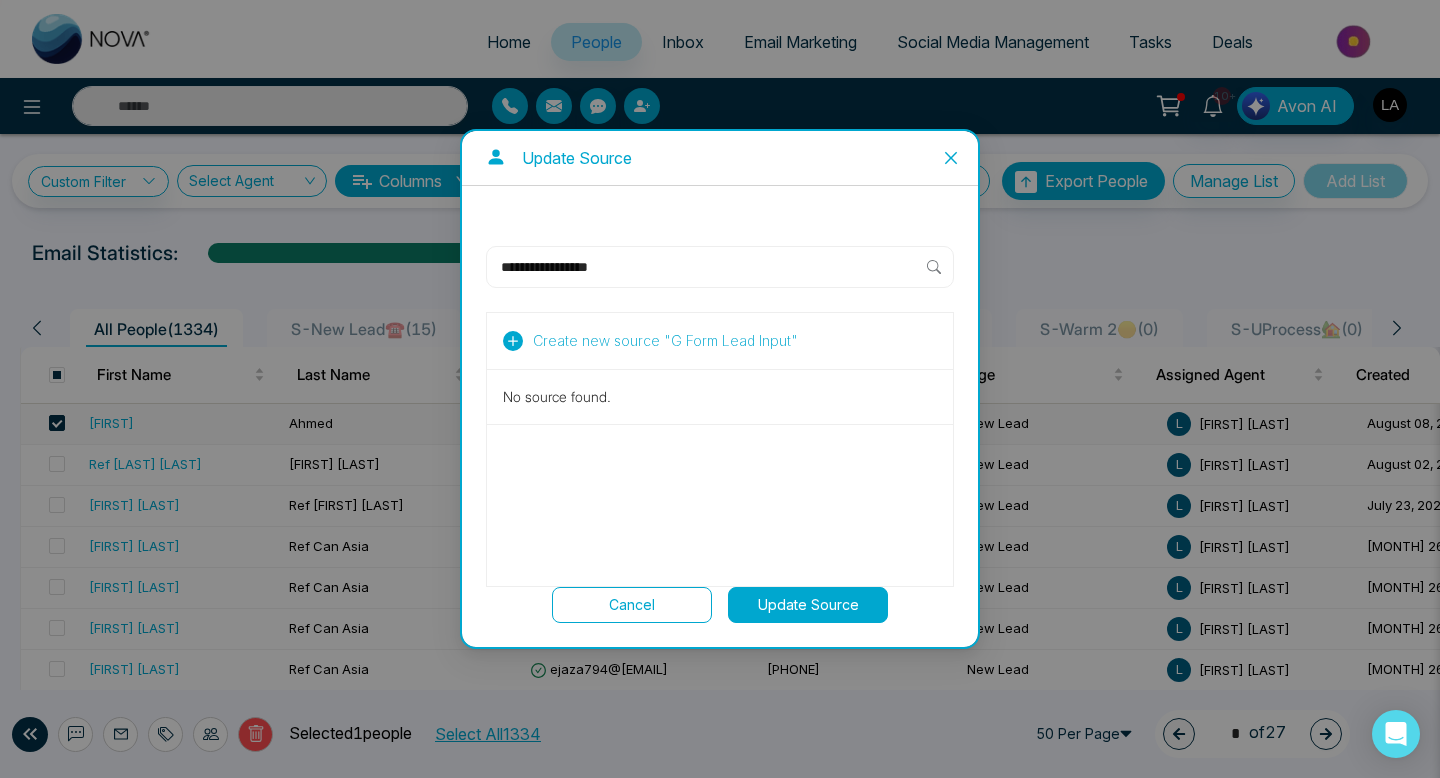 type on "**********" 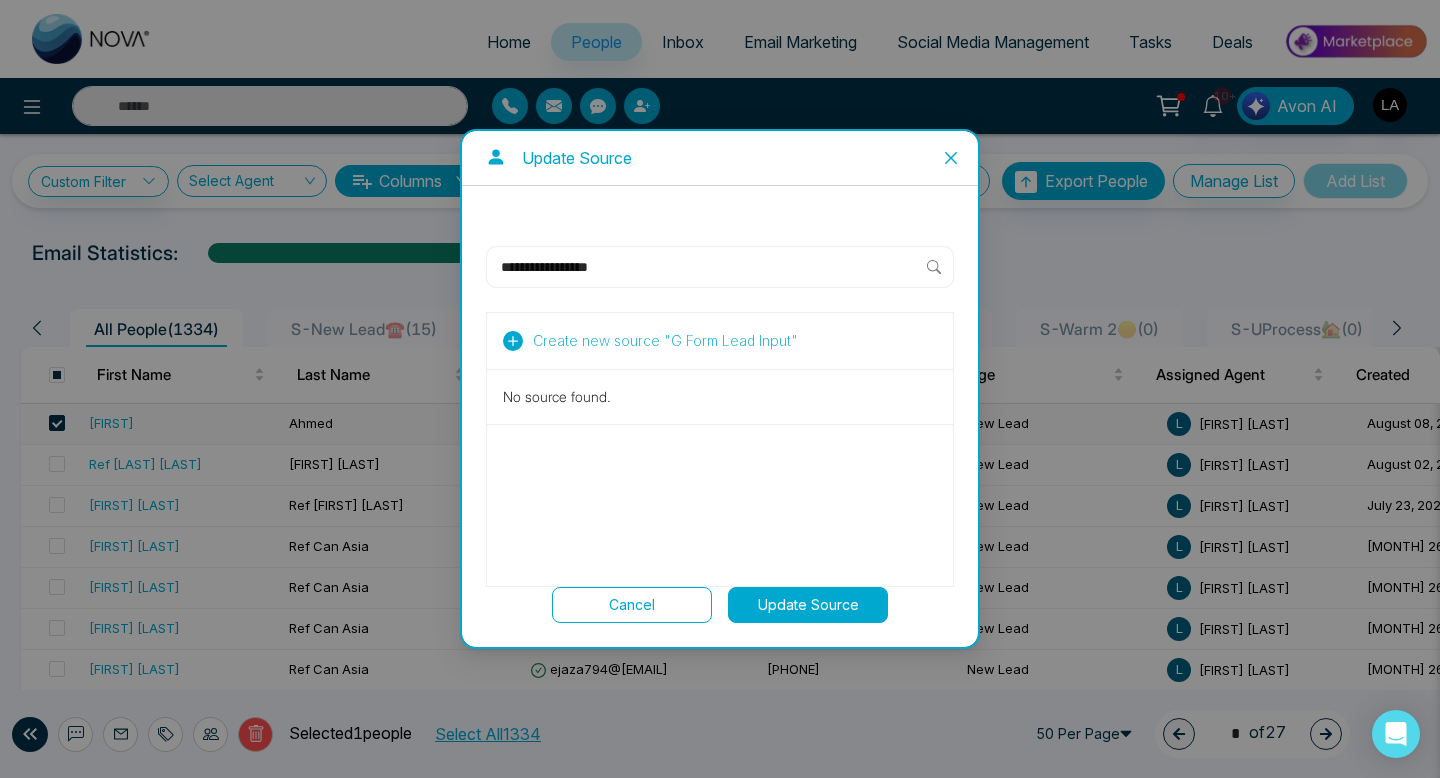 click on "Create new source " G Form Lead Input "" at bounding box center [650, 341] 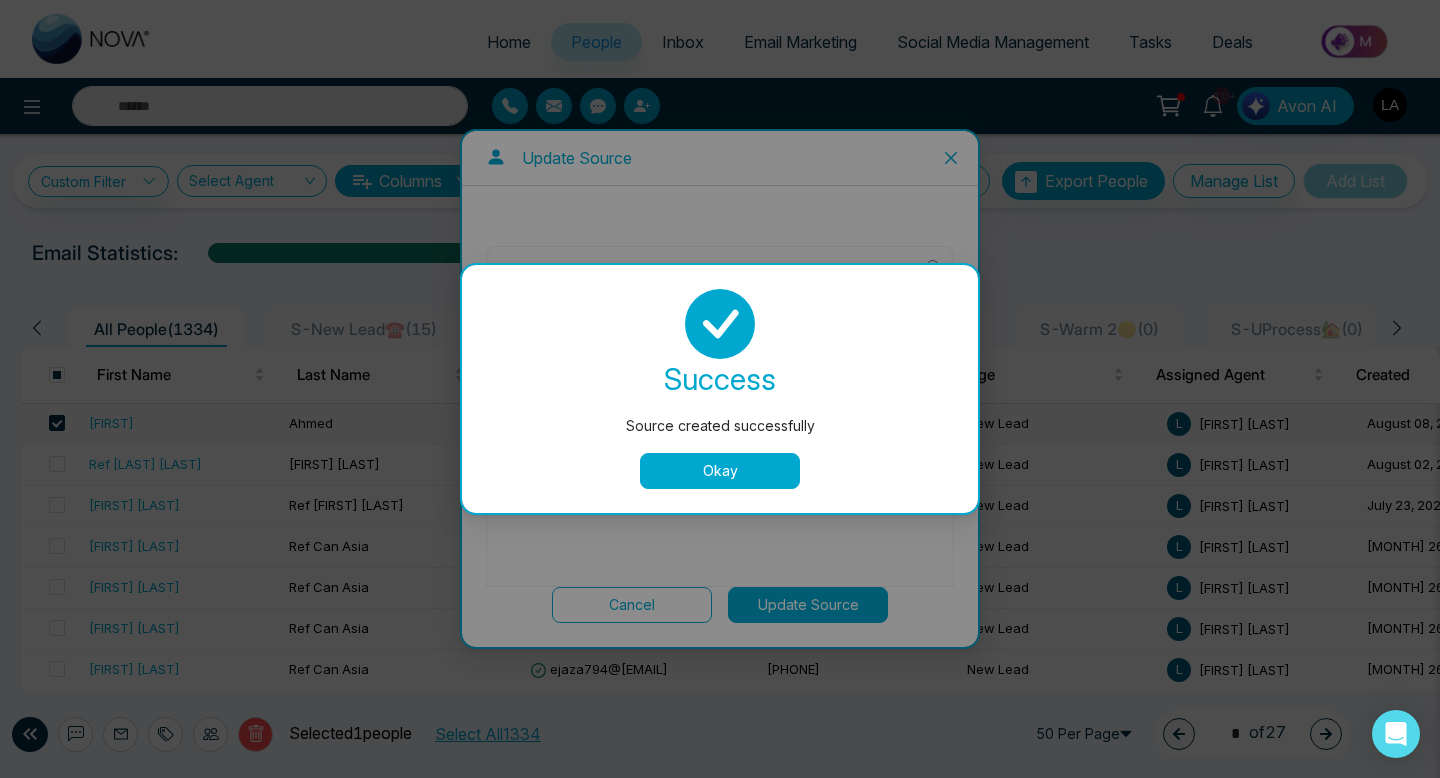 click on "Okay" at bounding box center (720, 471) 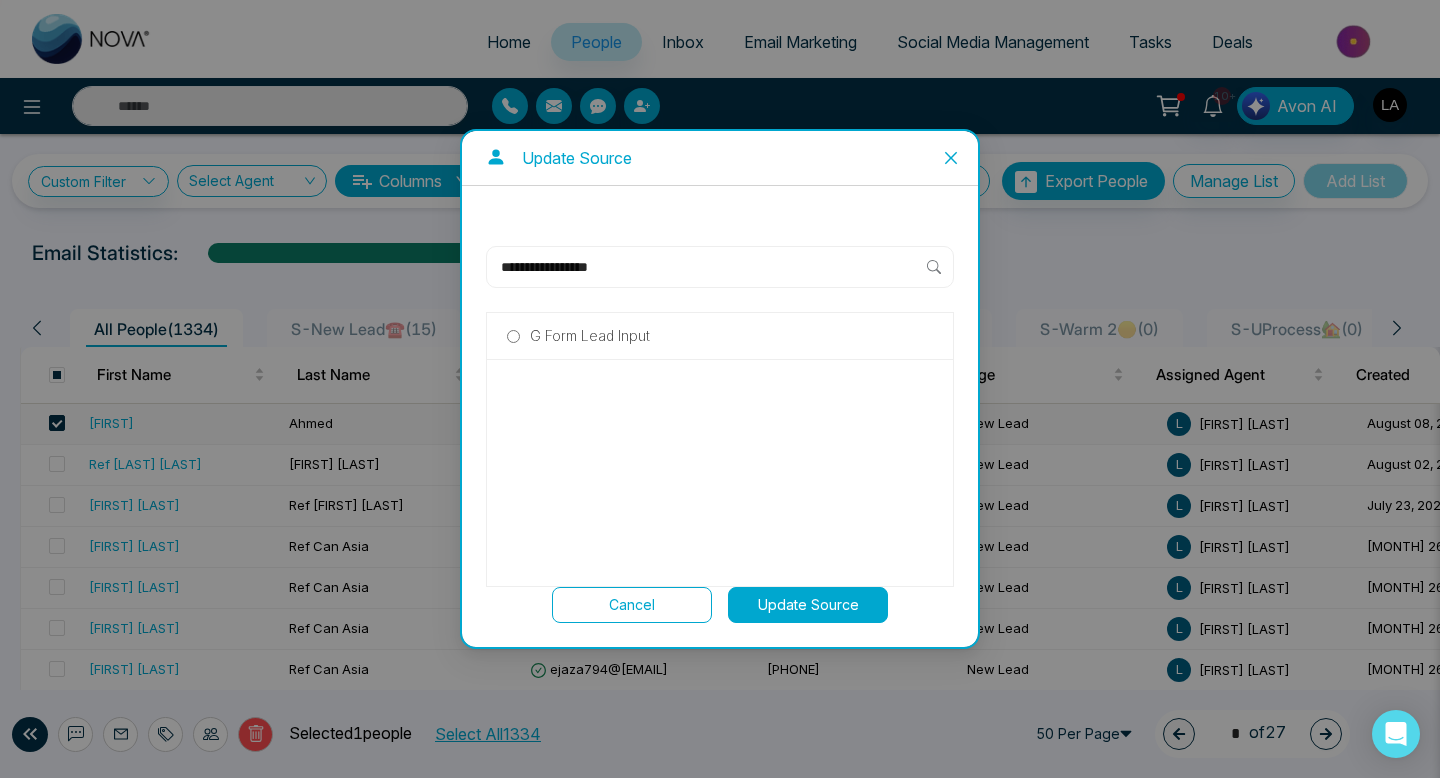 click on "Update Source" at bounding box center [808, 605] 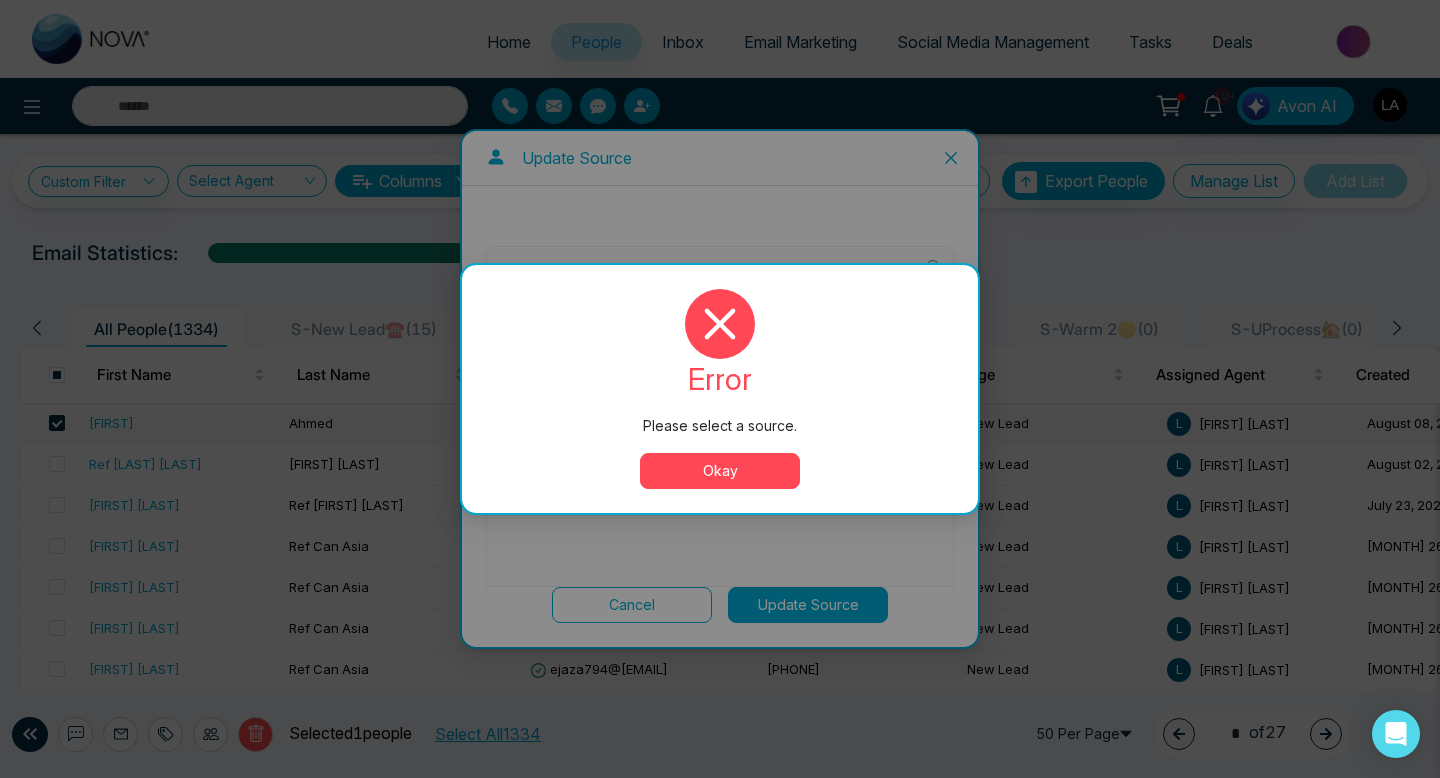 click on "Okay" at bounding box center [720, 471] 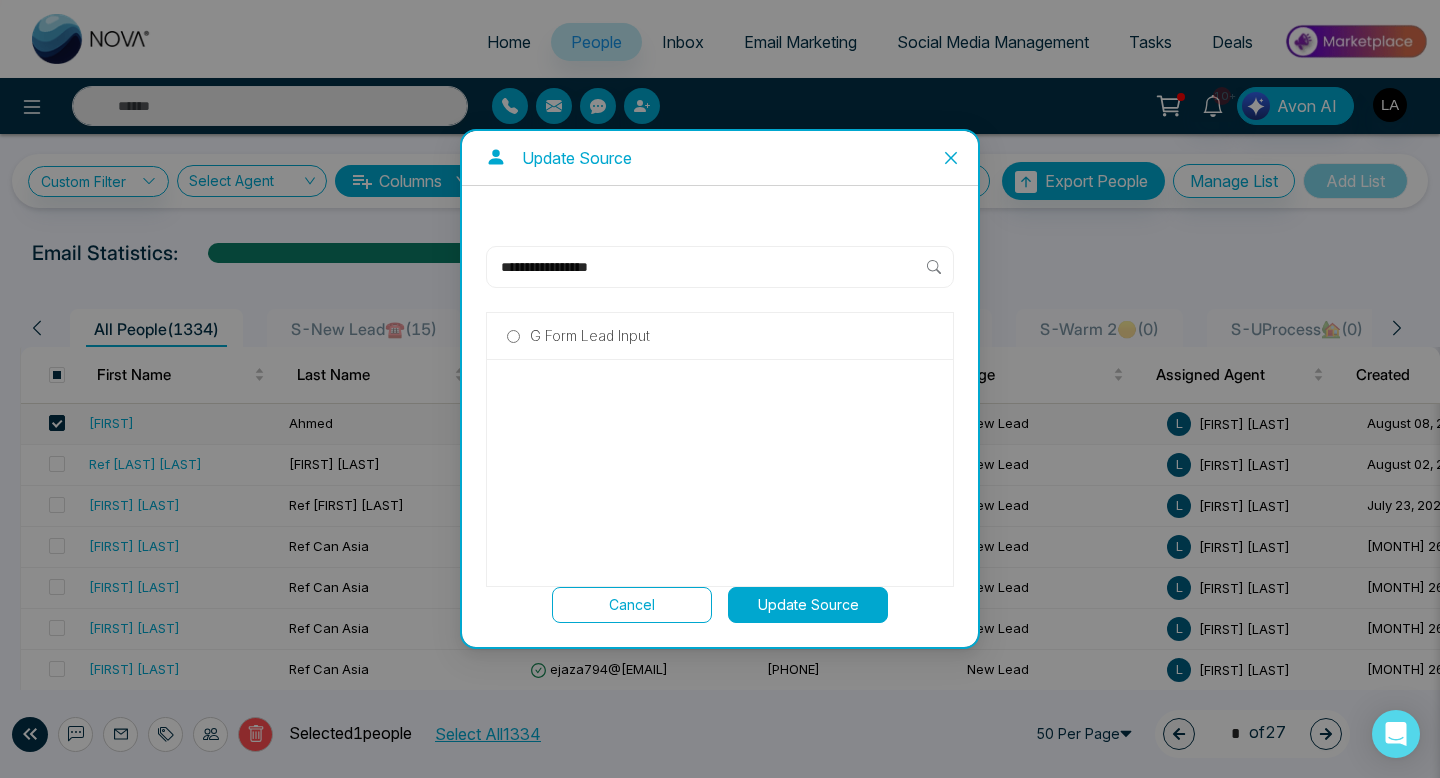 click on "G Form Lead Input" at bounding box center (590, 336) 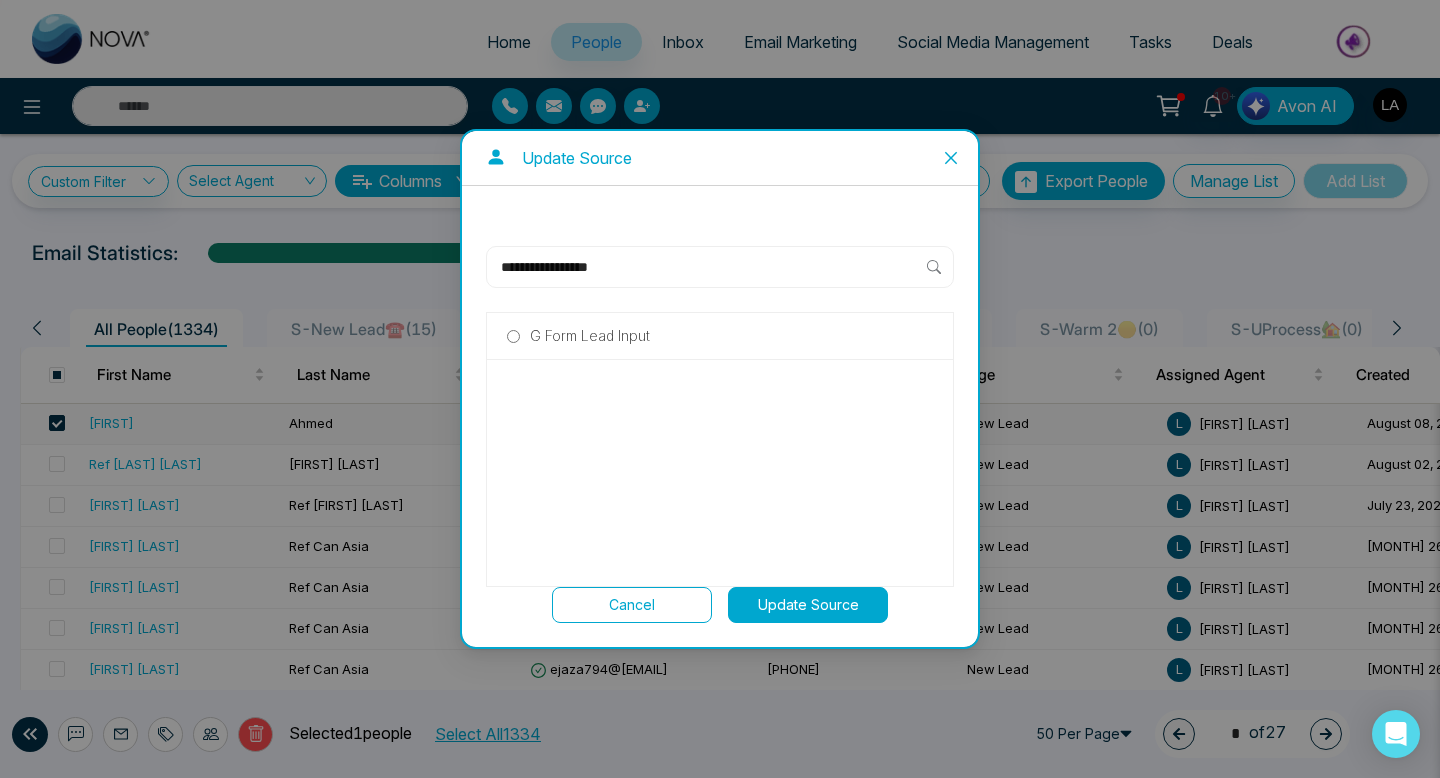 click on "Update Source" at bounding box center [808, 605] 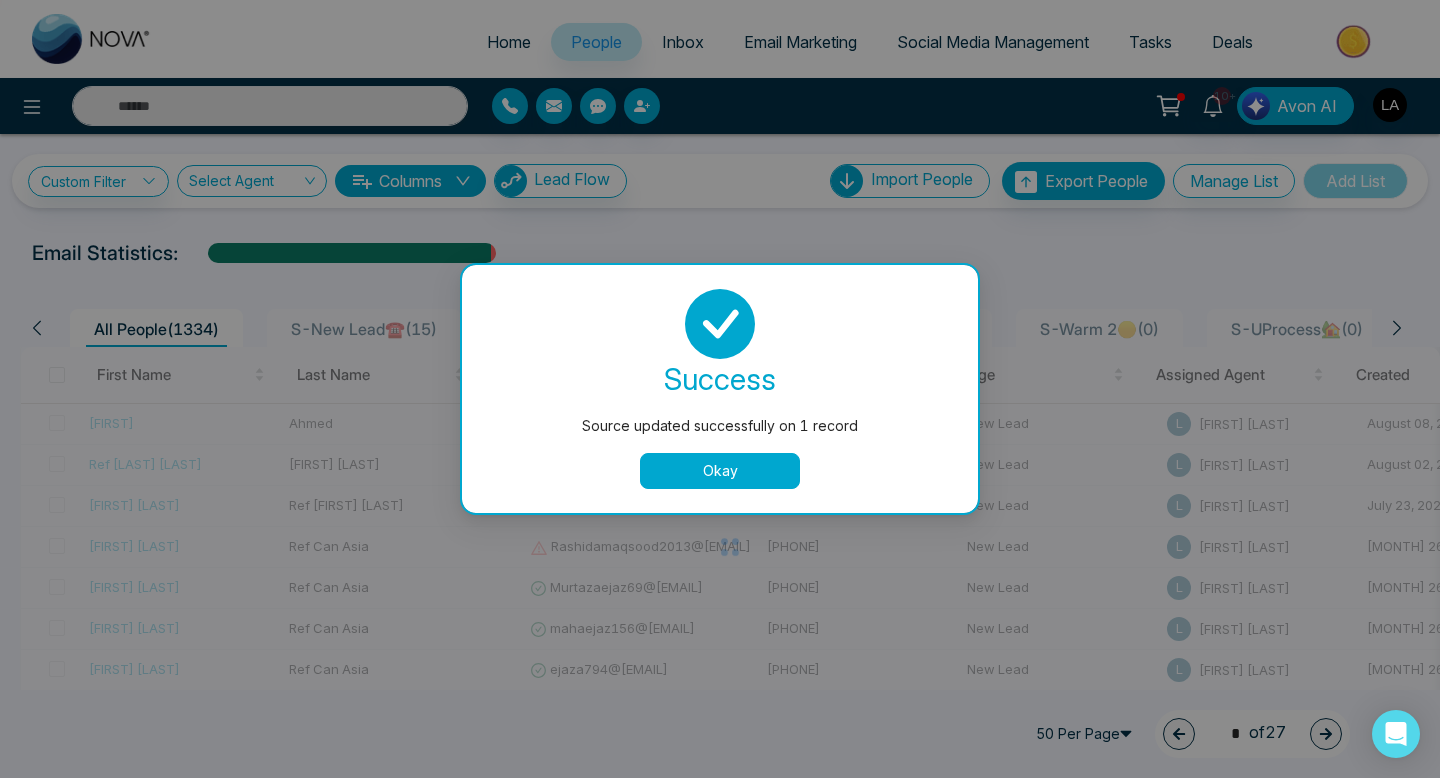 click on "Okay" at bounding box center (720, 471) 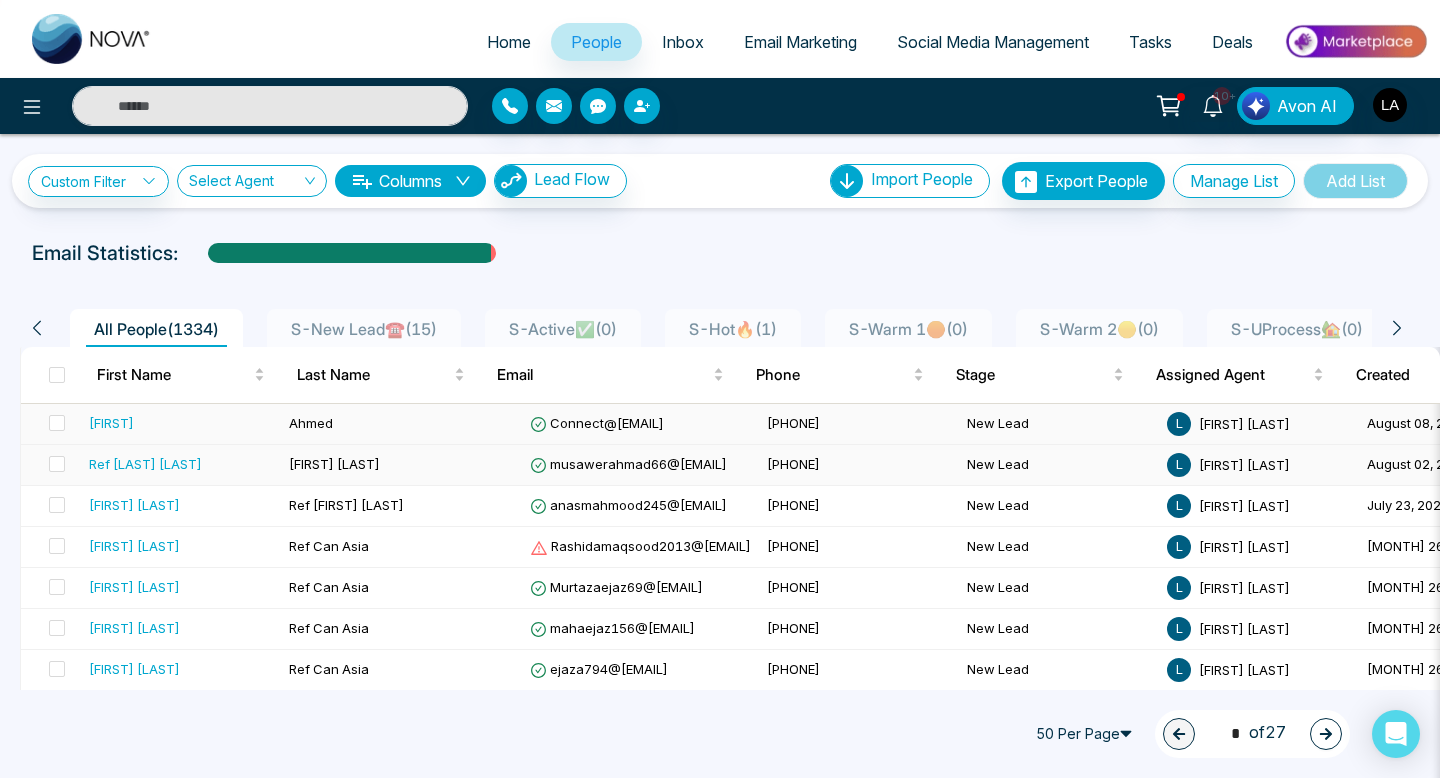 click on "Ahmed" at bounding box center (401, 424) 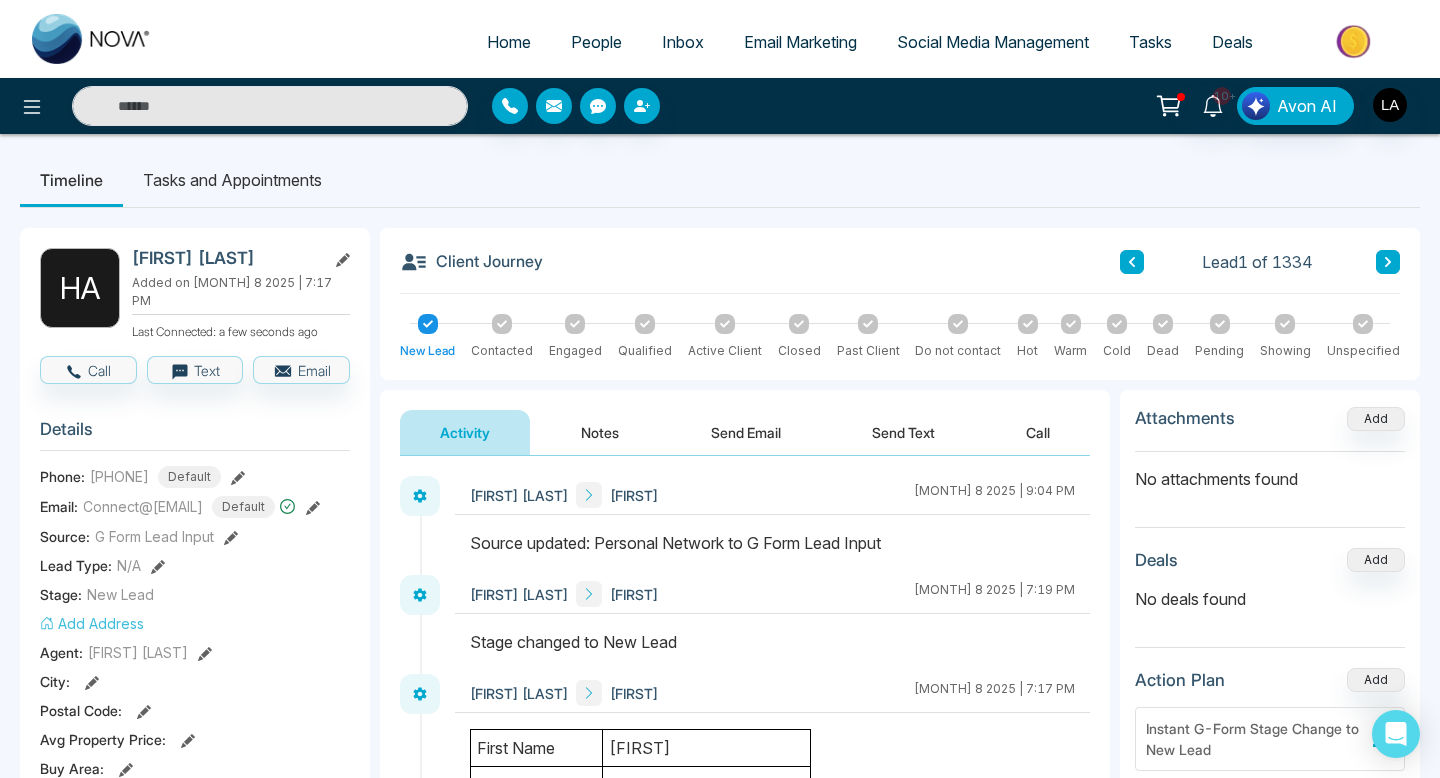 scroll, scrollTop: 0, scrollLeft: 0, axis: both 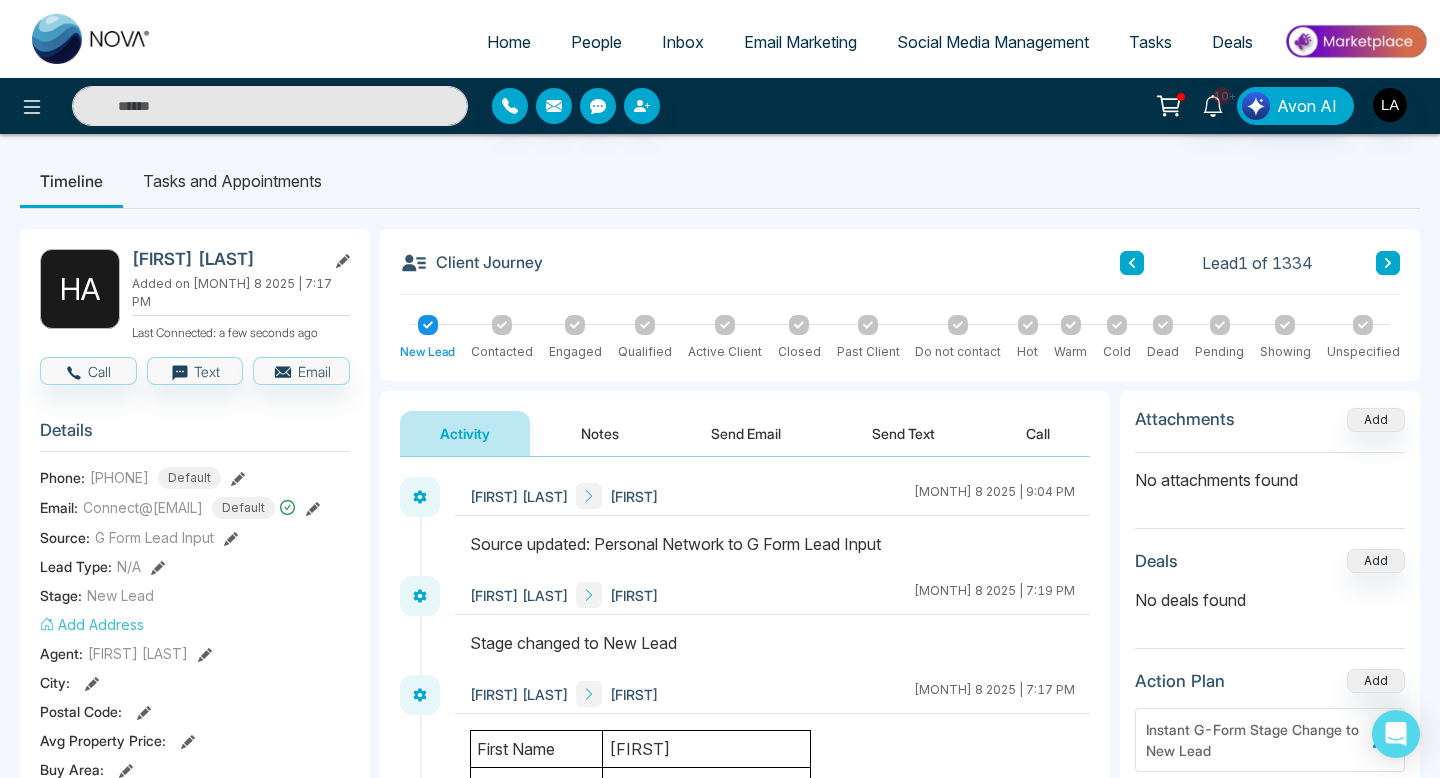 click 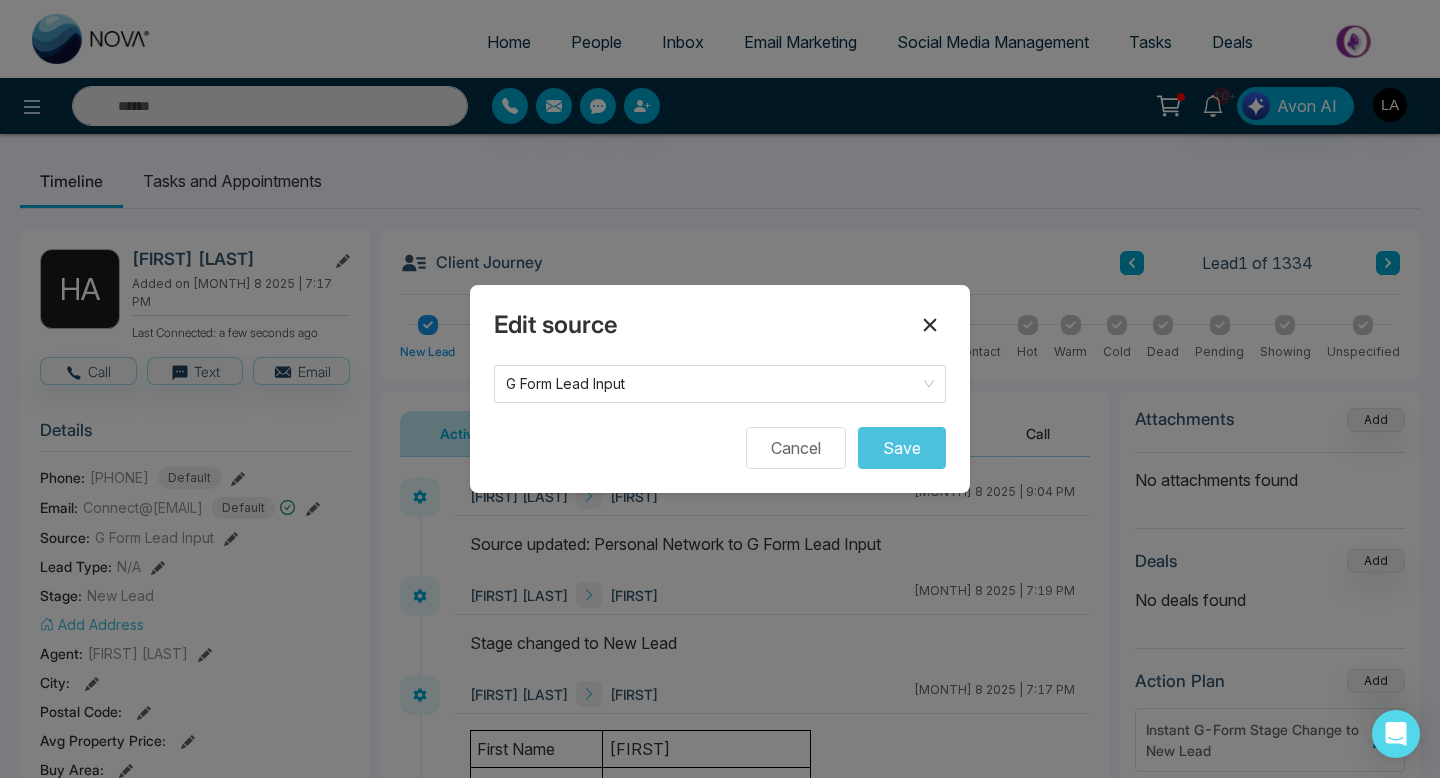 click 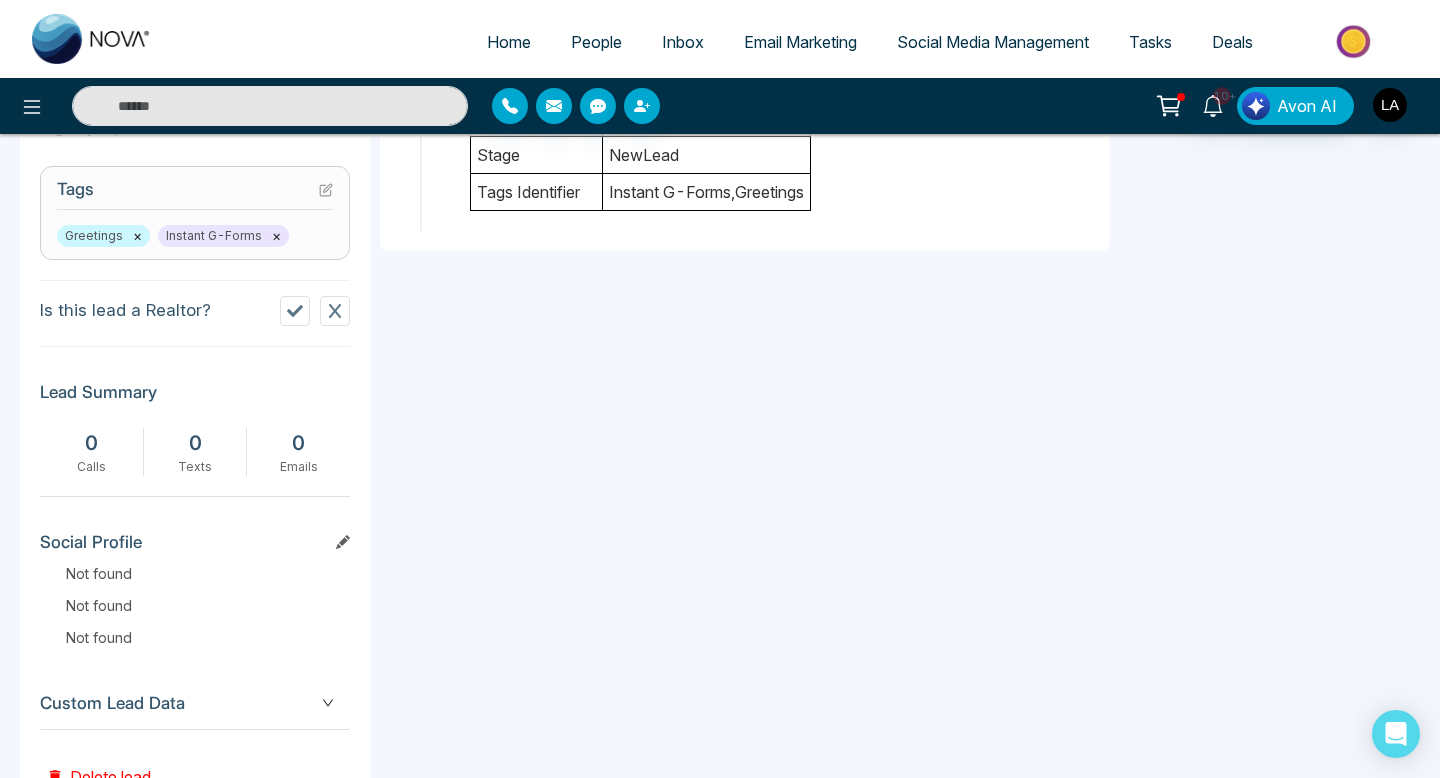 scroll, scrollTop: 878, scrollLeft: 0, axis: vertical 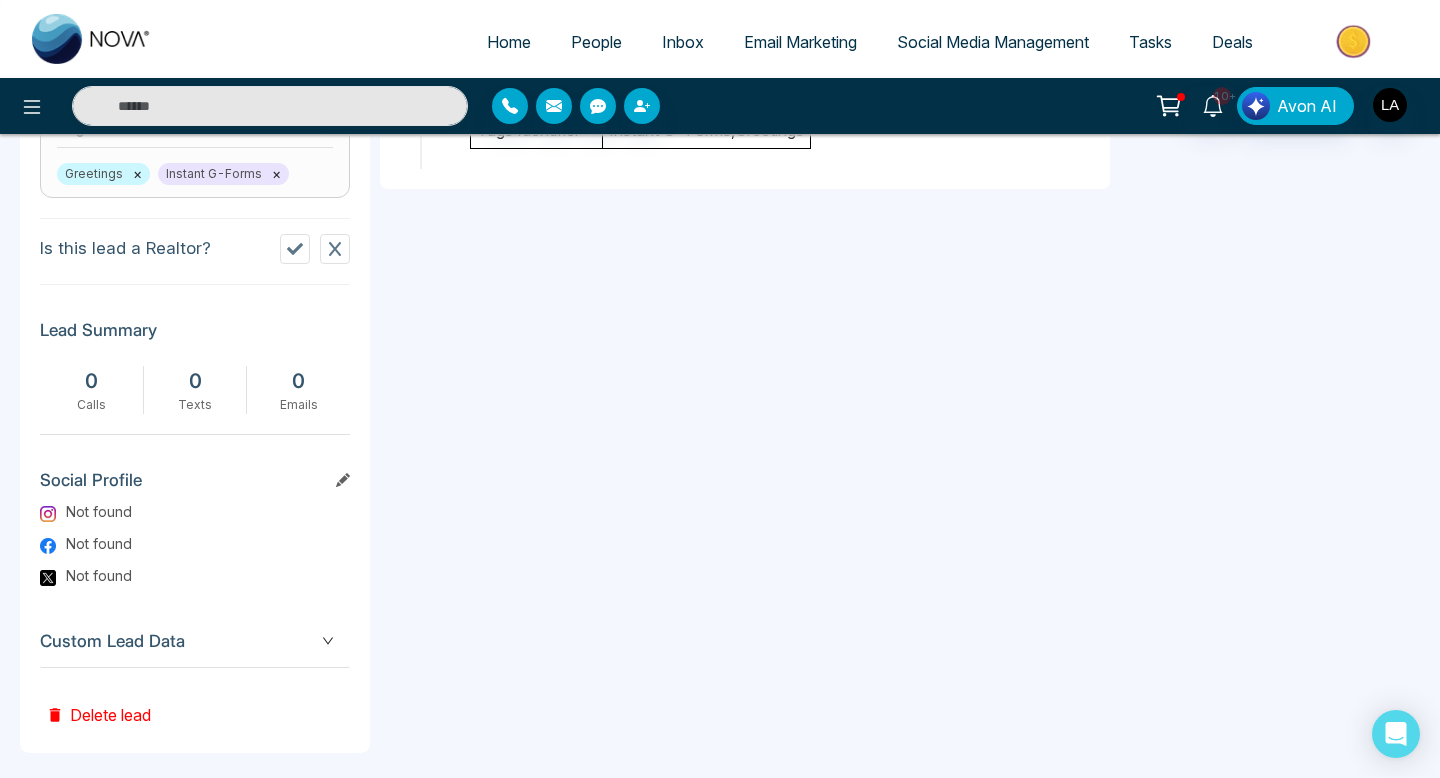 click on "Delete lead" at bounding box center [98, 700] 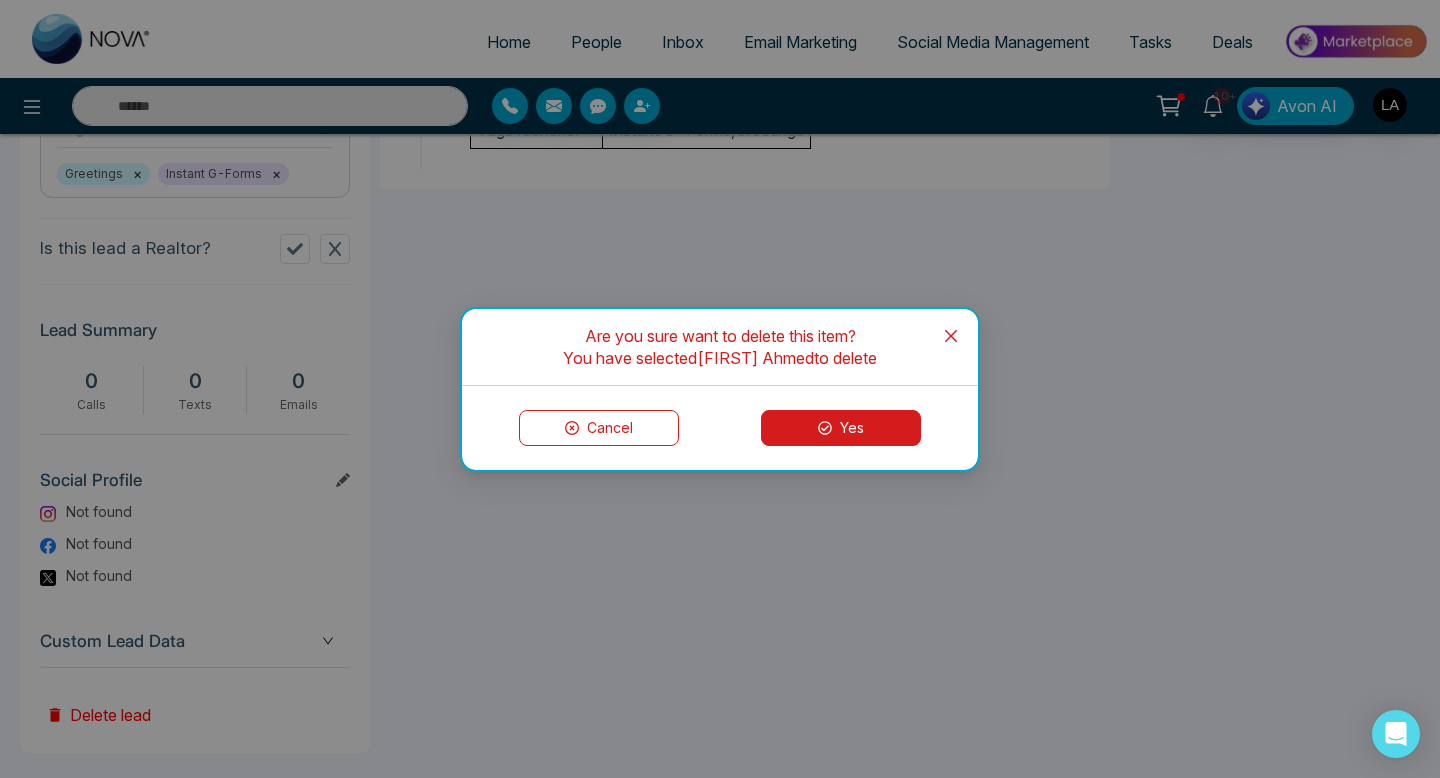 click on "Yes" at bounding box center [841, 428] 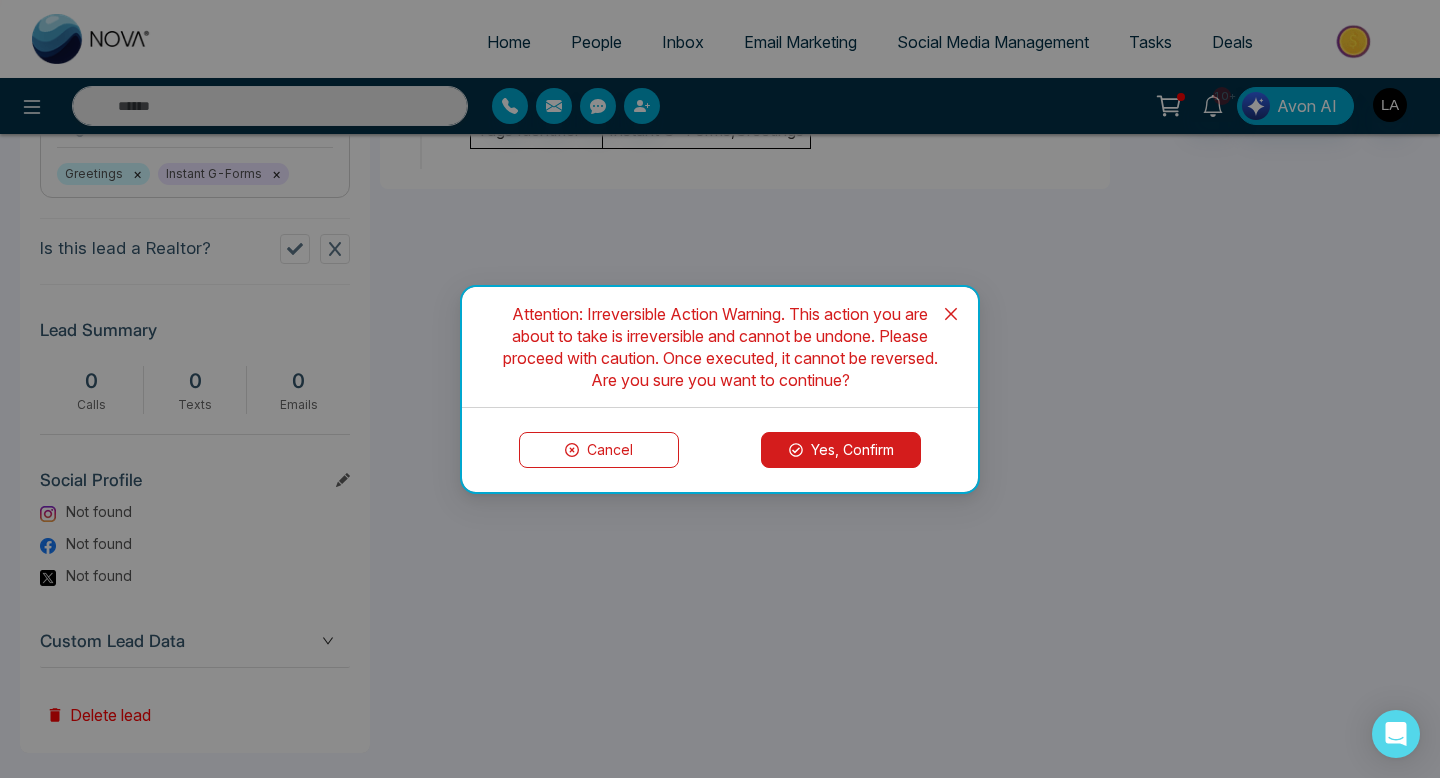 click 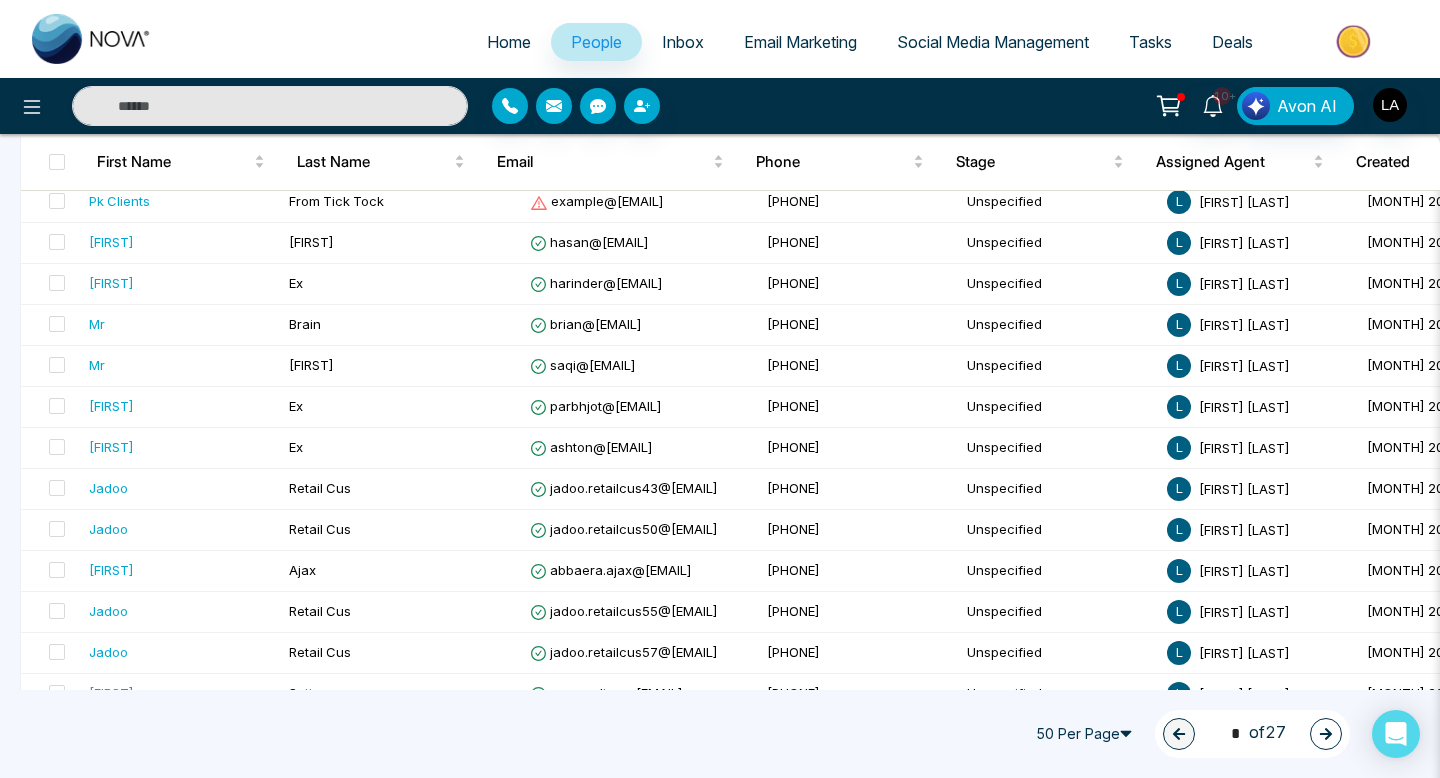 scroll, scrollTop: 0, scrollLeft: 0, axis: both 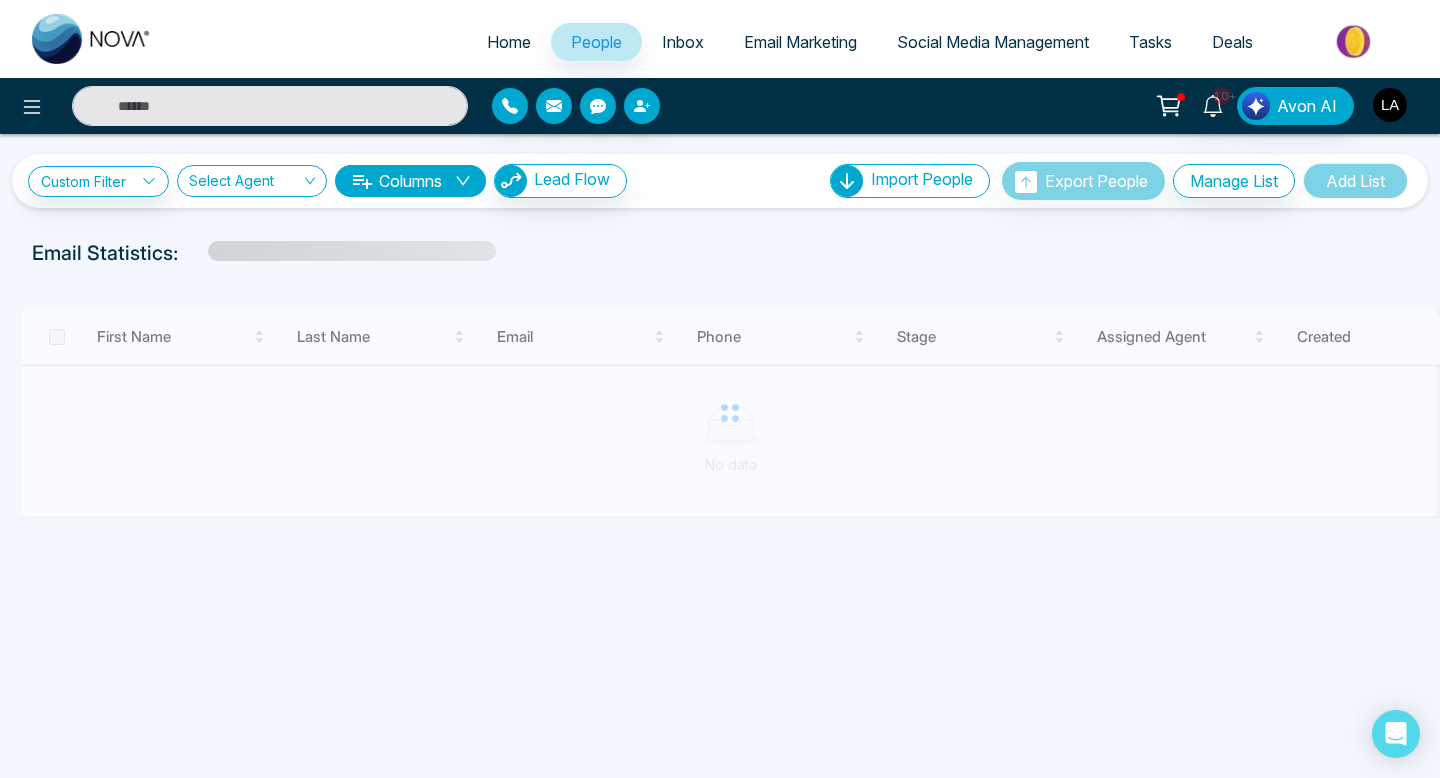 click at bounding box center [1390, 105] 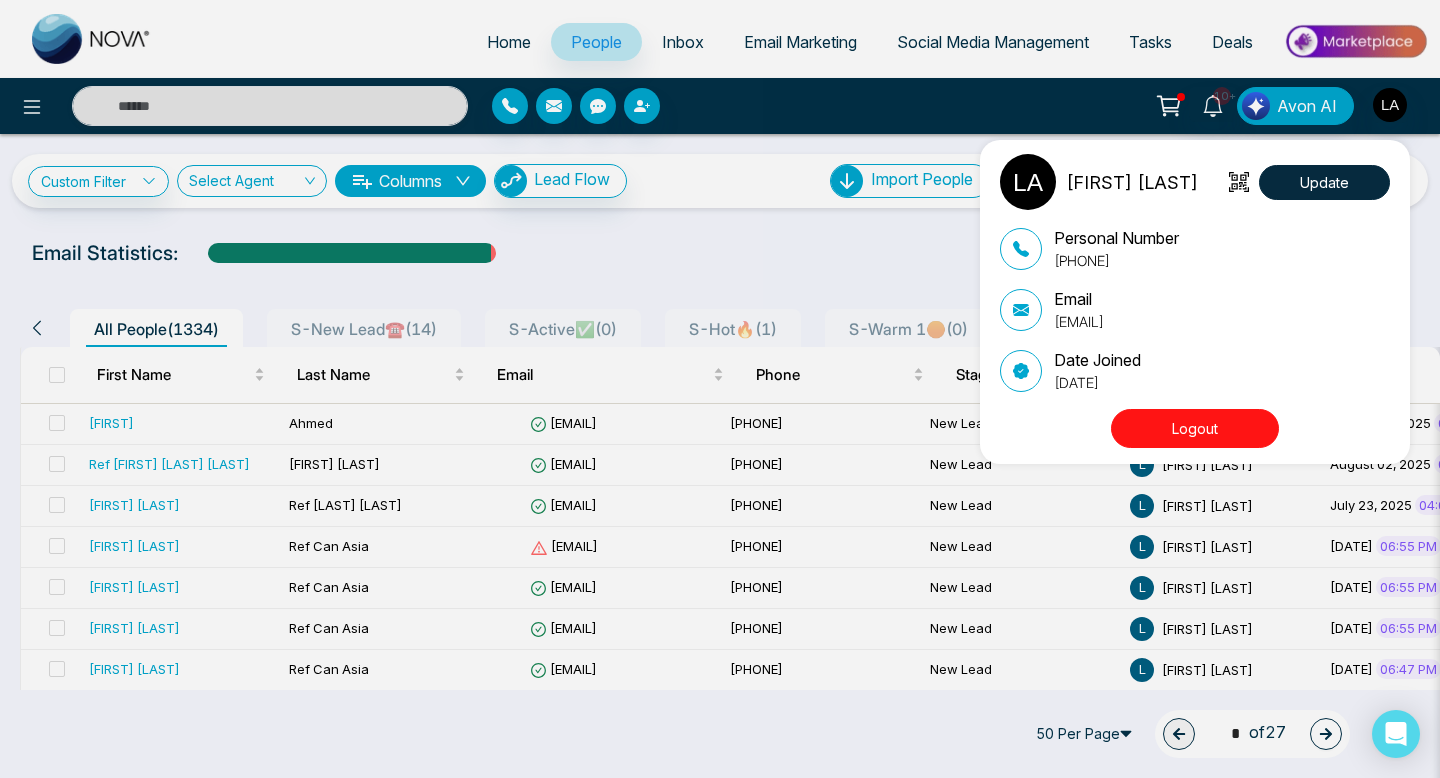 click on "Luqman Ahmed Update Personal Number +19055068800 Email newlifehomes.ca@gmail.com Date Joined April 14, 2023 Logout" at bounding box center [720, 389] 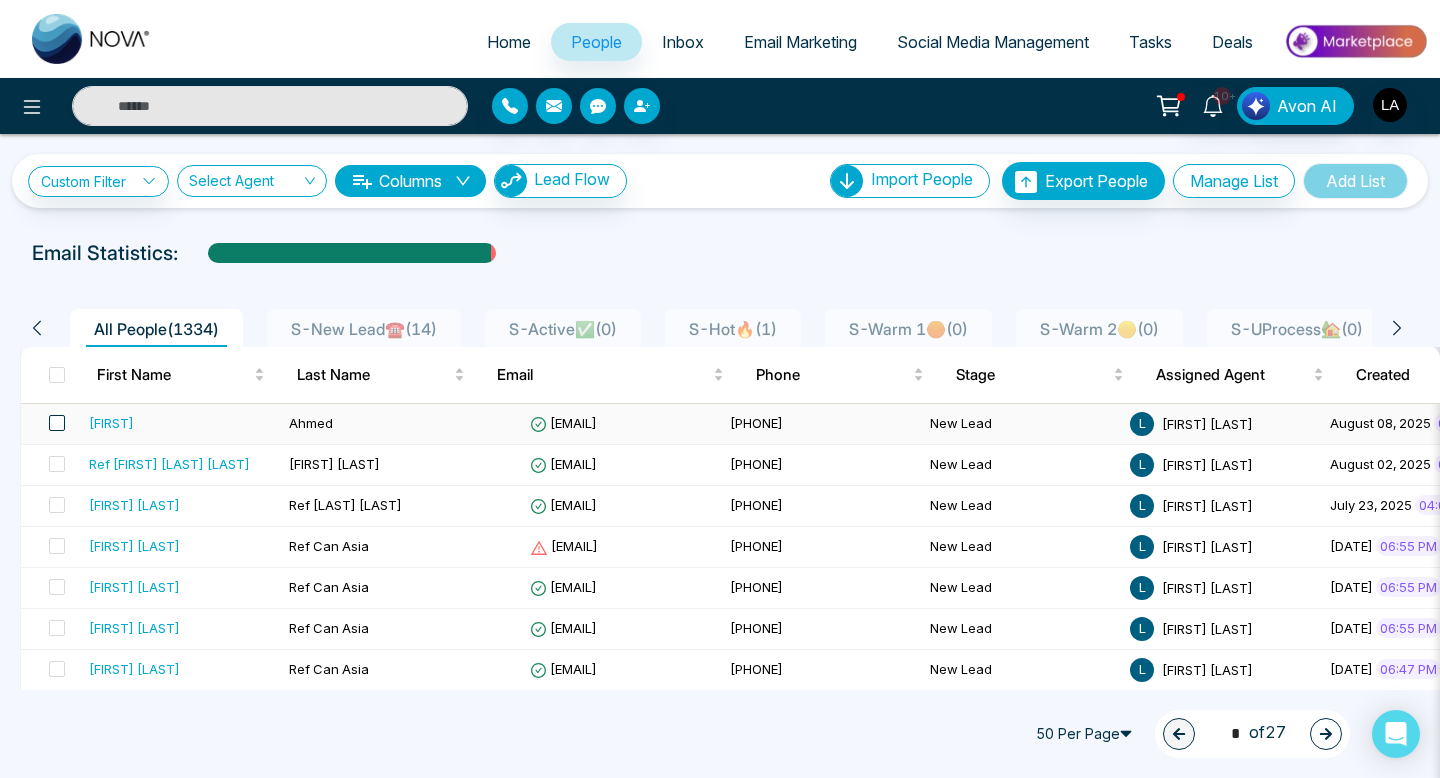 click at bounding box center [57, 423] 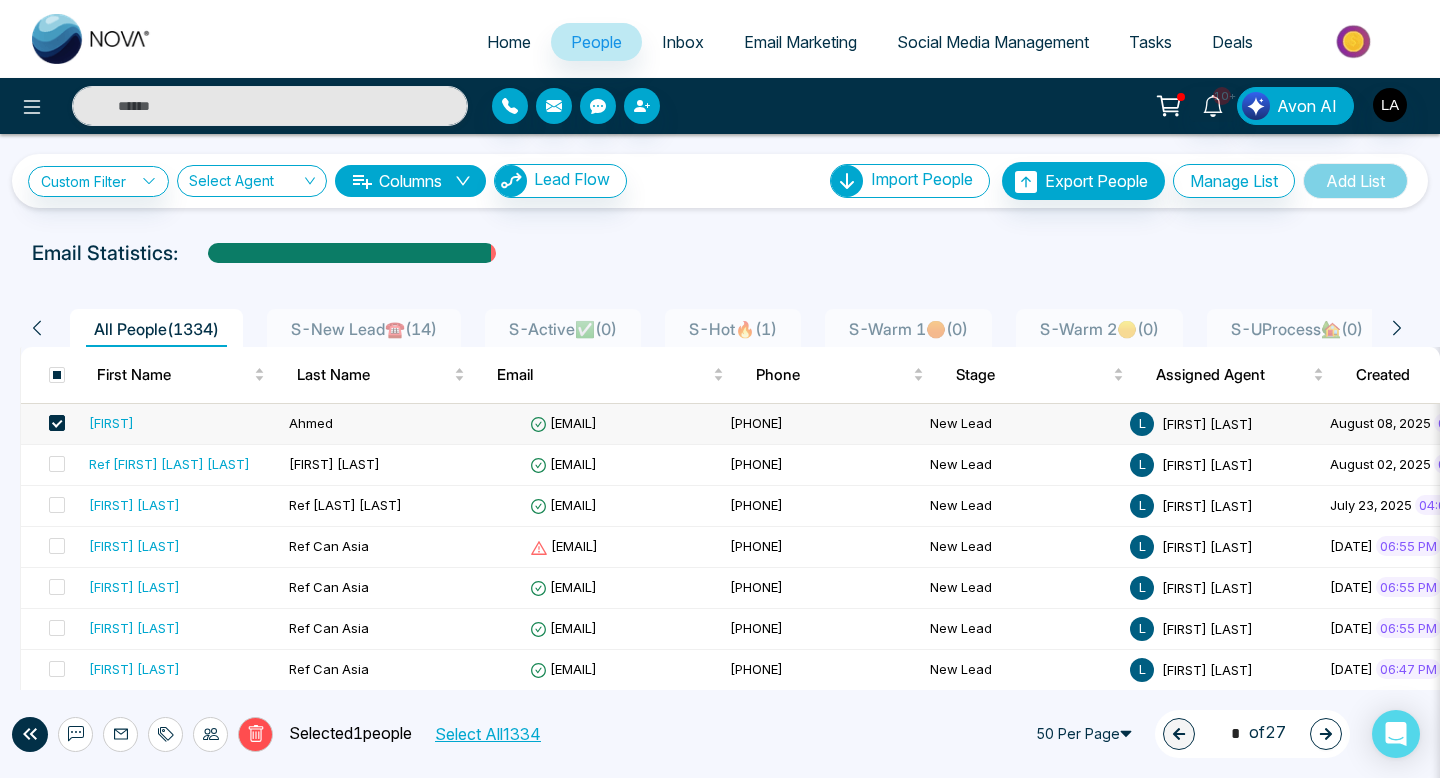 click 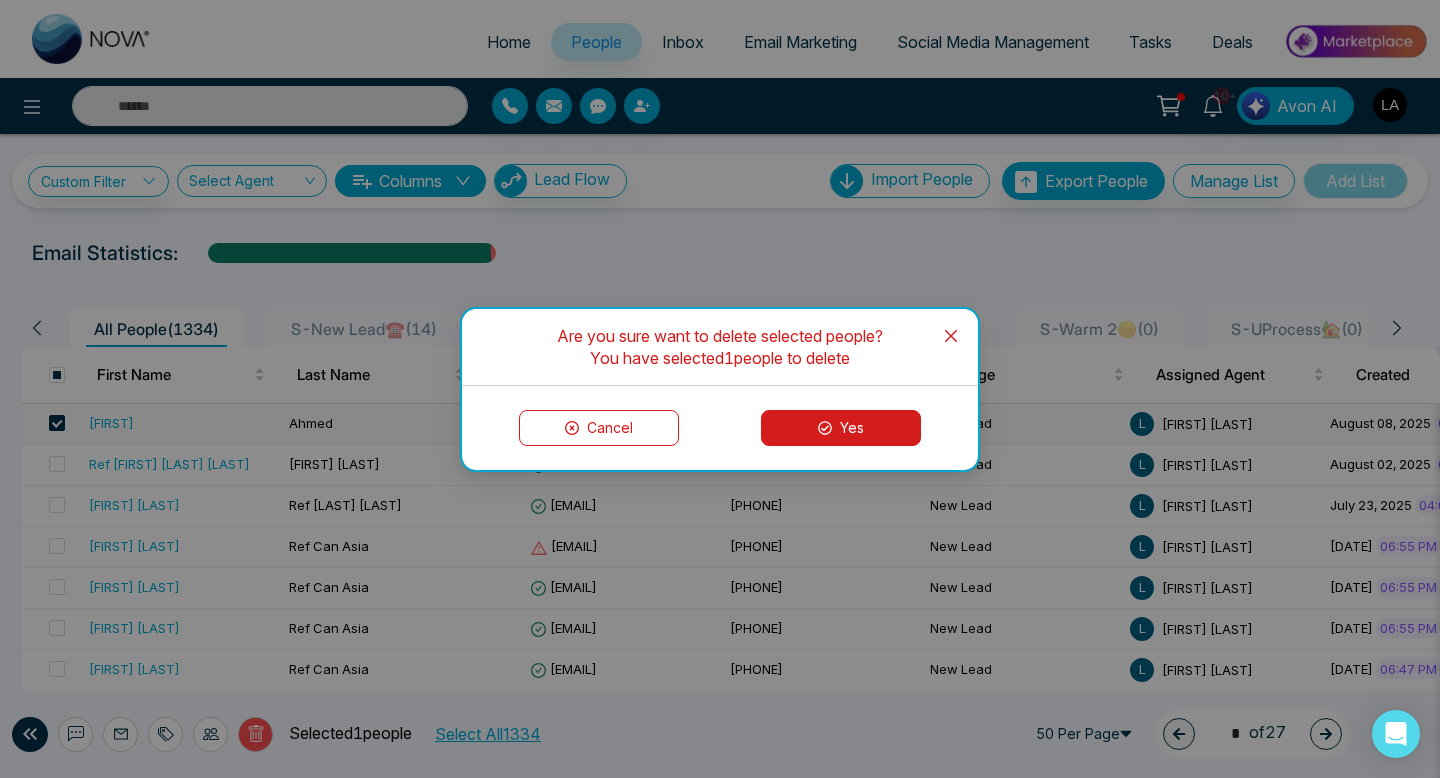 click on "Yes" at bounding box center [841, 428] 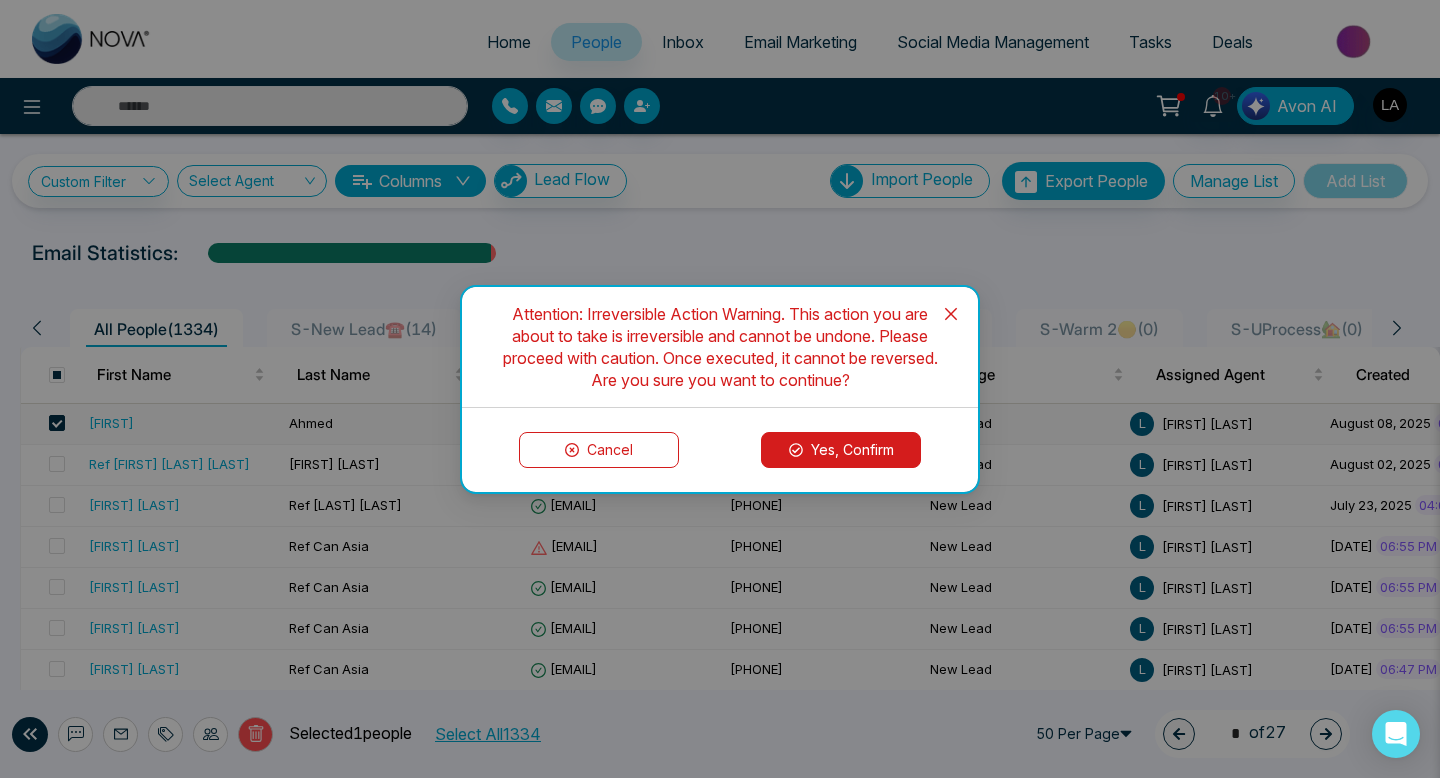 click on "Yes, Confirm" at bounding box center [841, 450] 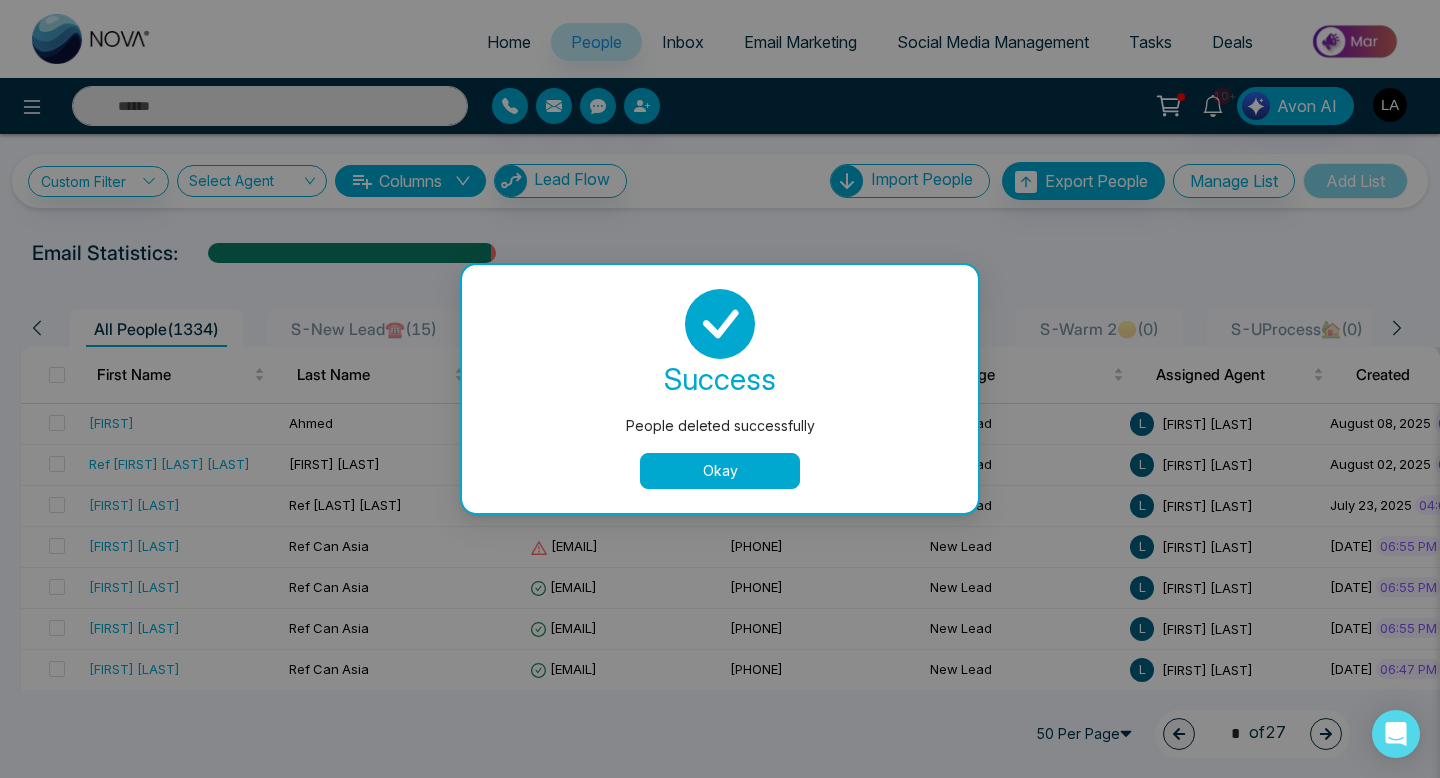 click on "Okay" at bounding box center (720, 471) 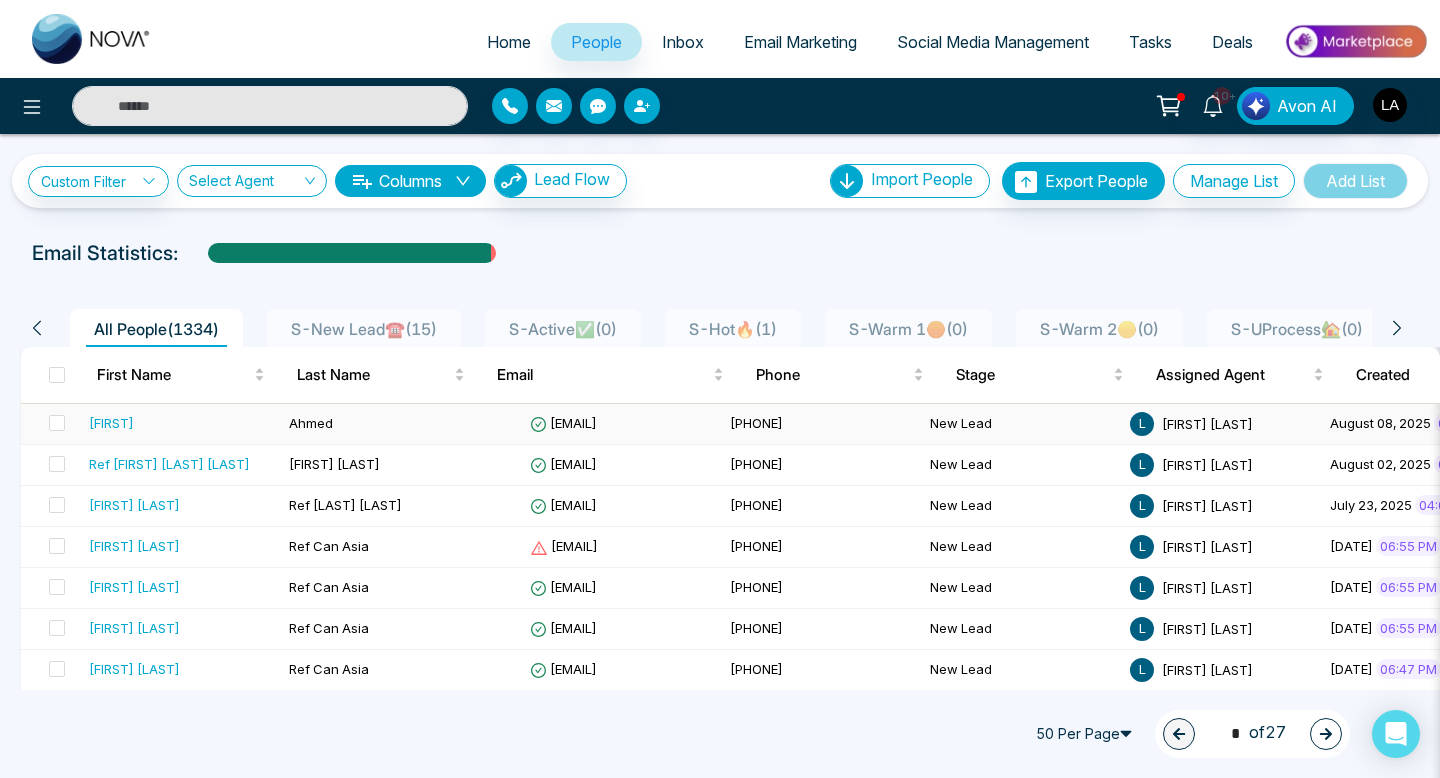click on "[FIRST]" at bounding box center [181, 423] 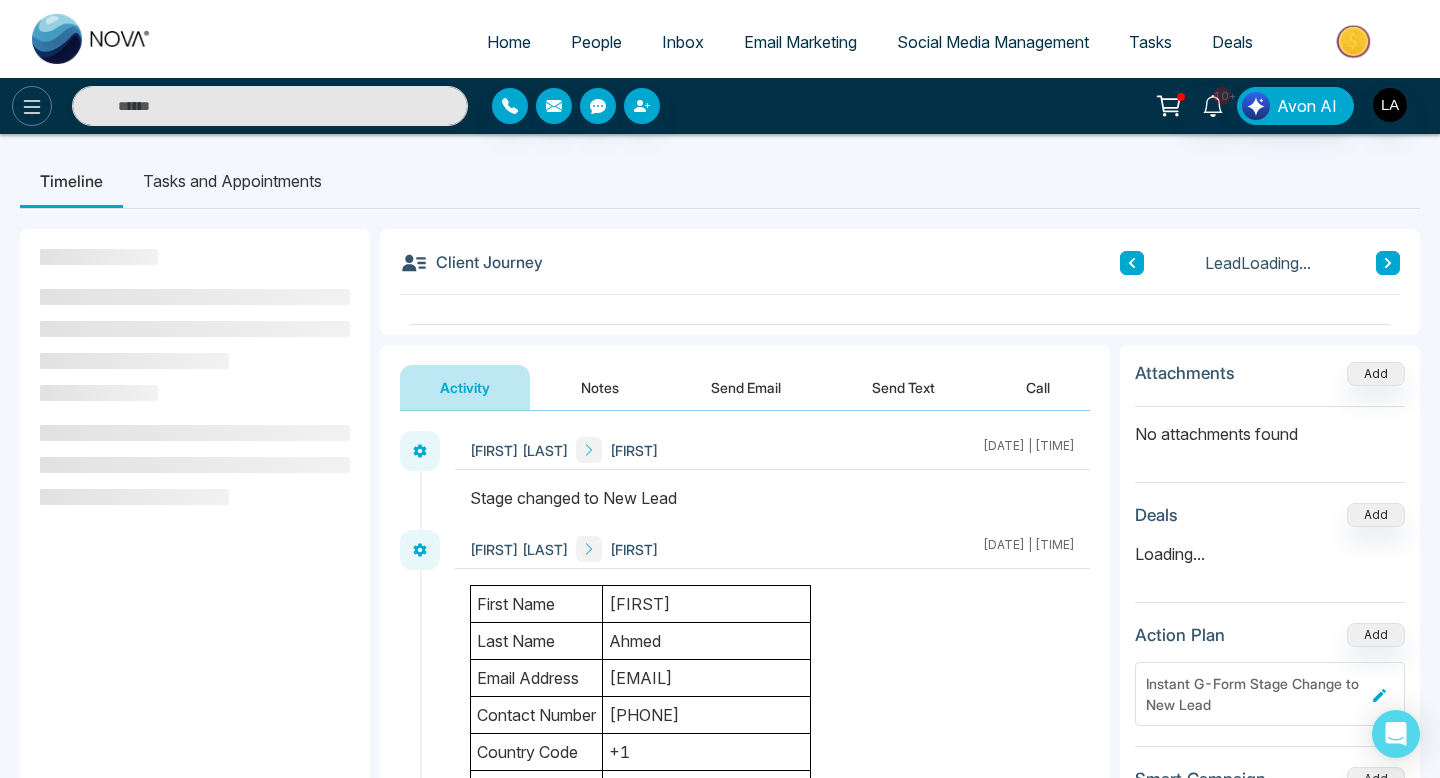 click 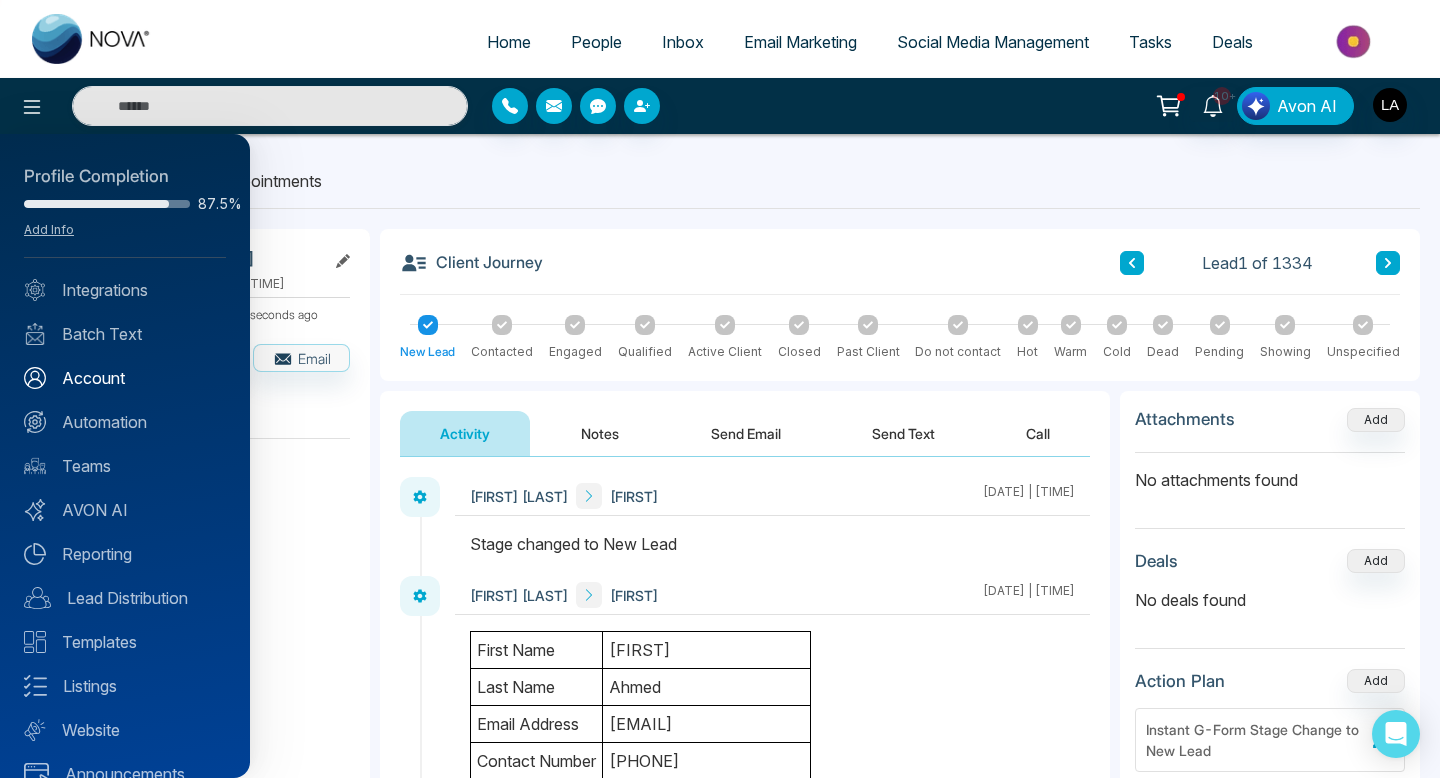 click on "Account" at bounding box center (125, 378) 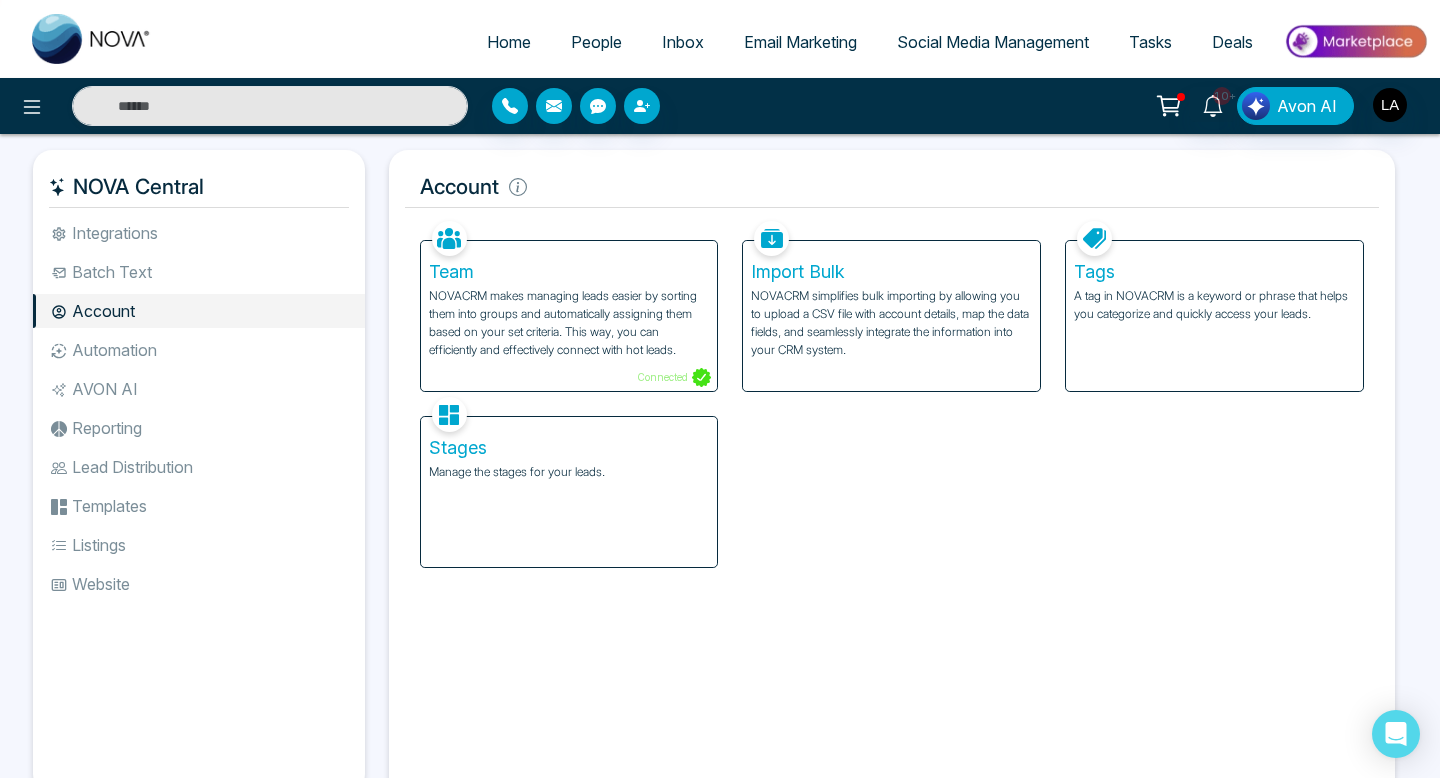 click on "Automation" at bounding box center [199, 350] 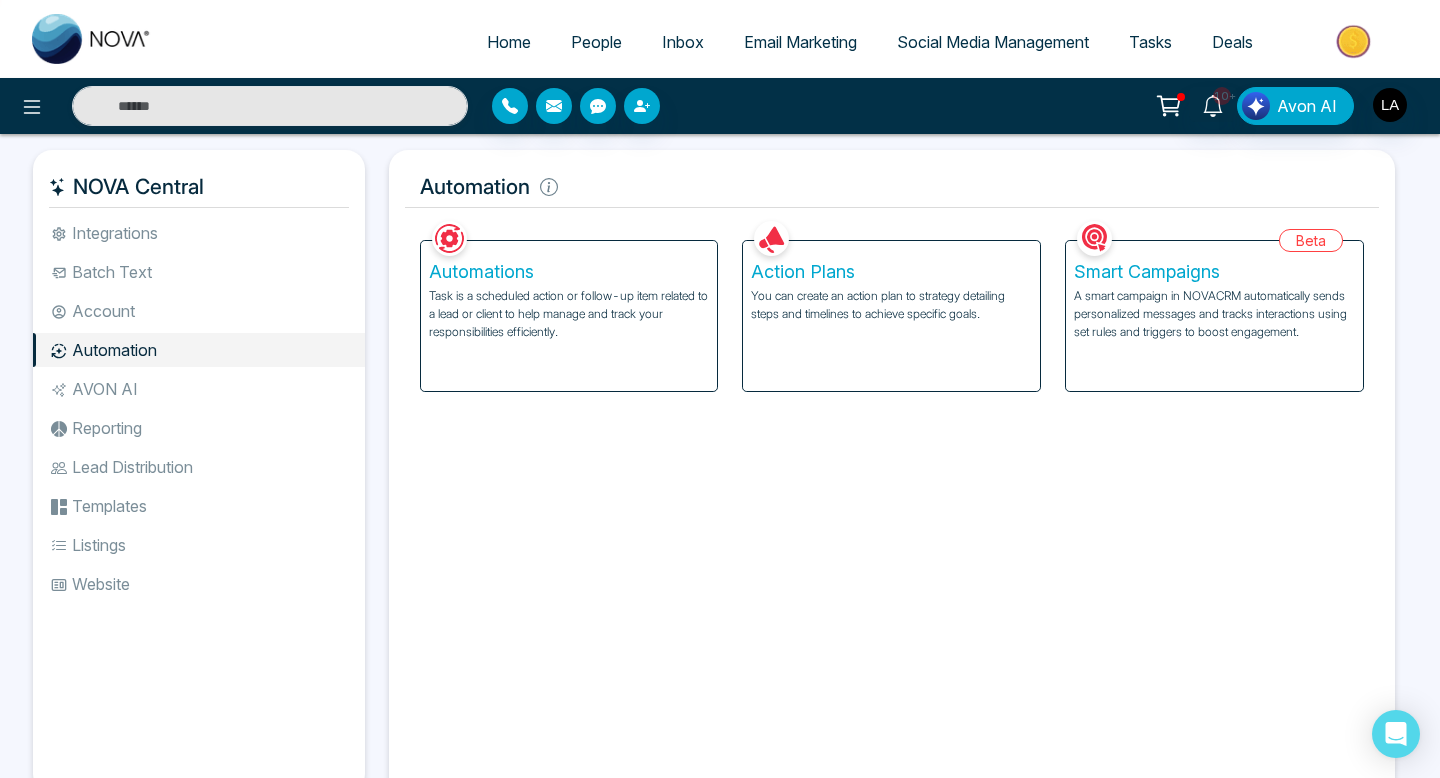 click on "You can create an action plan to strategy detailing steps and timelines to achieve specific goals." at bounding box center [891, 305] 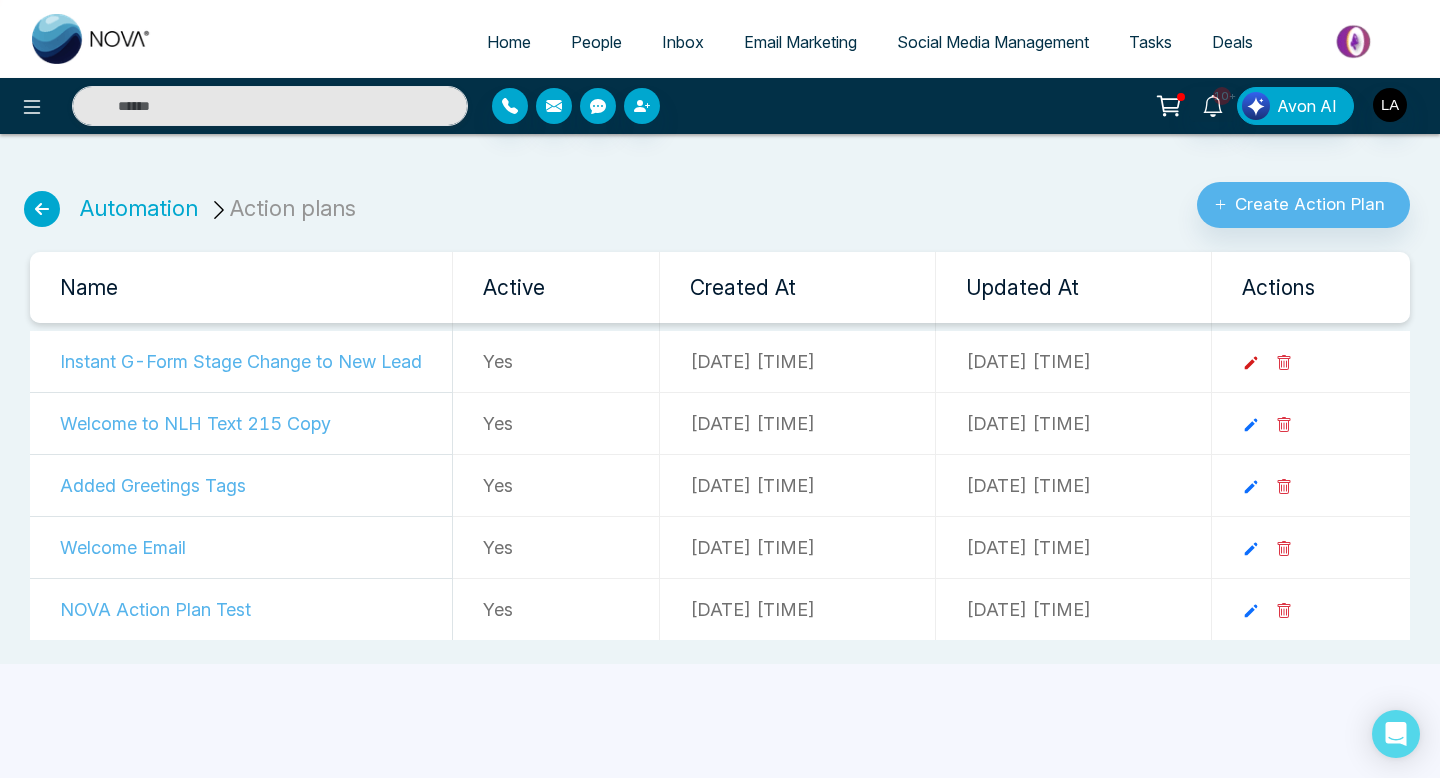 click 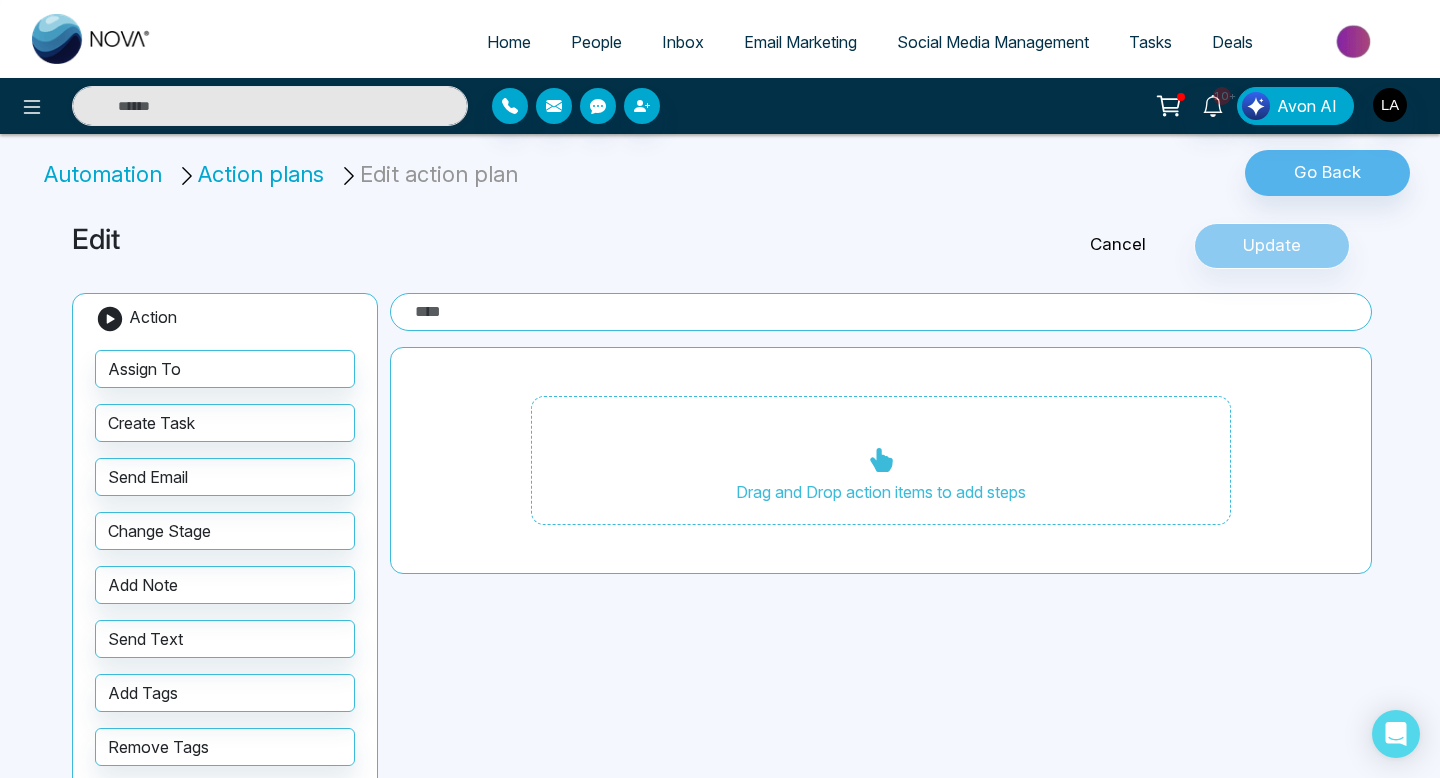type on "**********" 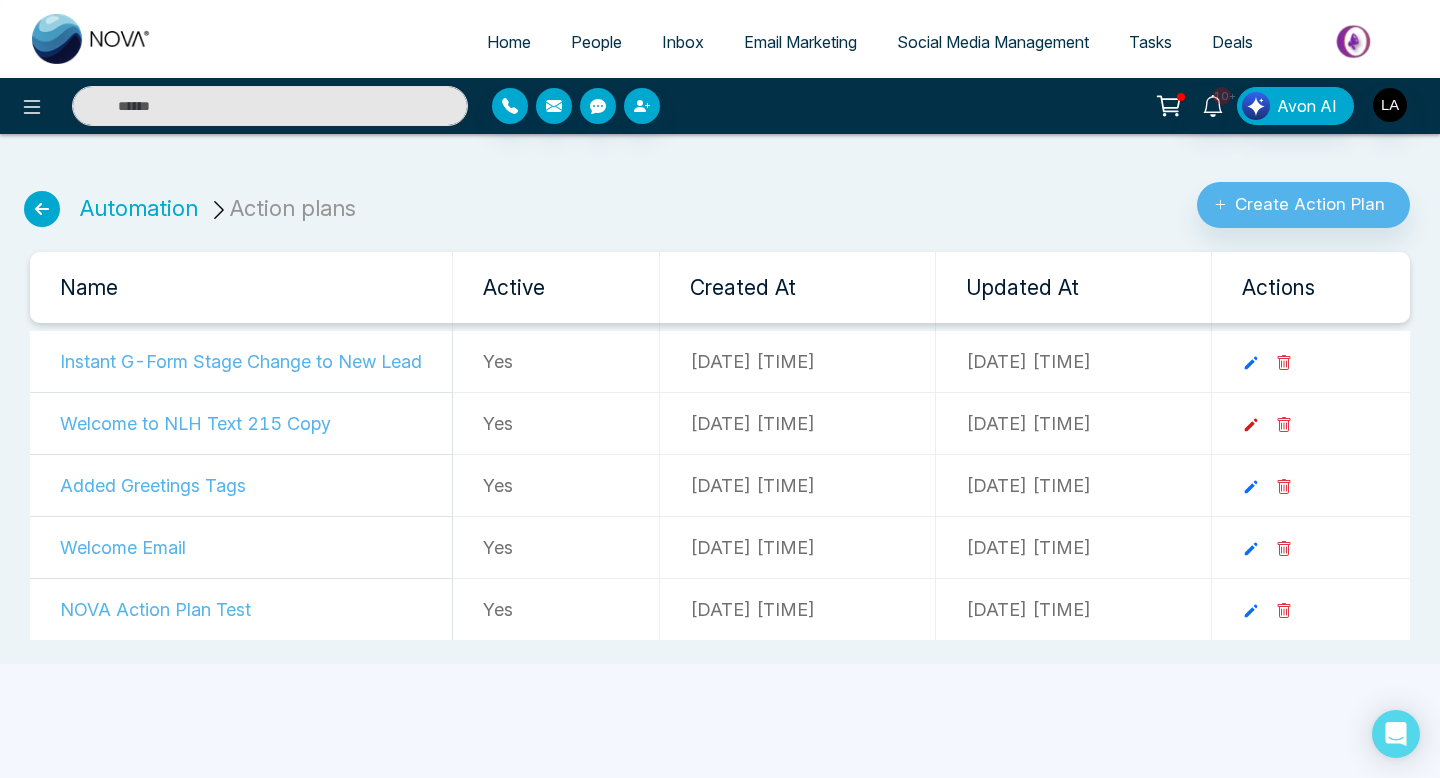 click 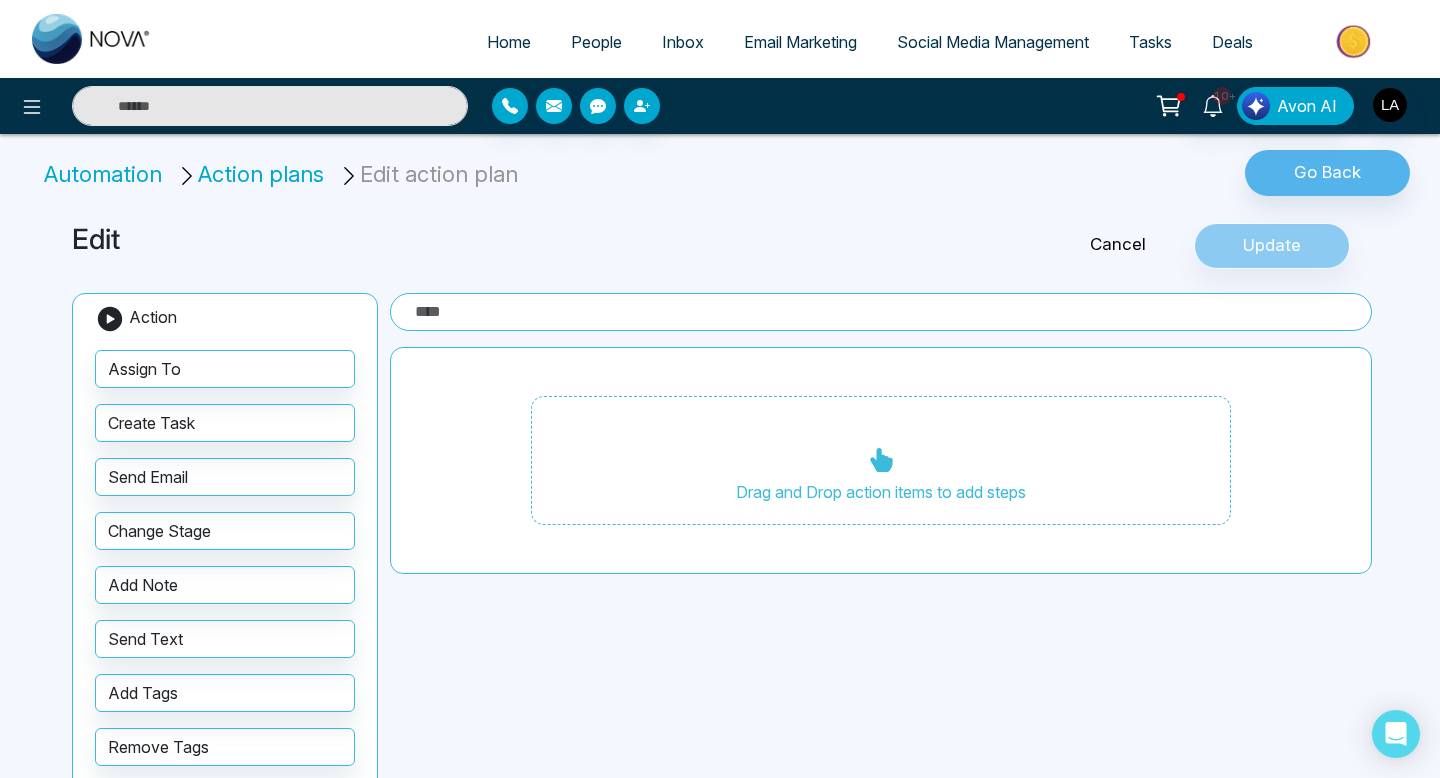 type on "**********" 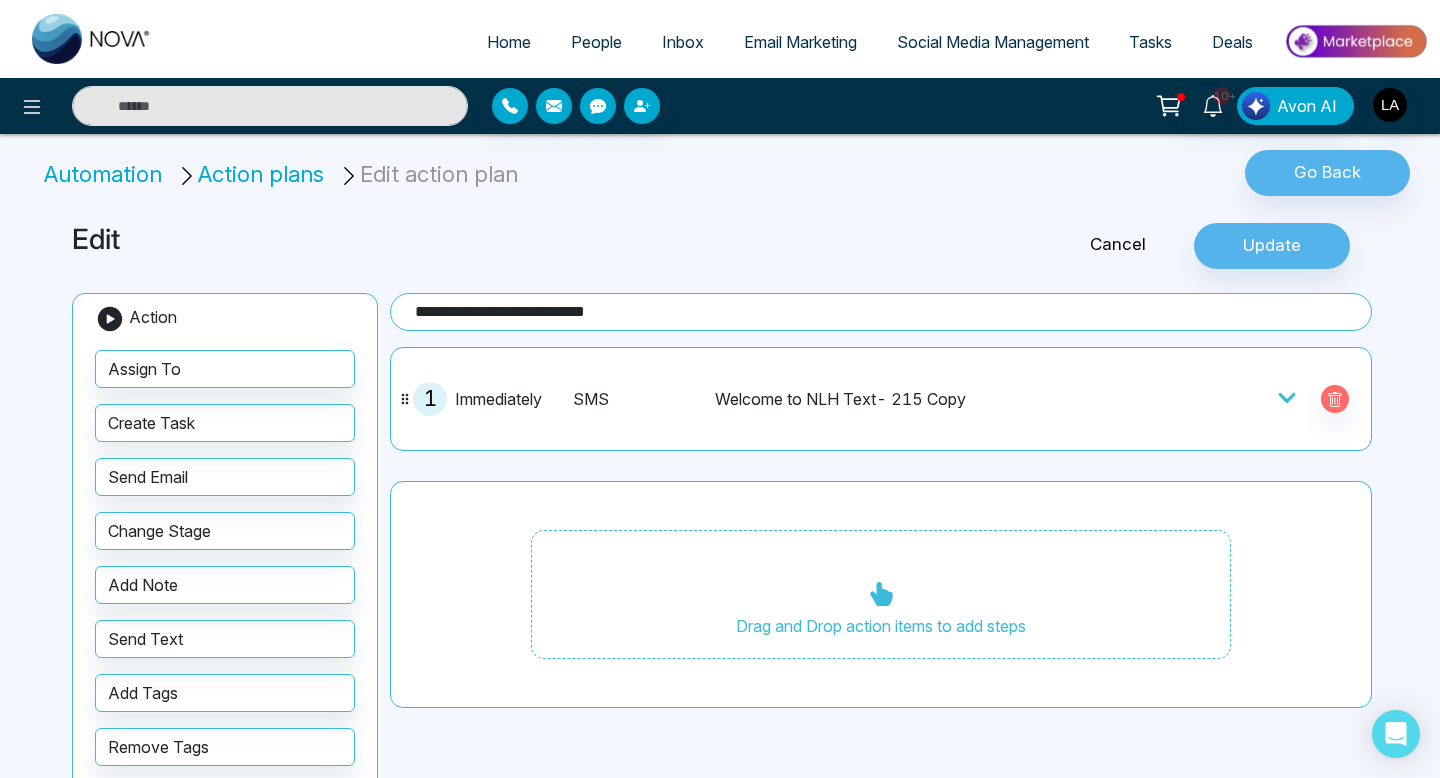 click on "Automation" at bounding box center (106, 174) 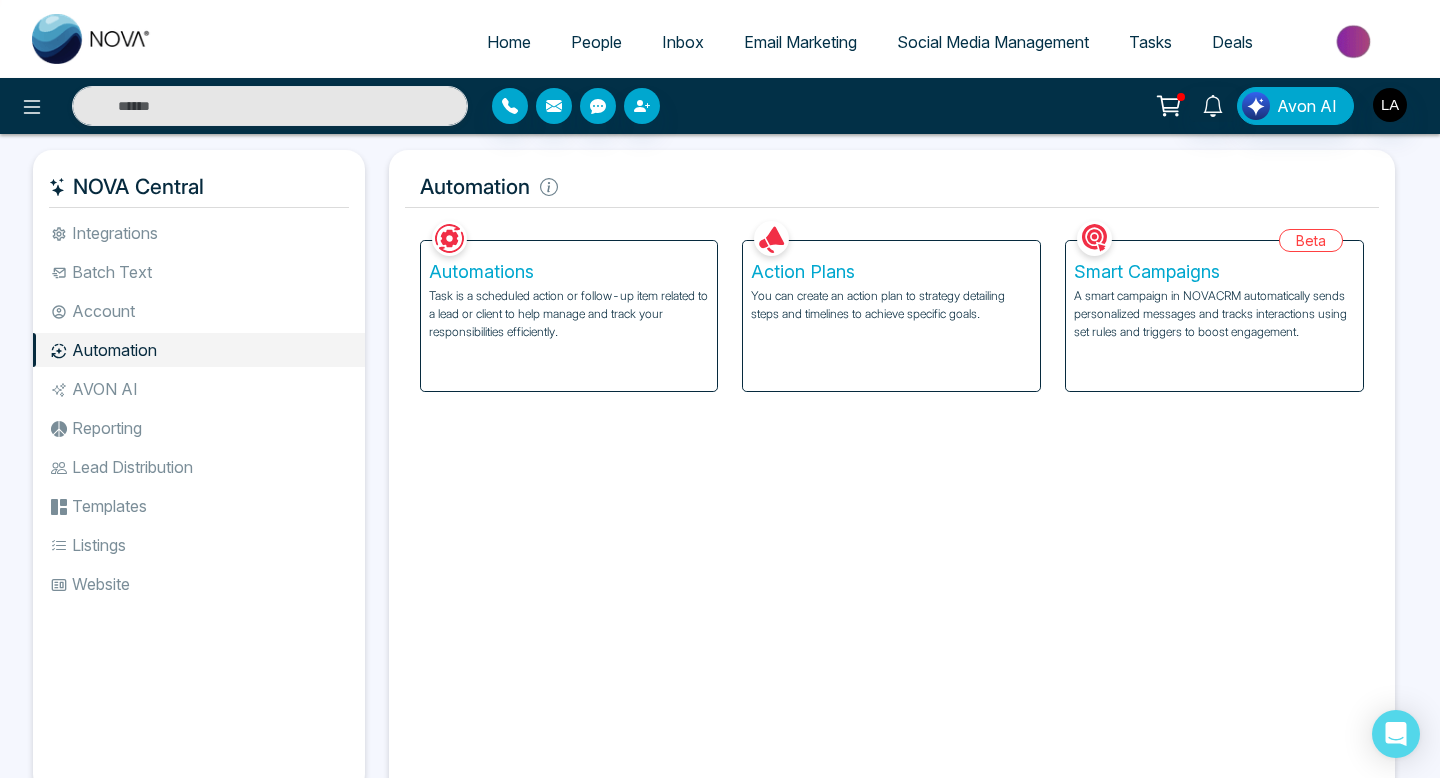 click on "Account" at bounding box center [199, 311] 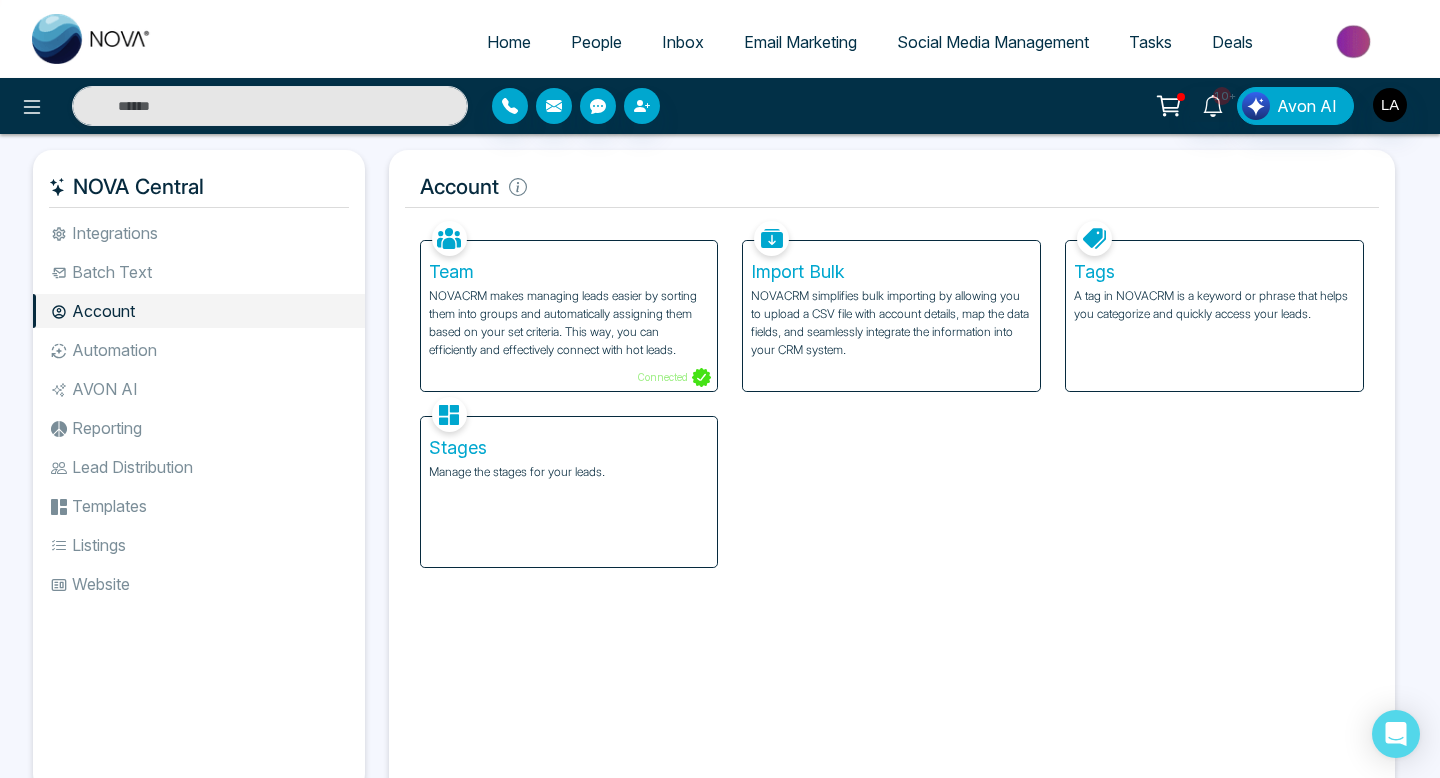 click on "Automation" at bounding box center [199, 350] 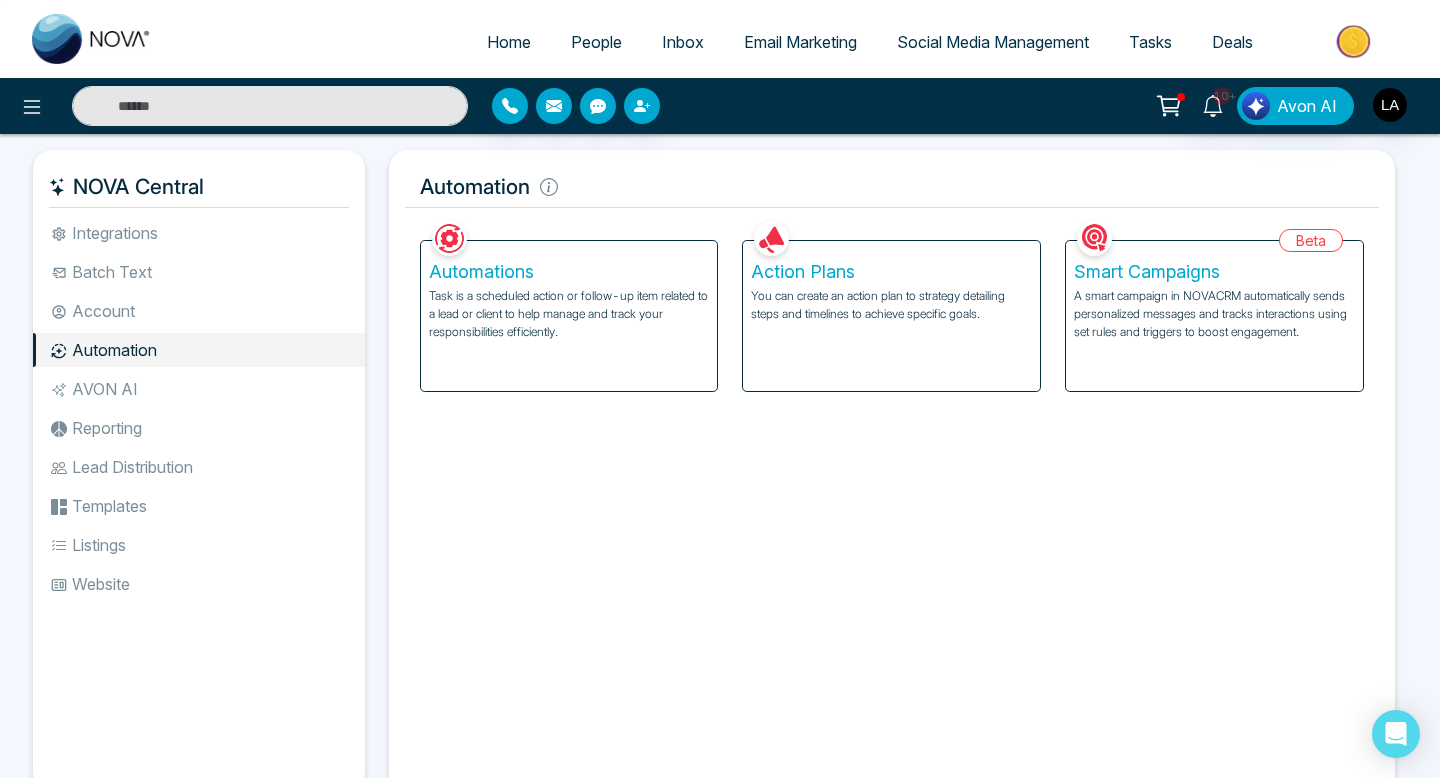 click on "Task is a scheduled action or follow-up item related to a lead or client to help manage and track your responsibilities efficiently." at bounding box center (569, 314) 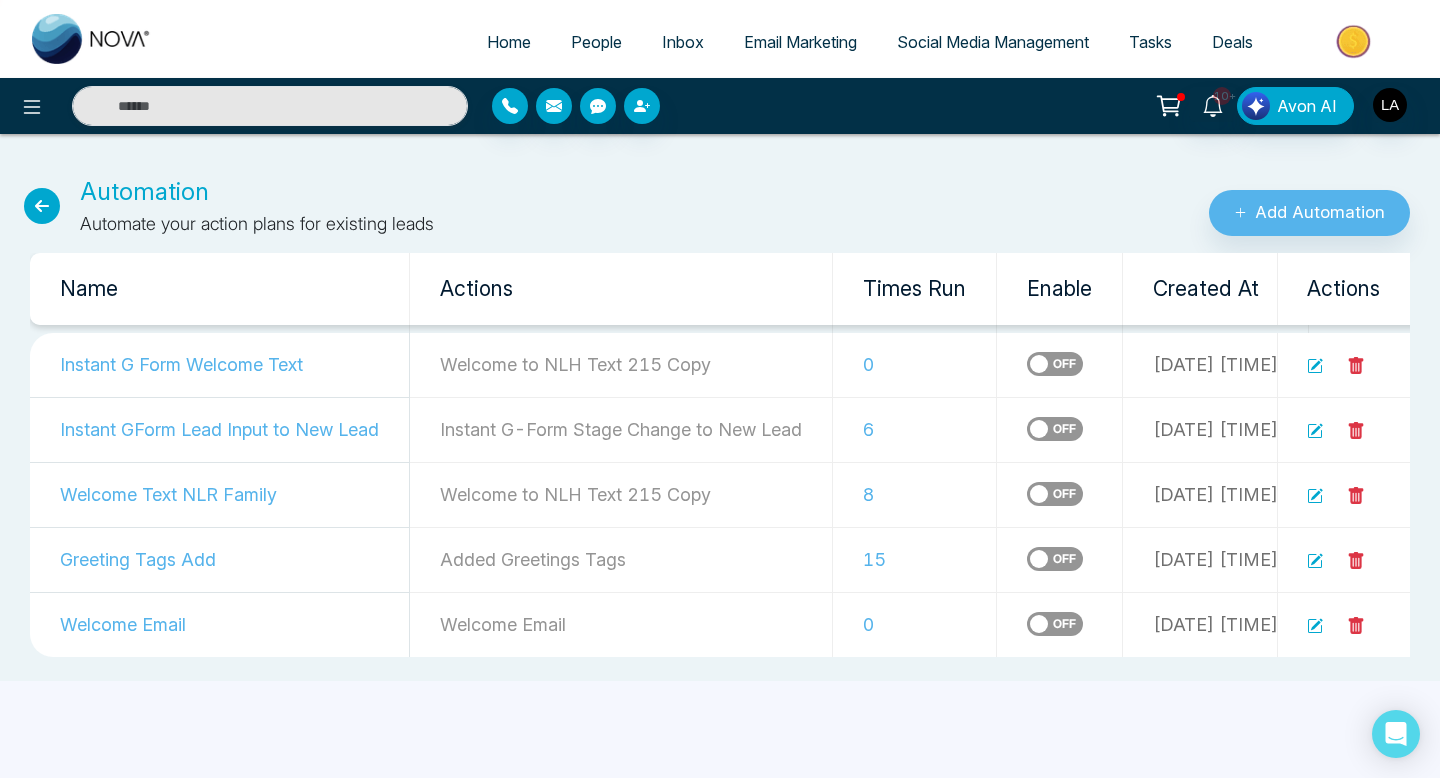 click 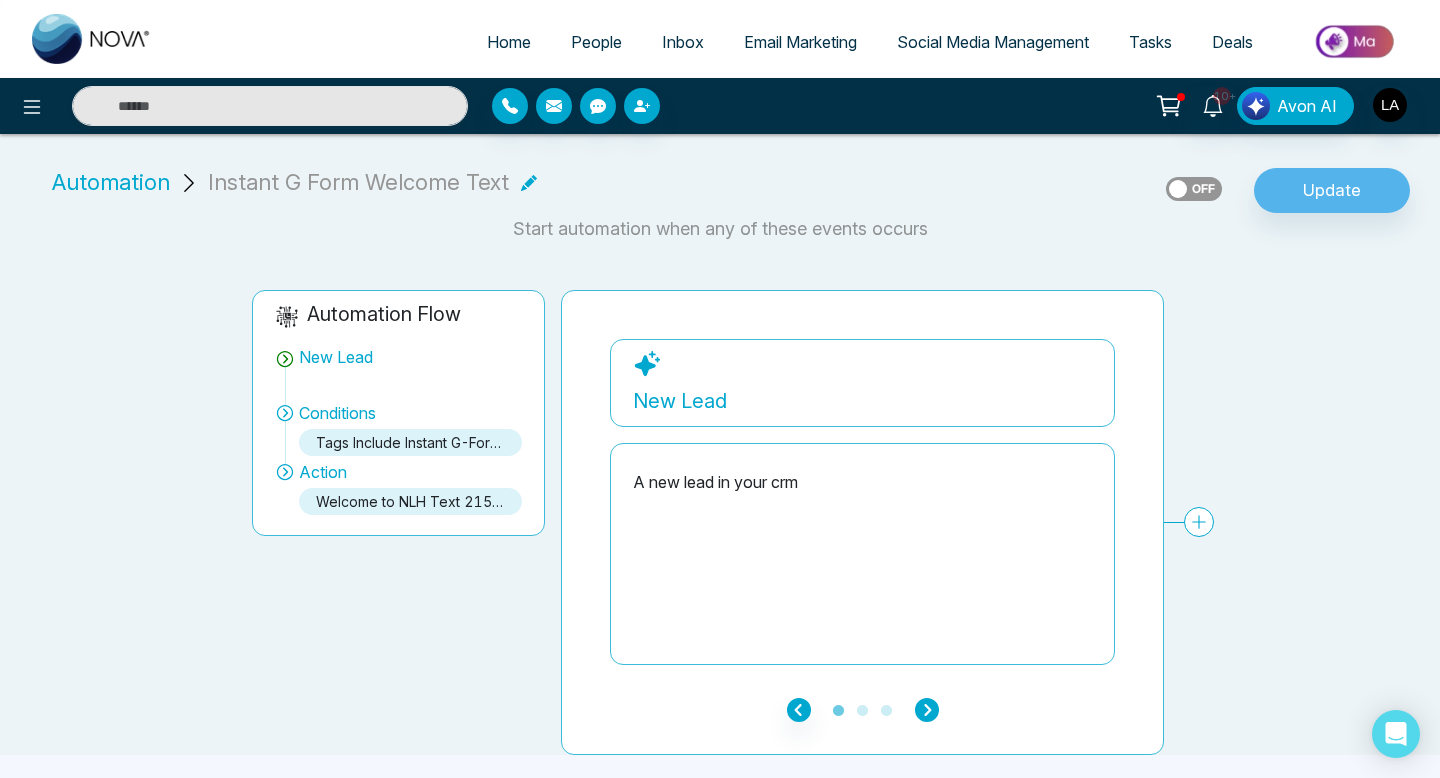 click 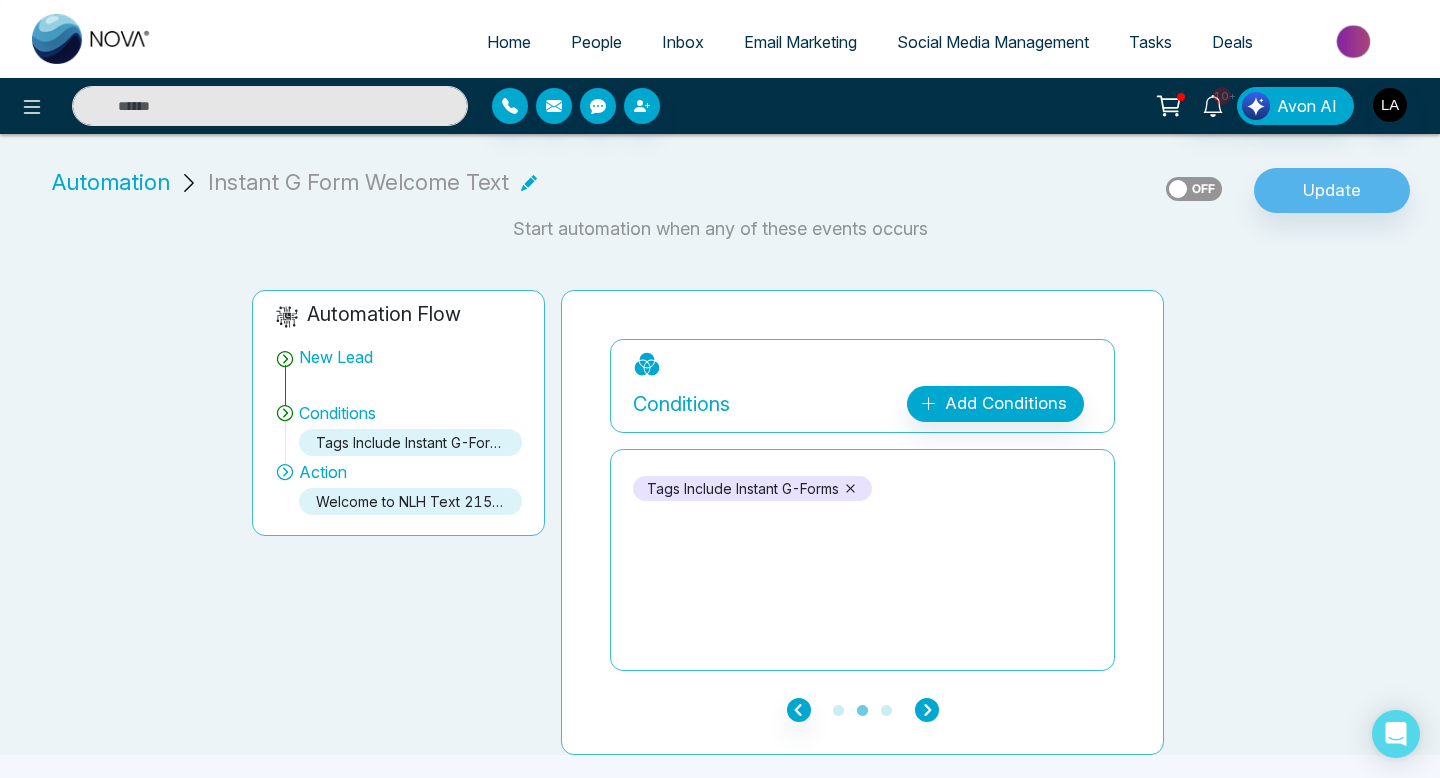 click 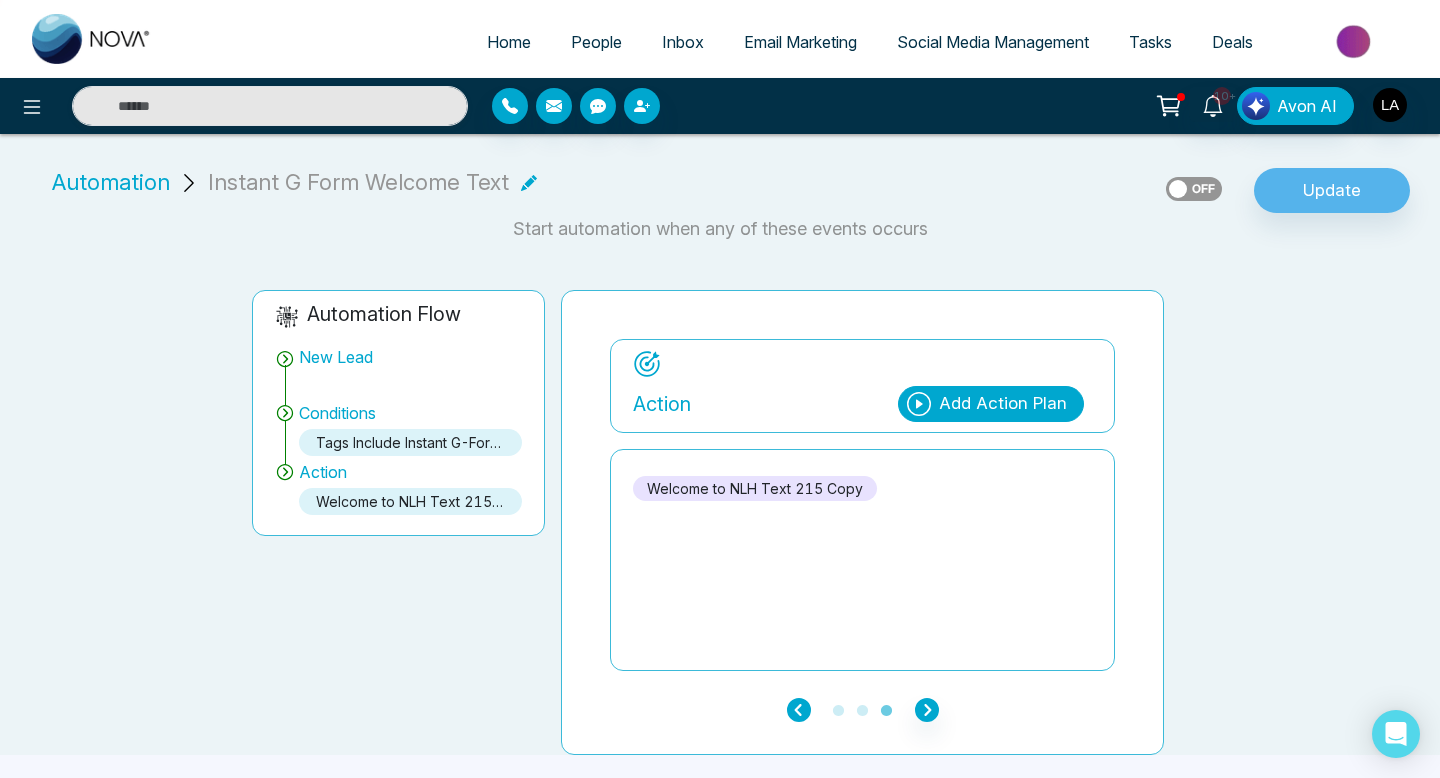 click 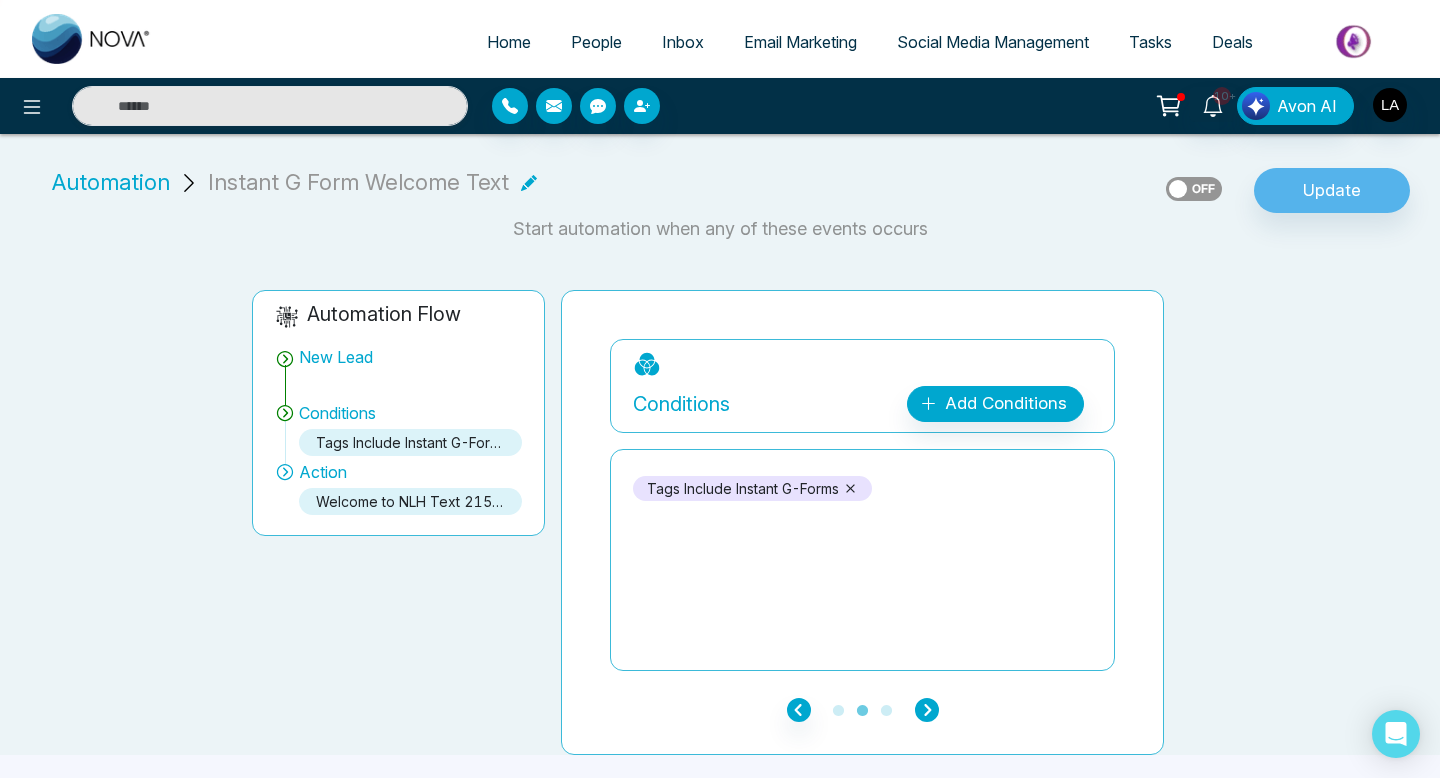 click 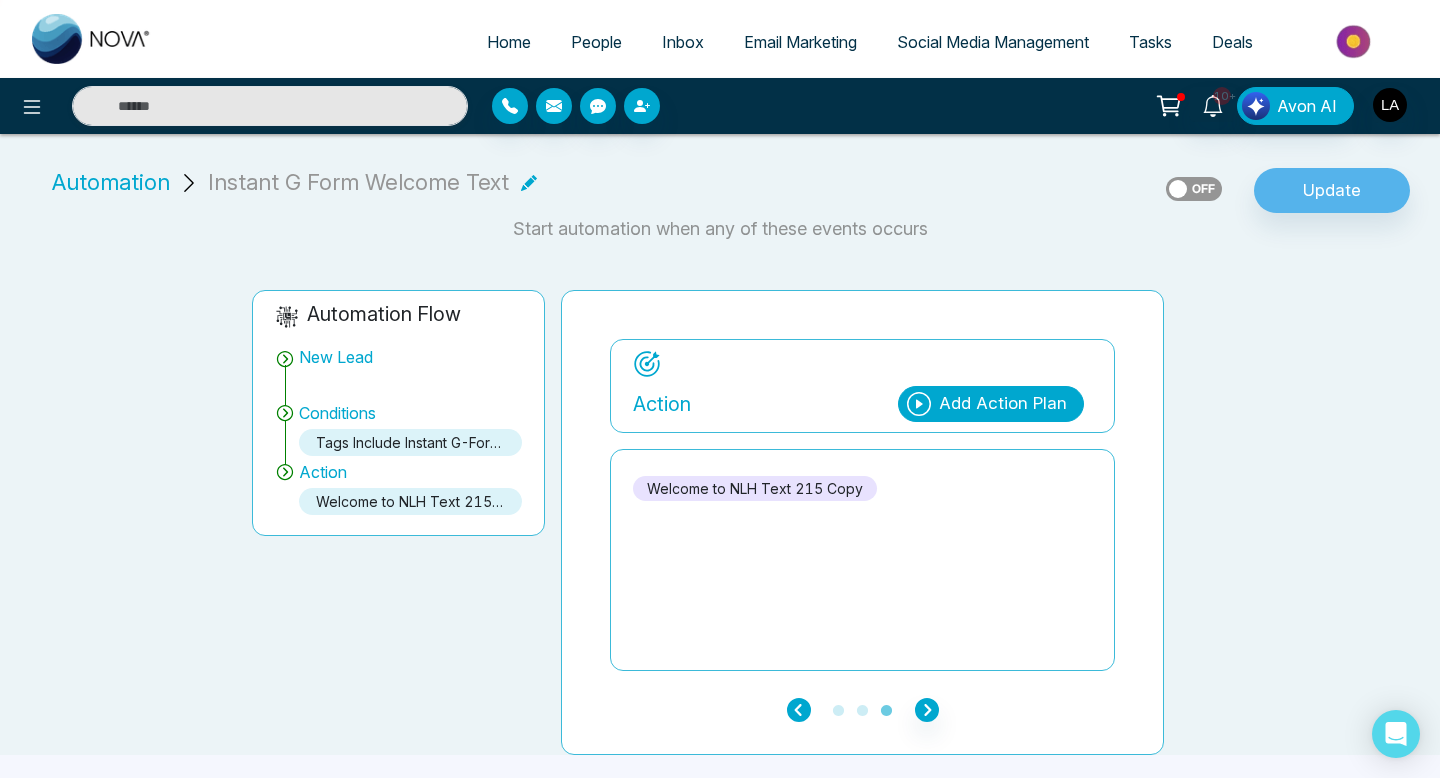 click 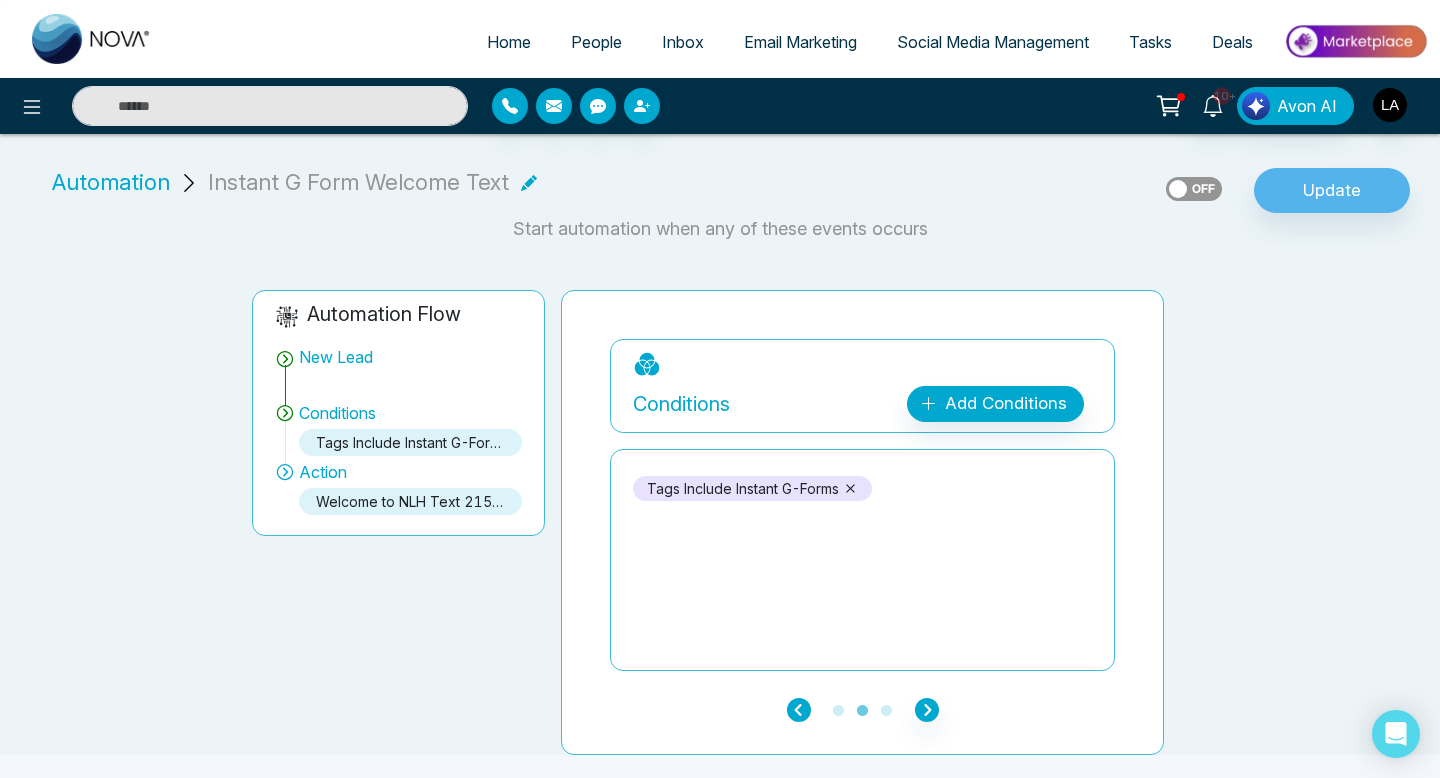 click 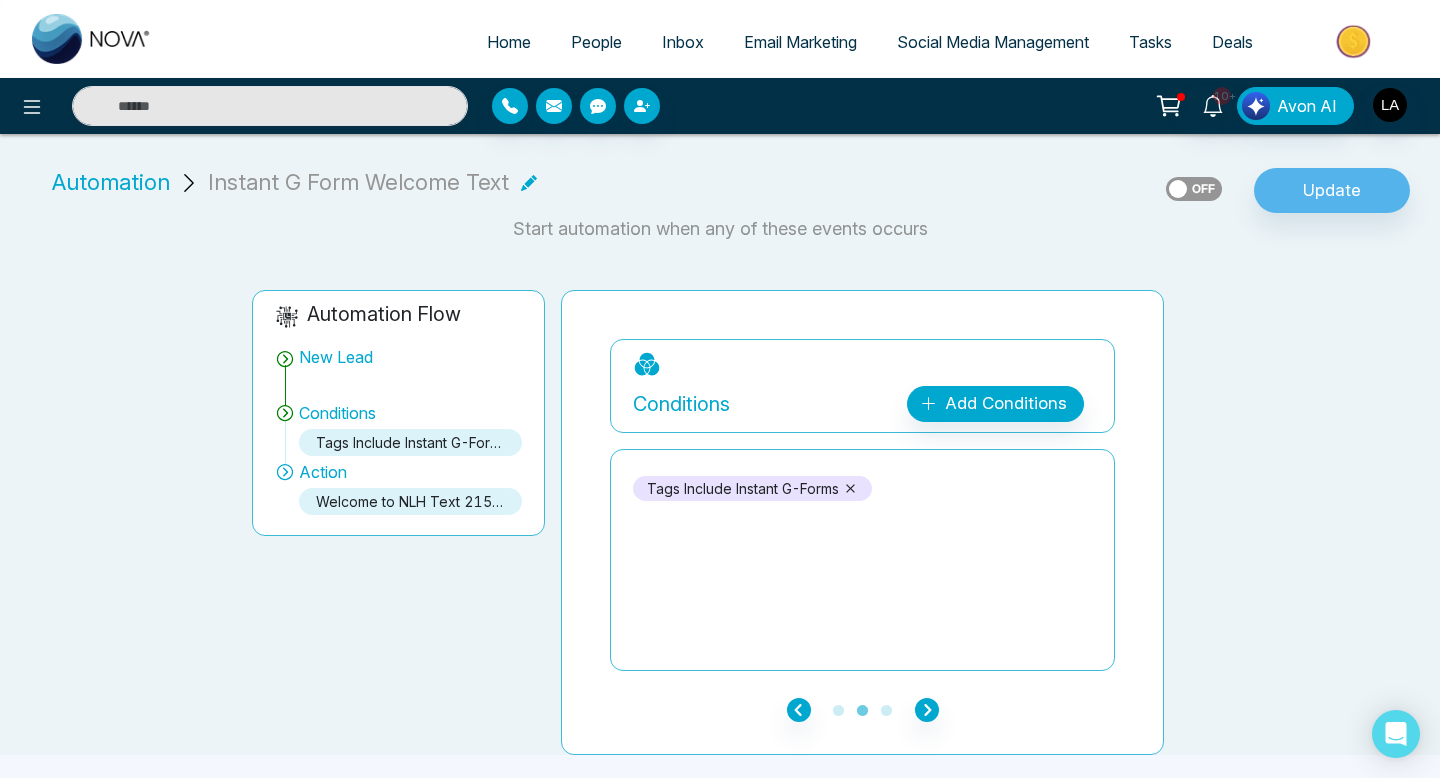 click on "1 2 3" at bounding box center (862, 709) 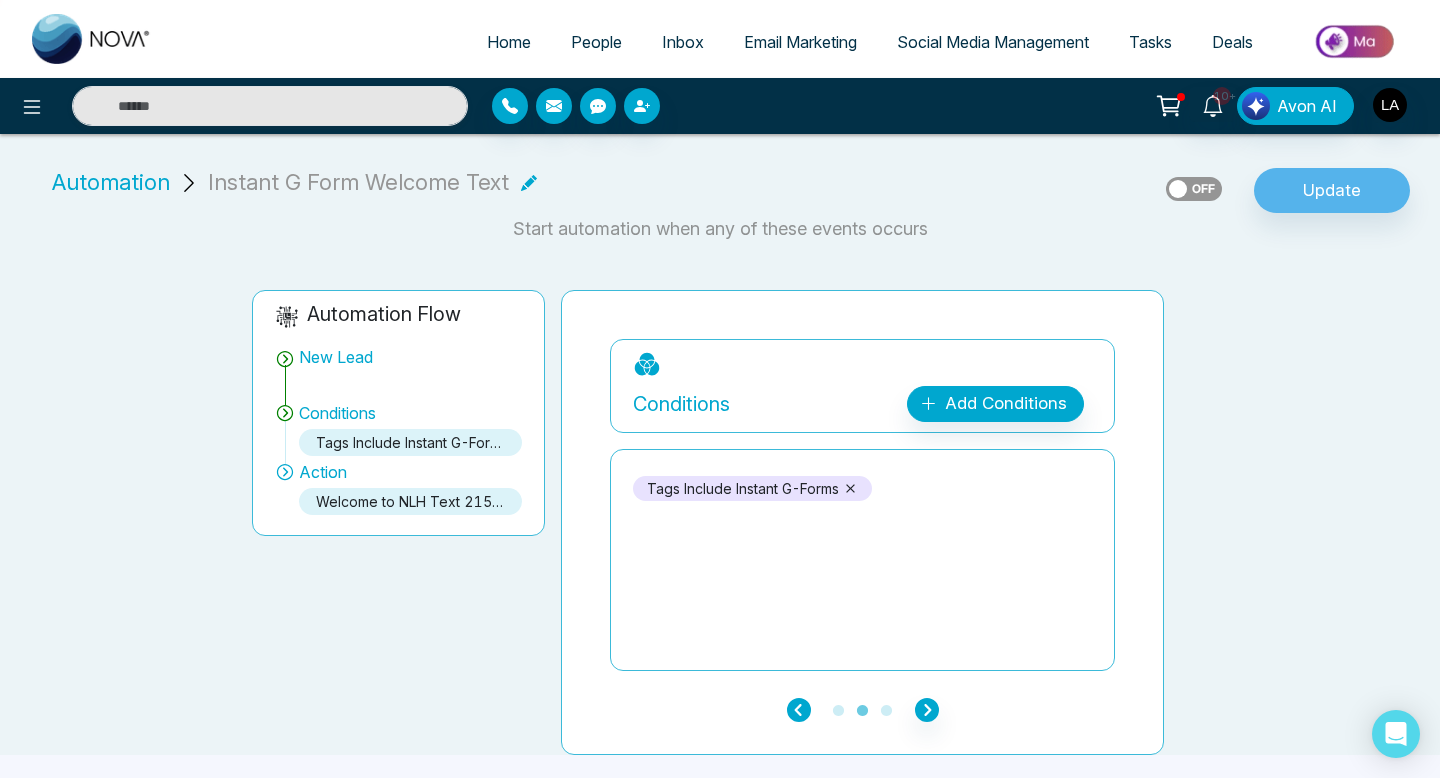click 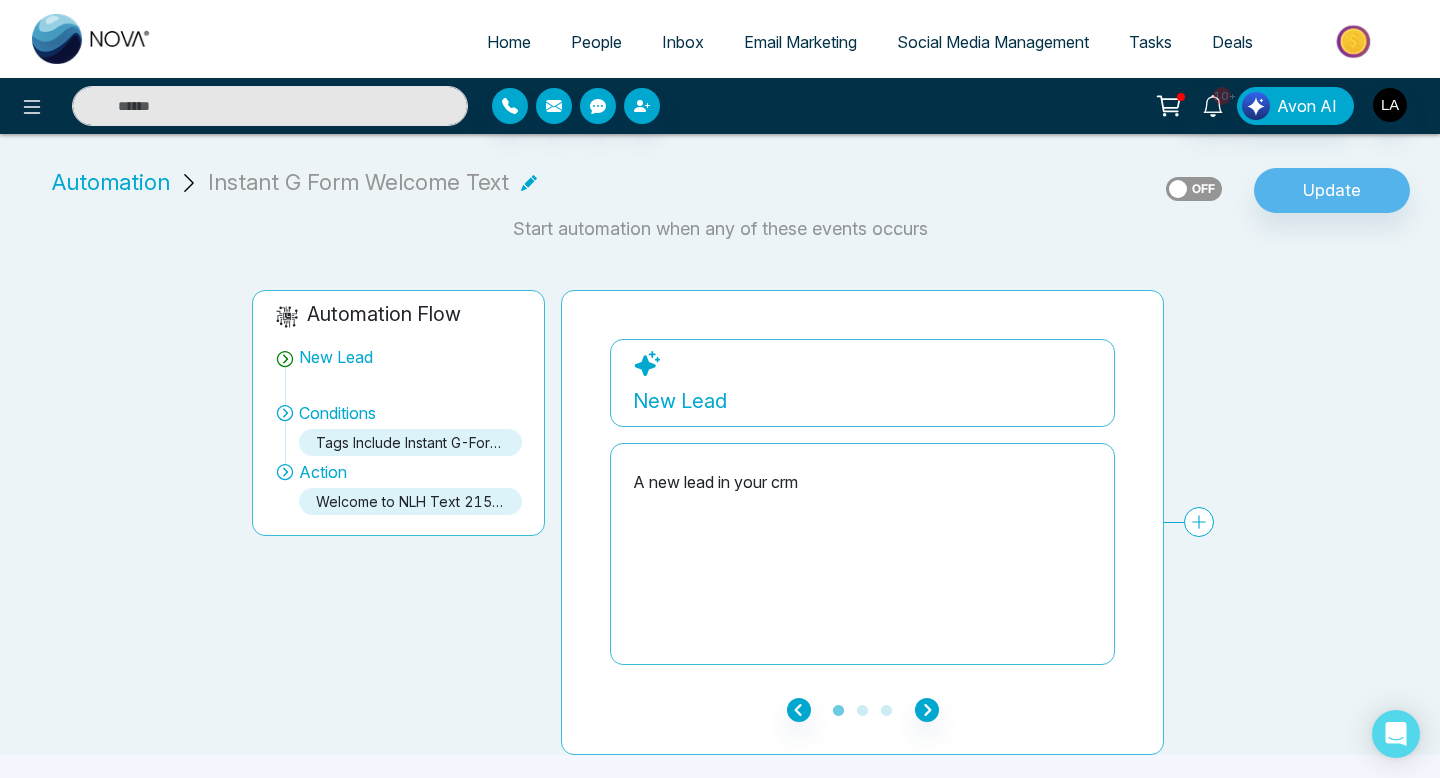 click 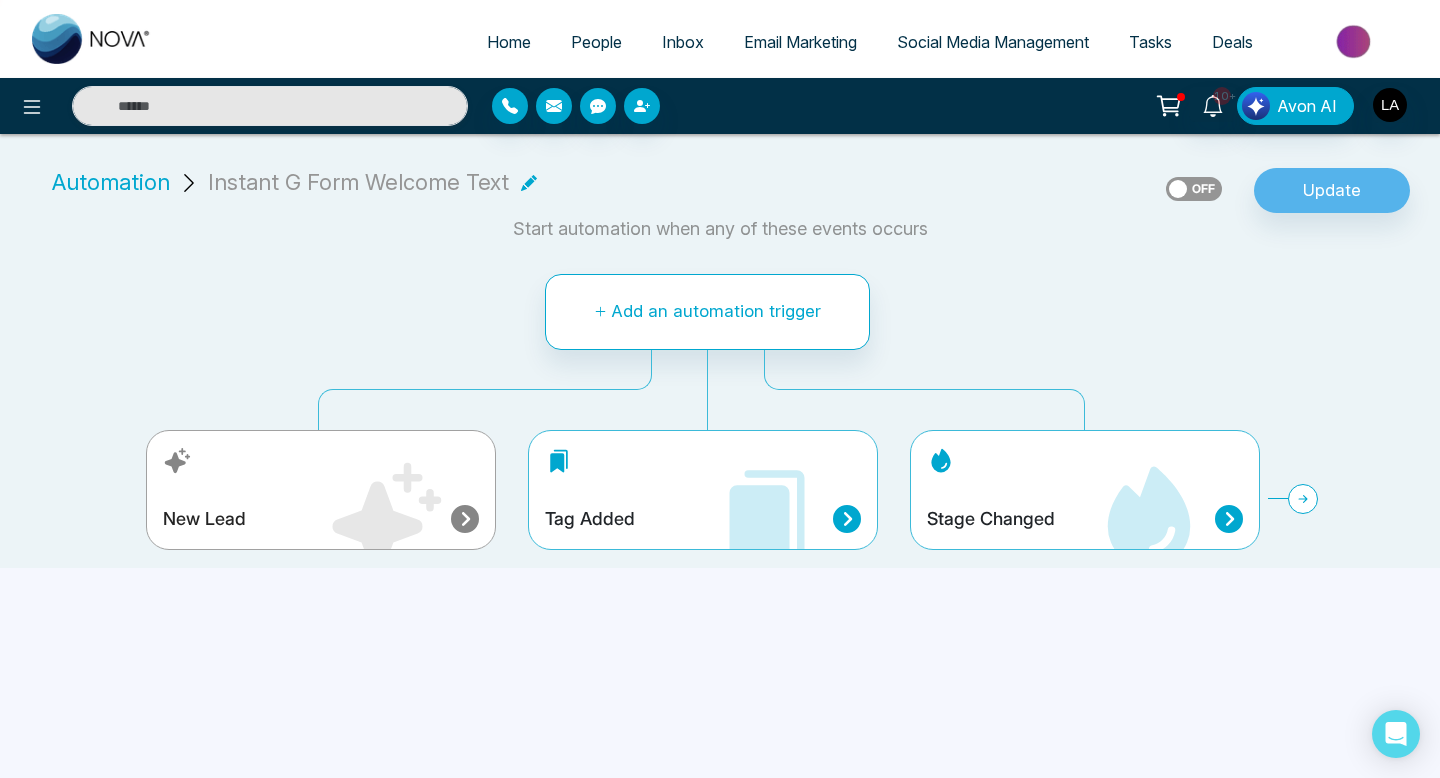 click 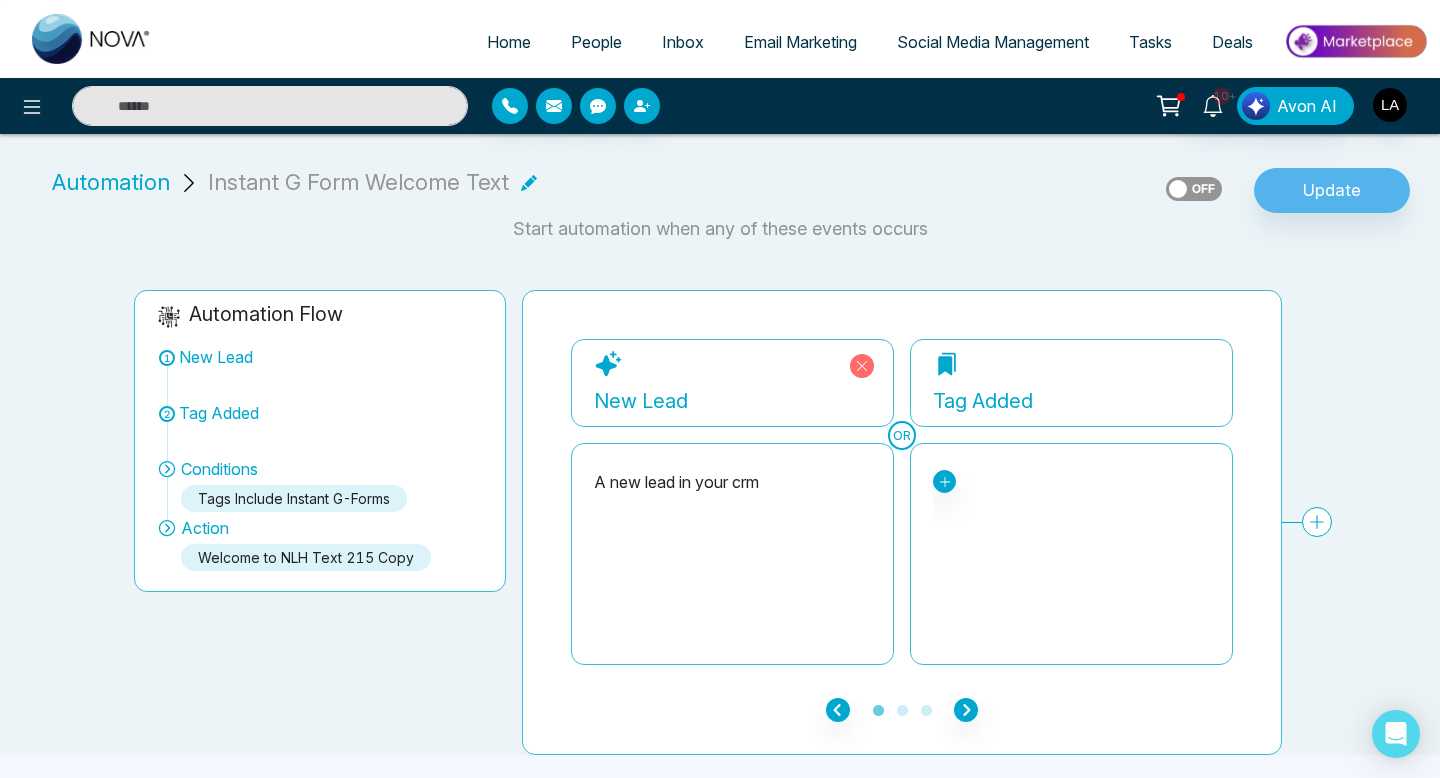 click 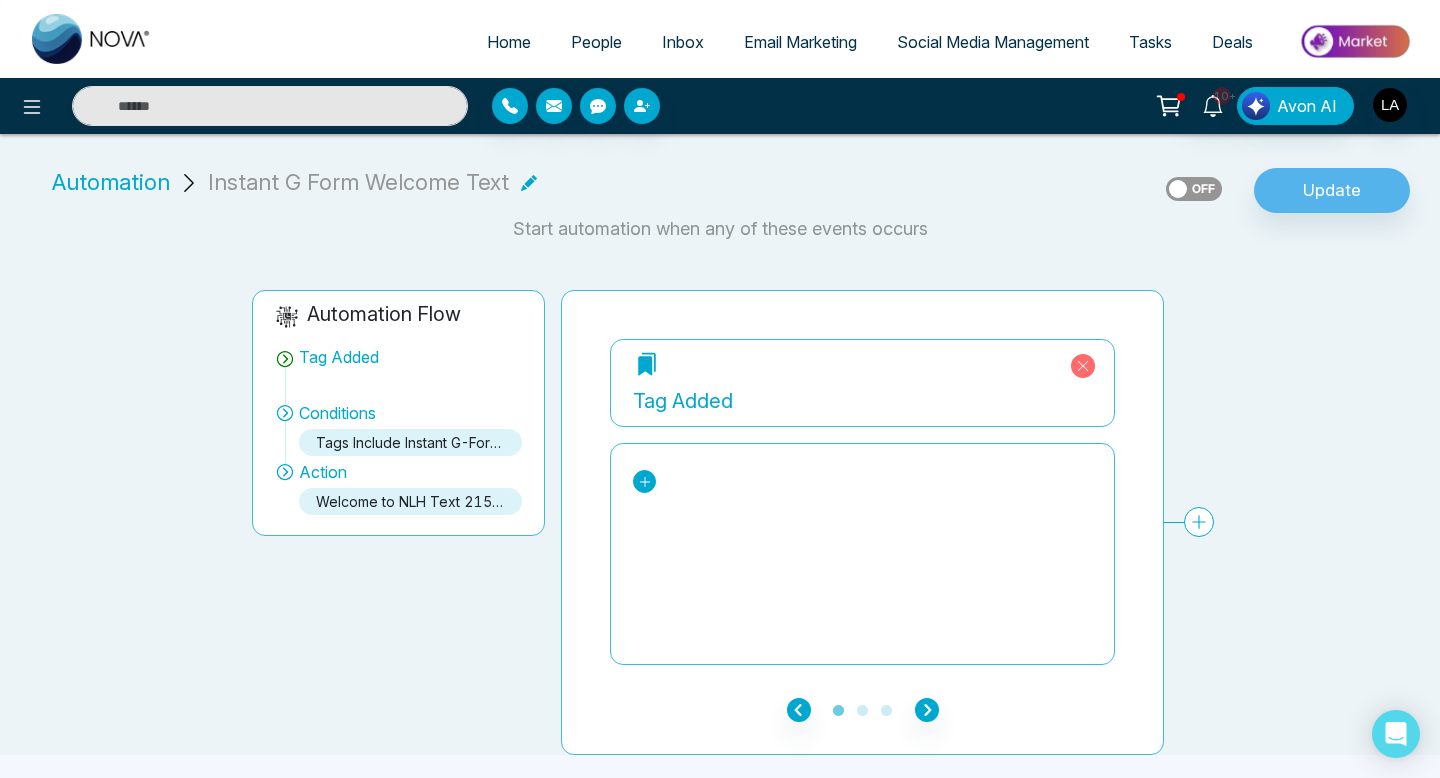 click at bounding box center (644, 481) 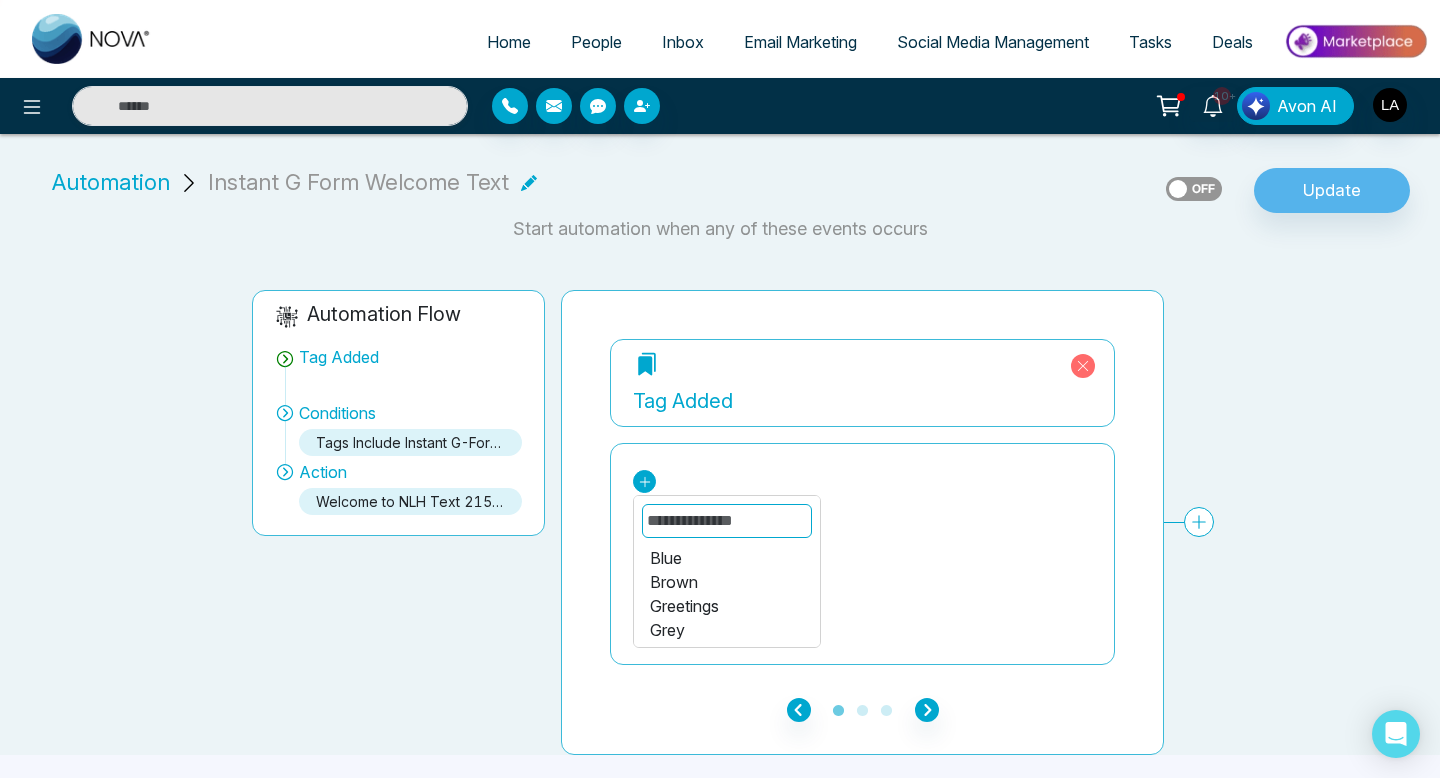 scroll, scrollTop: 71, scrollLeft: 0, axis: vertical 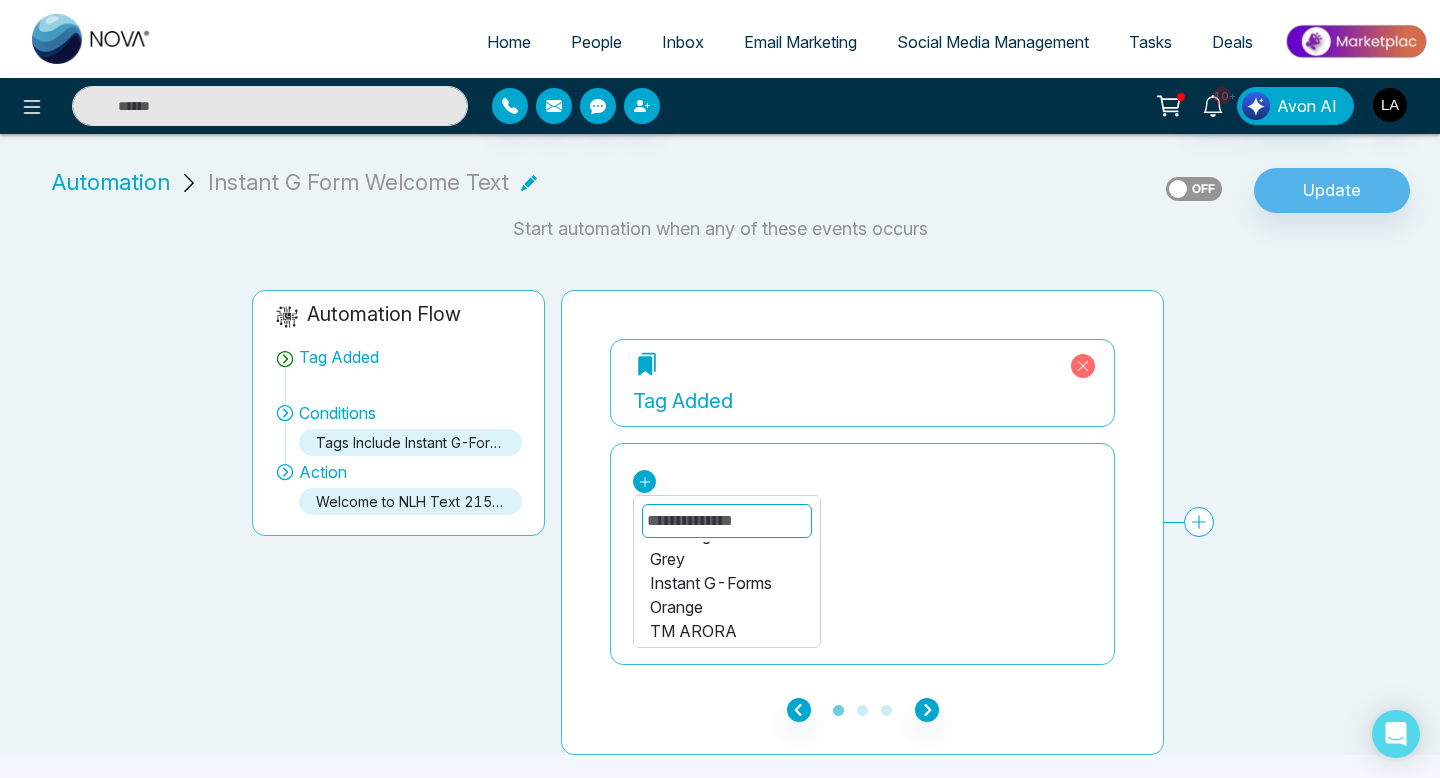 click on "Instant G-Forms" at bounding box center [727, 583] 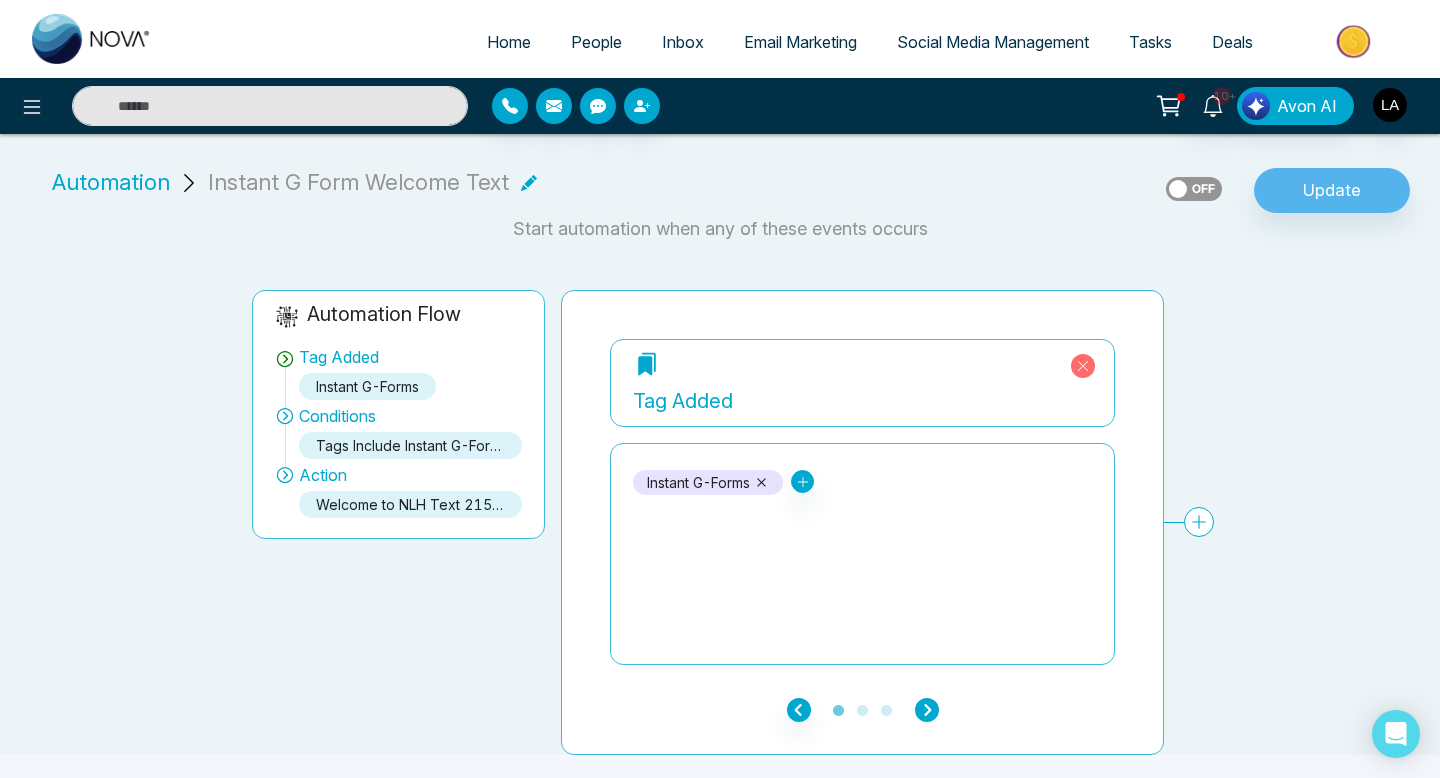 click 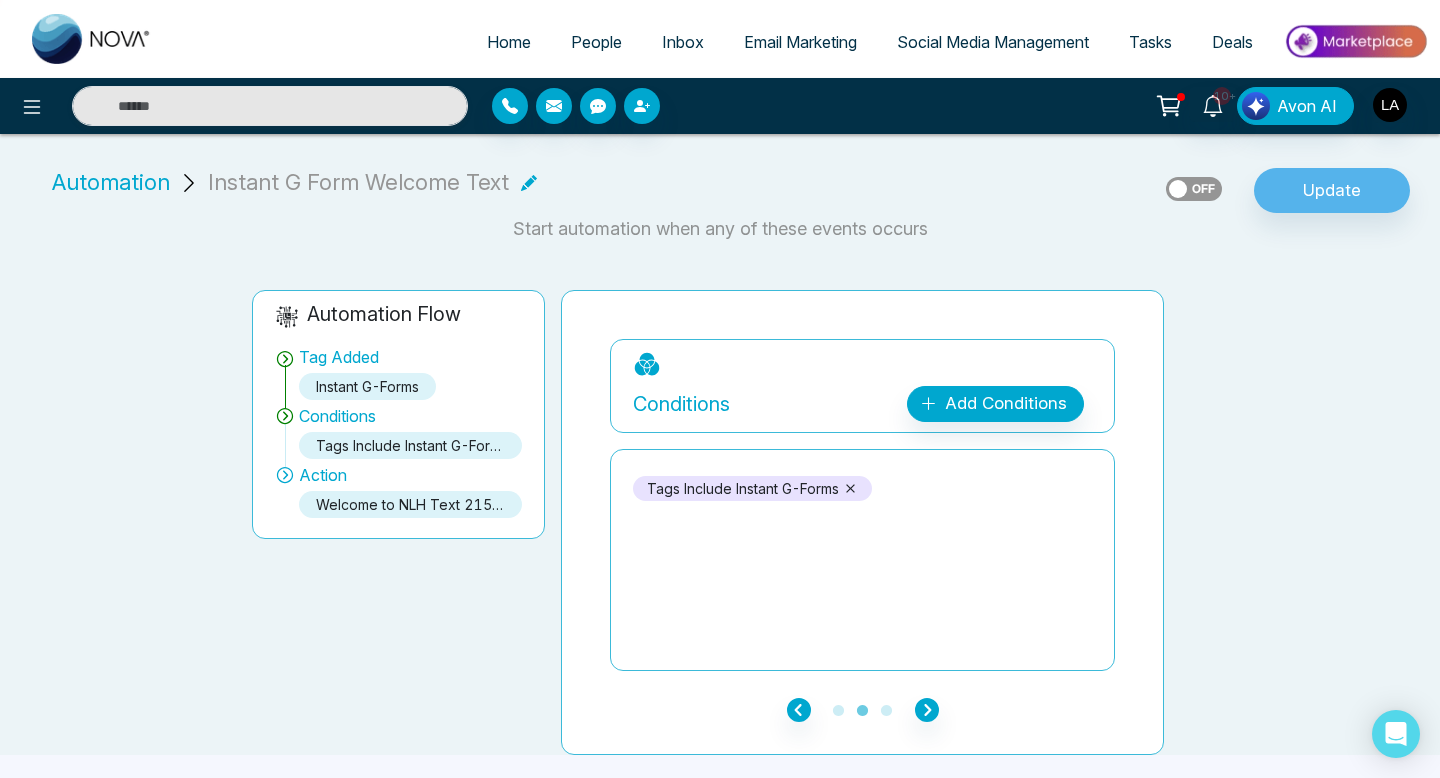 click on "tags   include   Instant G-Forms" at bounding box center [752, 488] 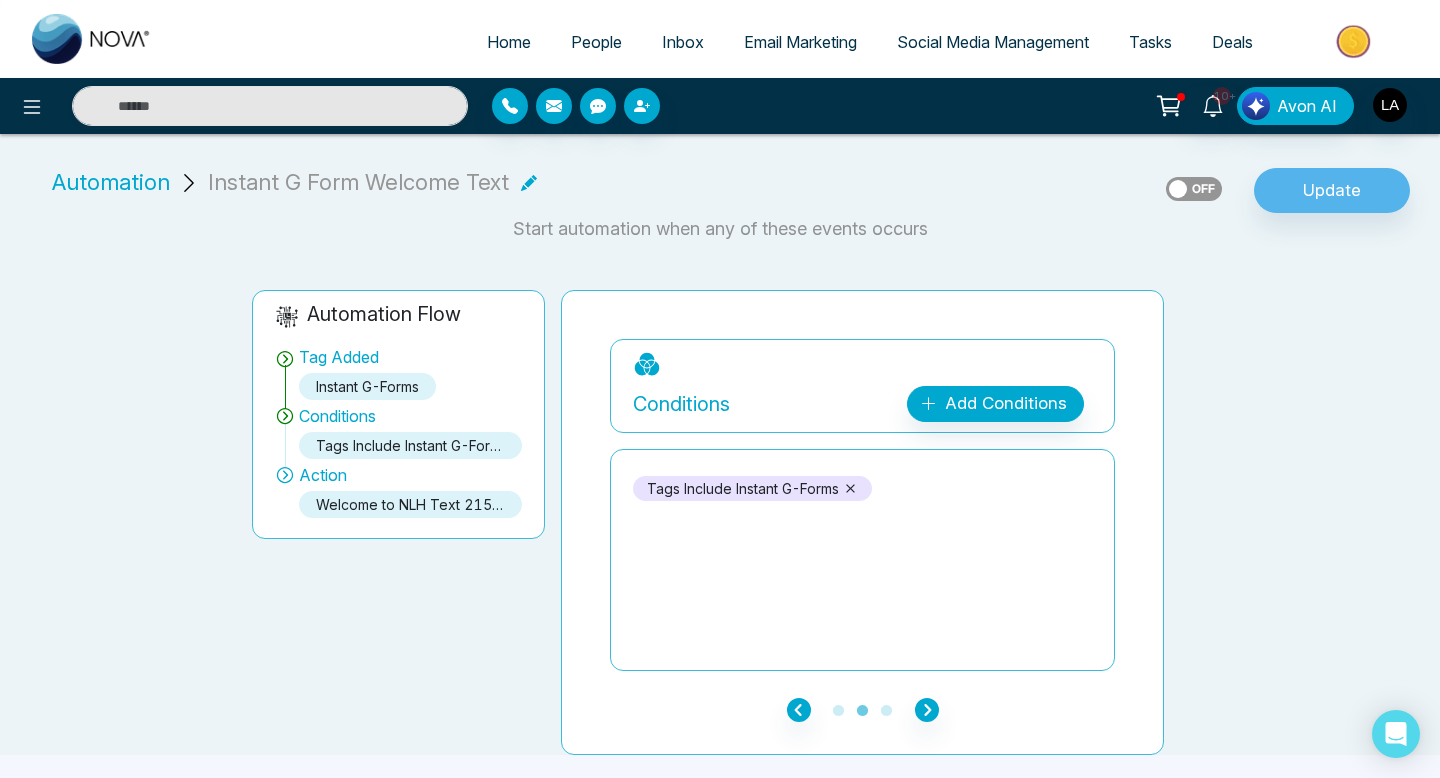 click 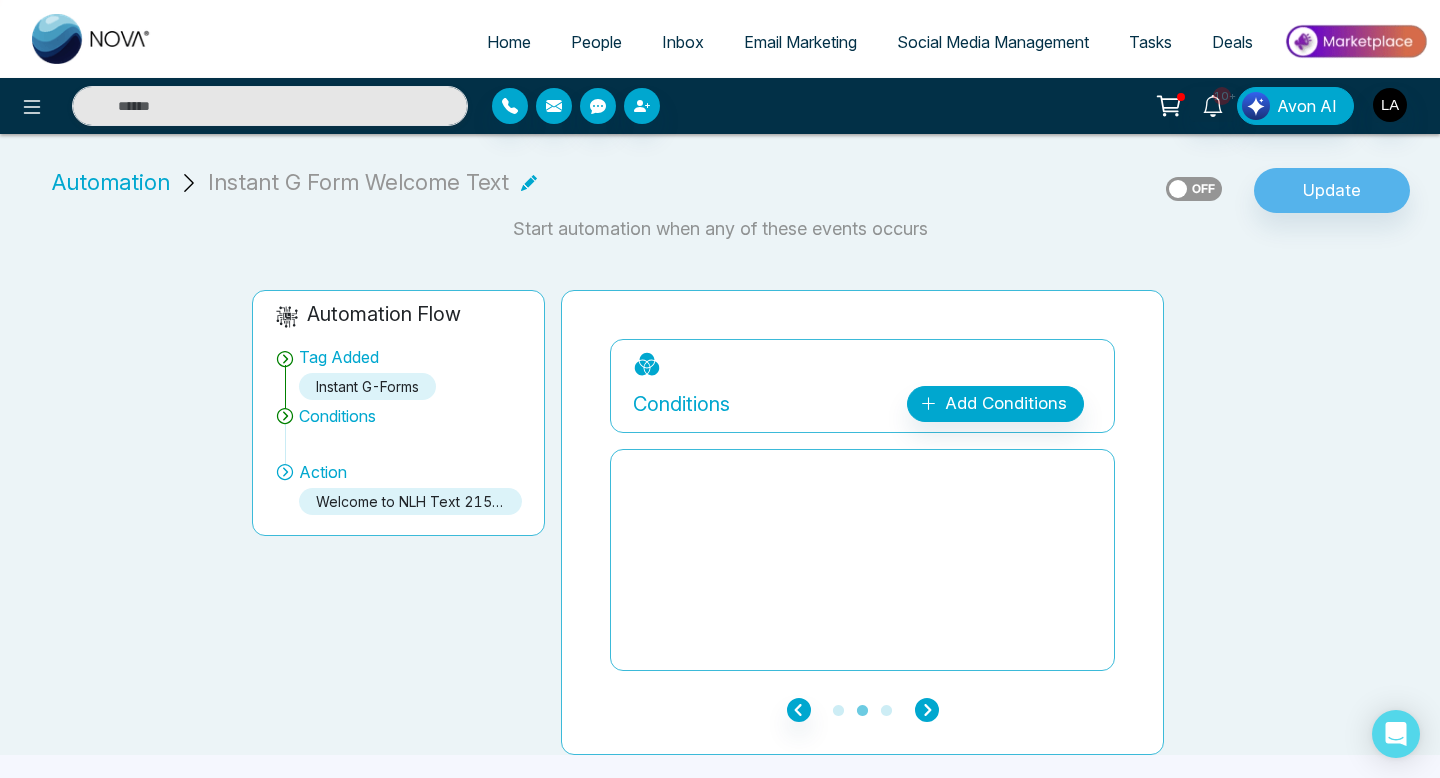 click 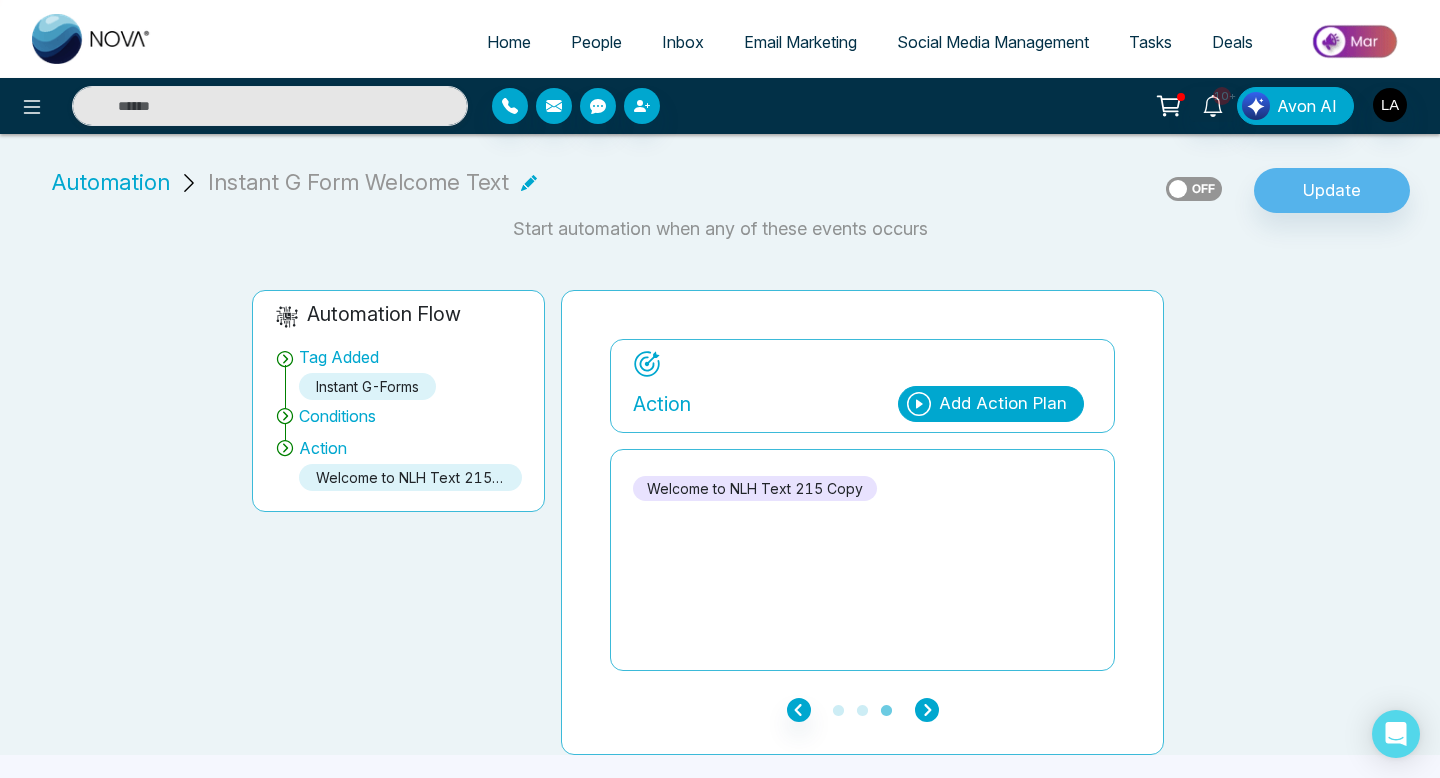 click 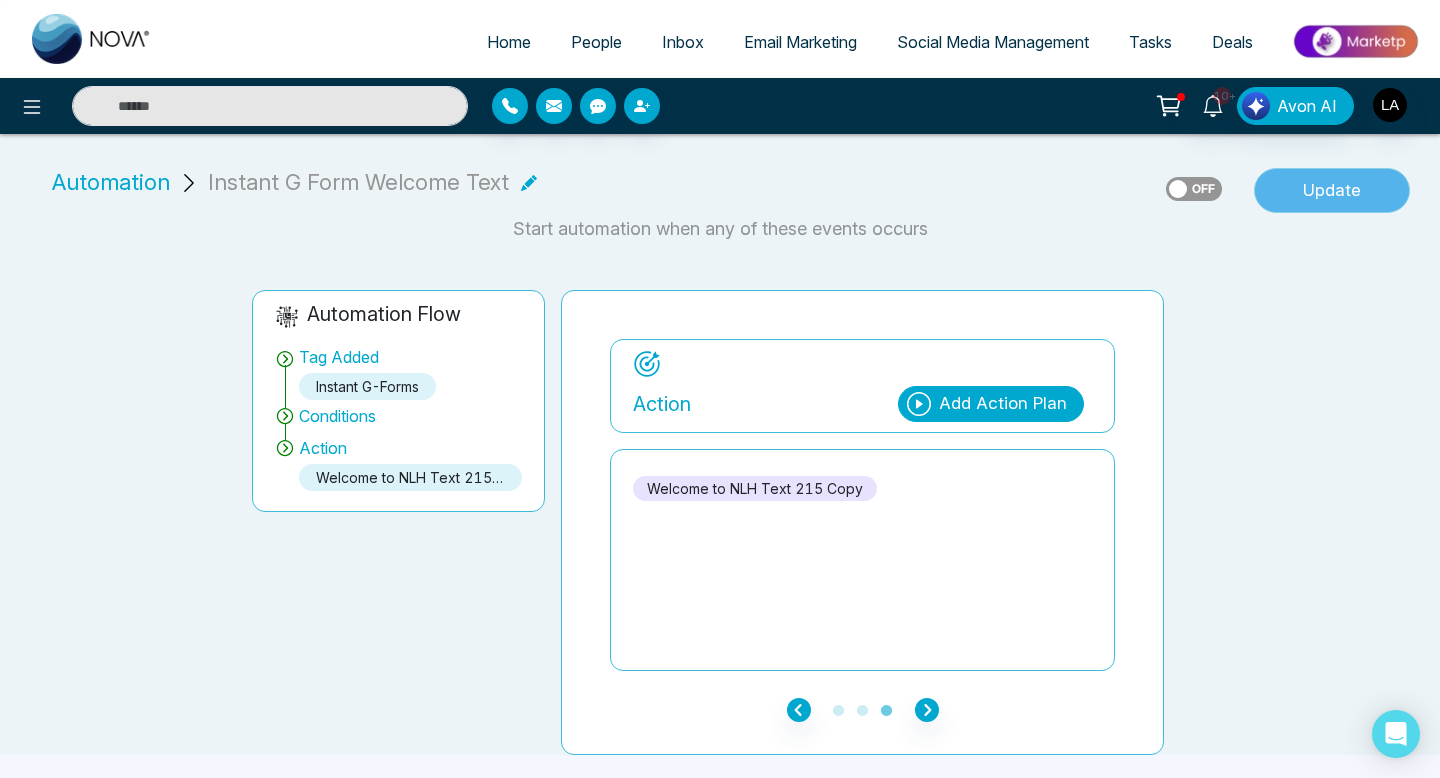 click on "Update" at bounding box center [1332, 191] 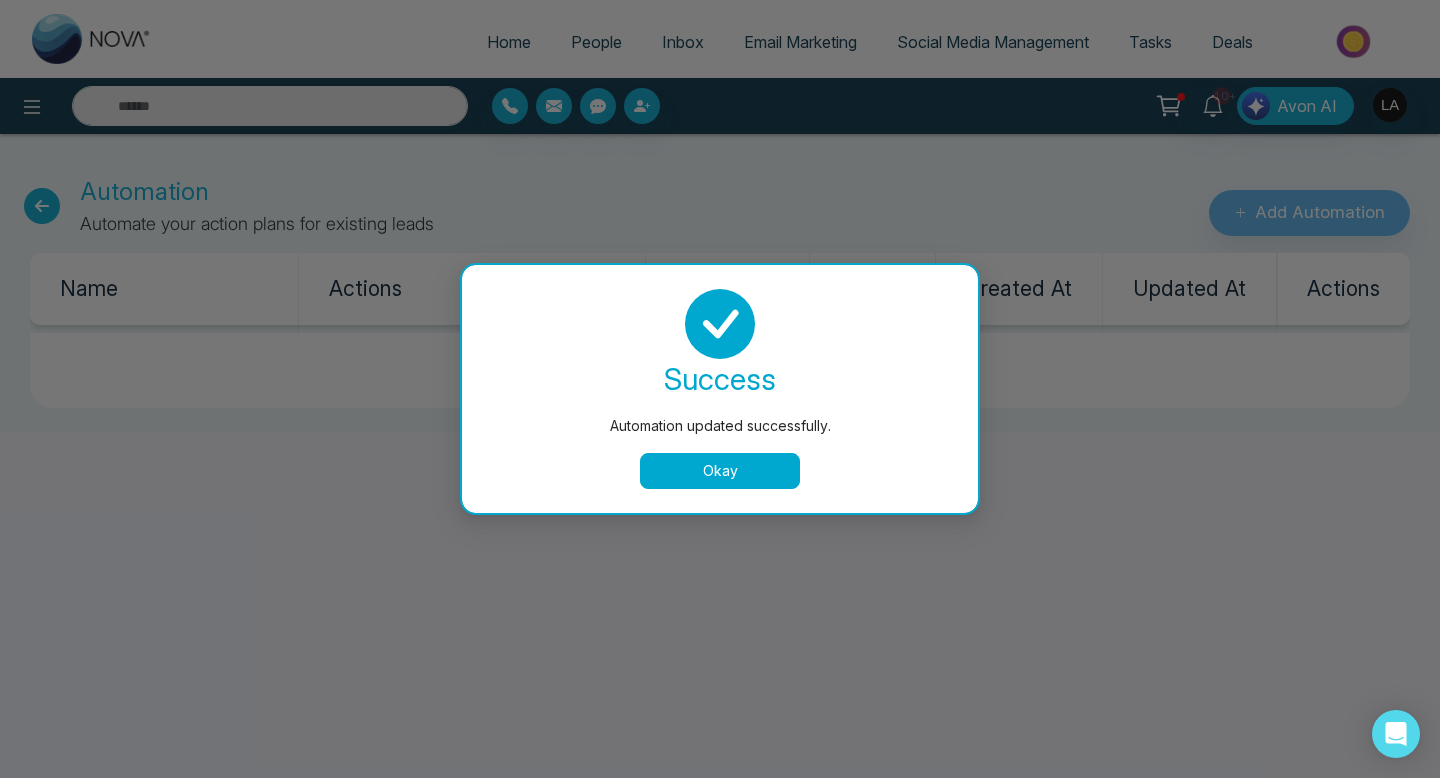click on "Okay" at bounding box center (720, 471) 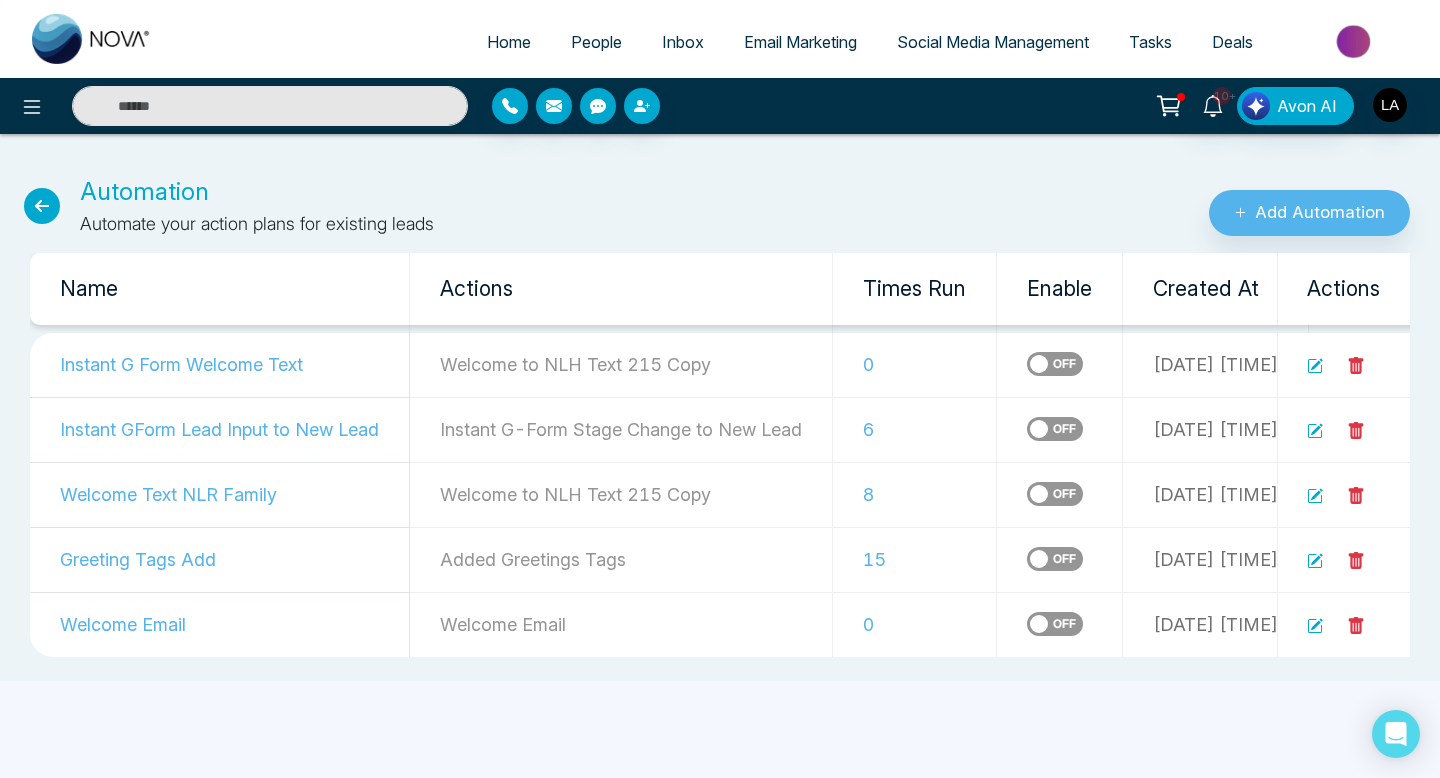 click on "People" at bounding box center [596, 42] 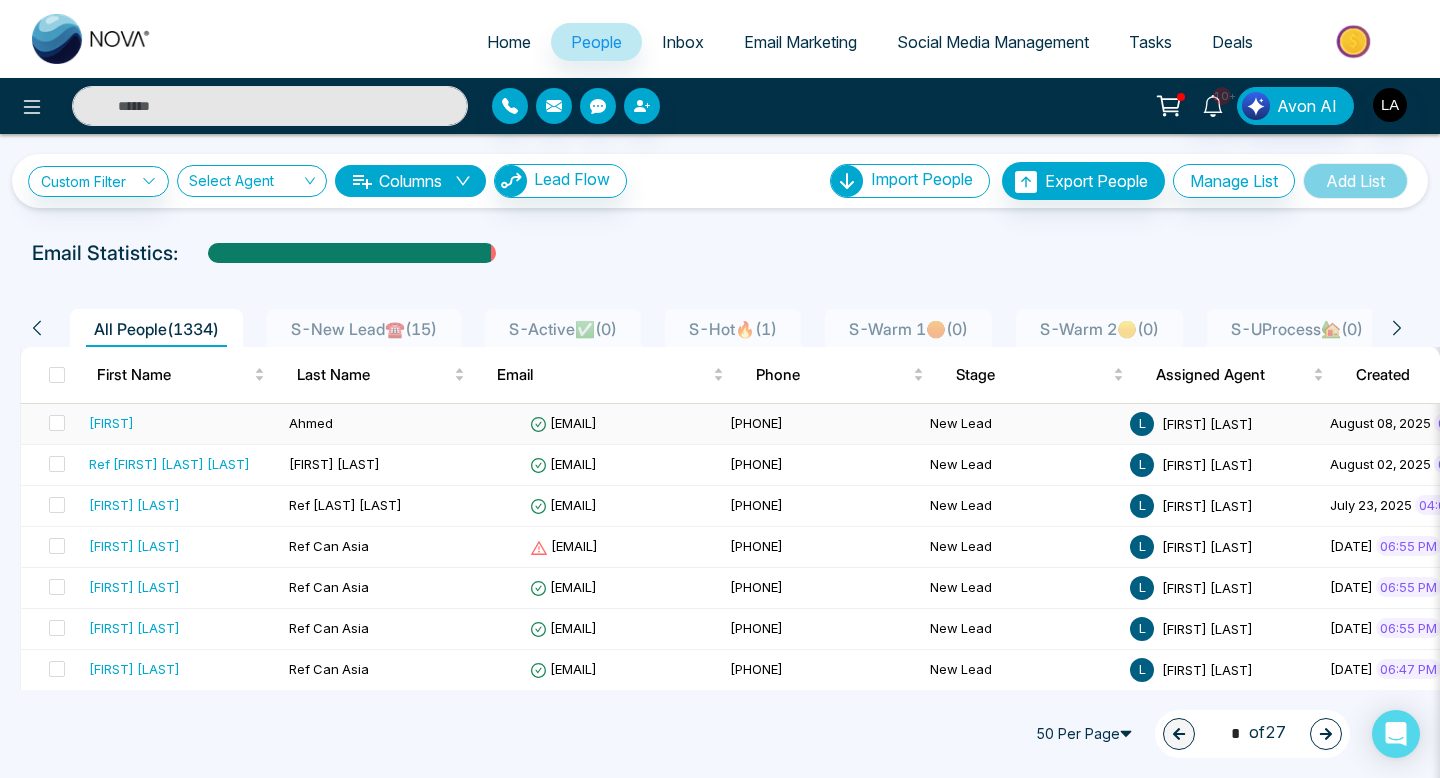click on "[FIRST]" at bounding box center (111, 423) 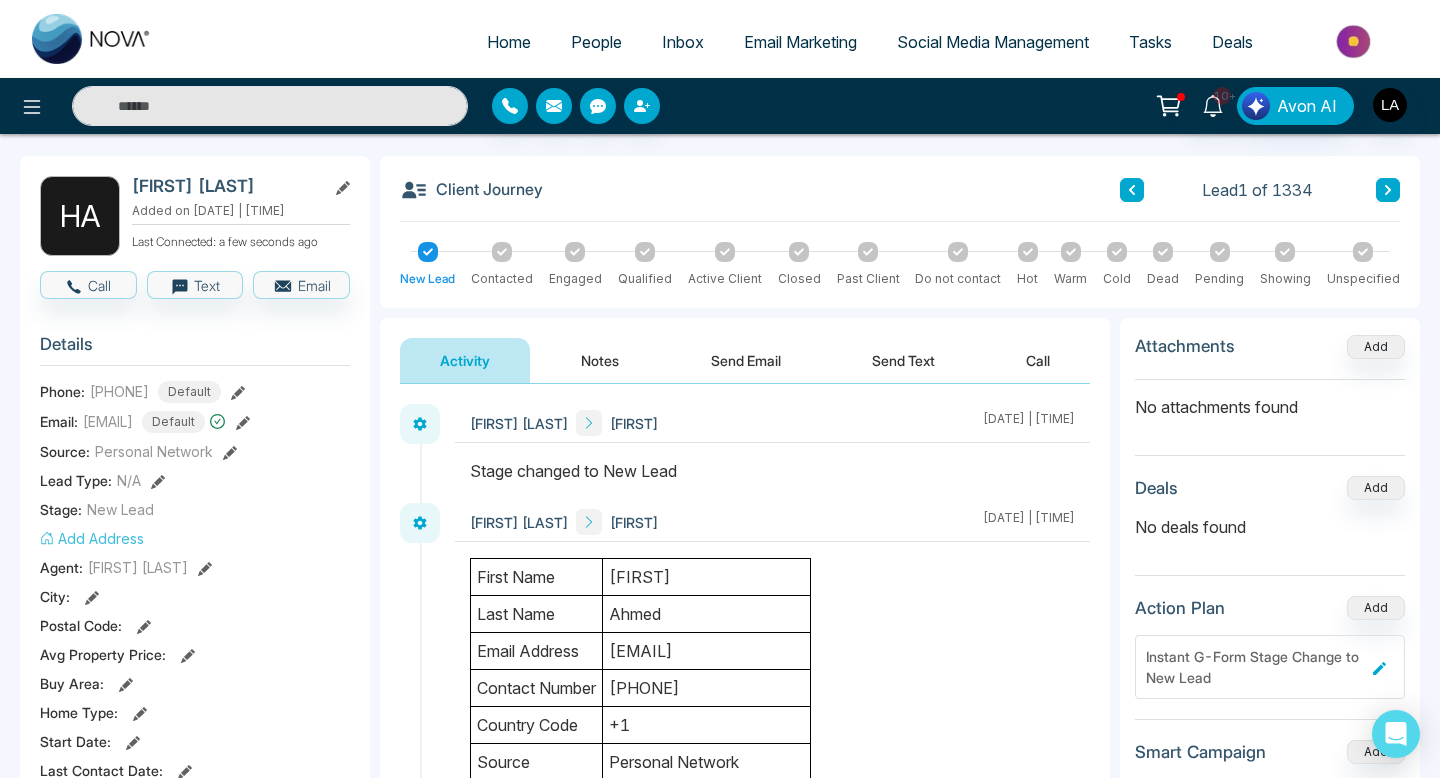 scroll, scrollTop: 0, scrollLeft: 0, axis: both 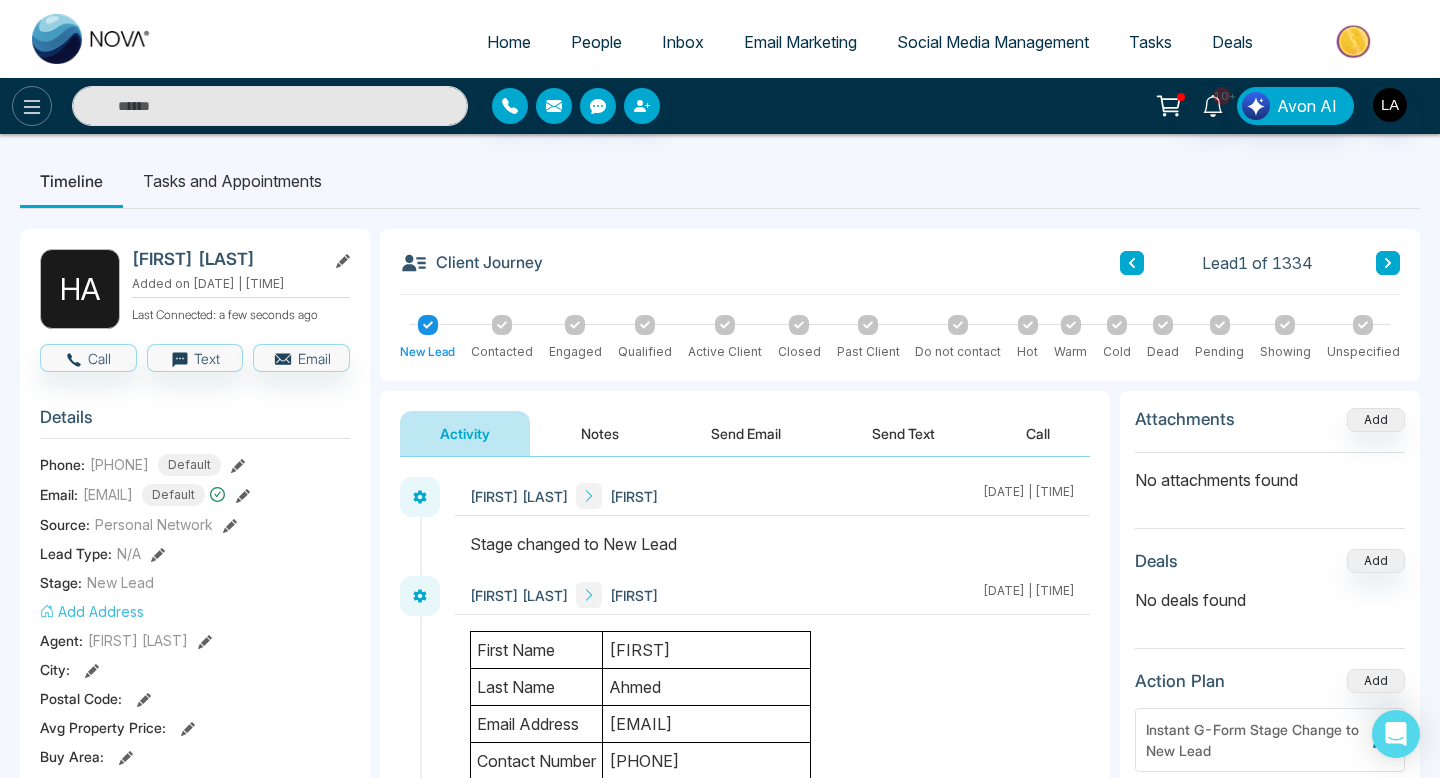 click 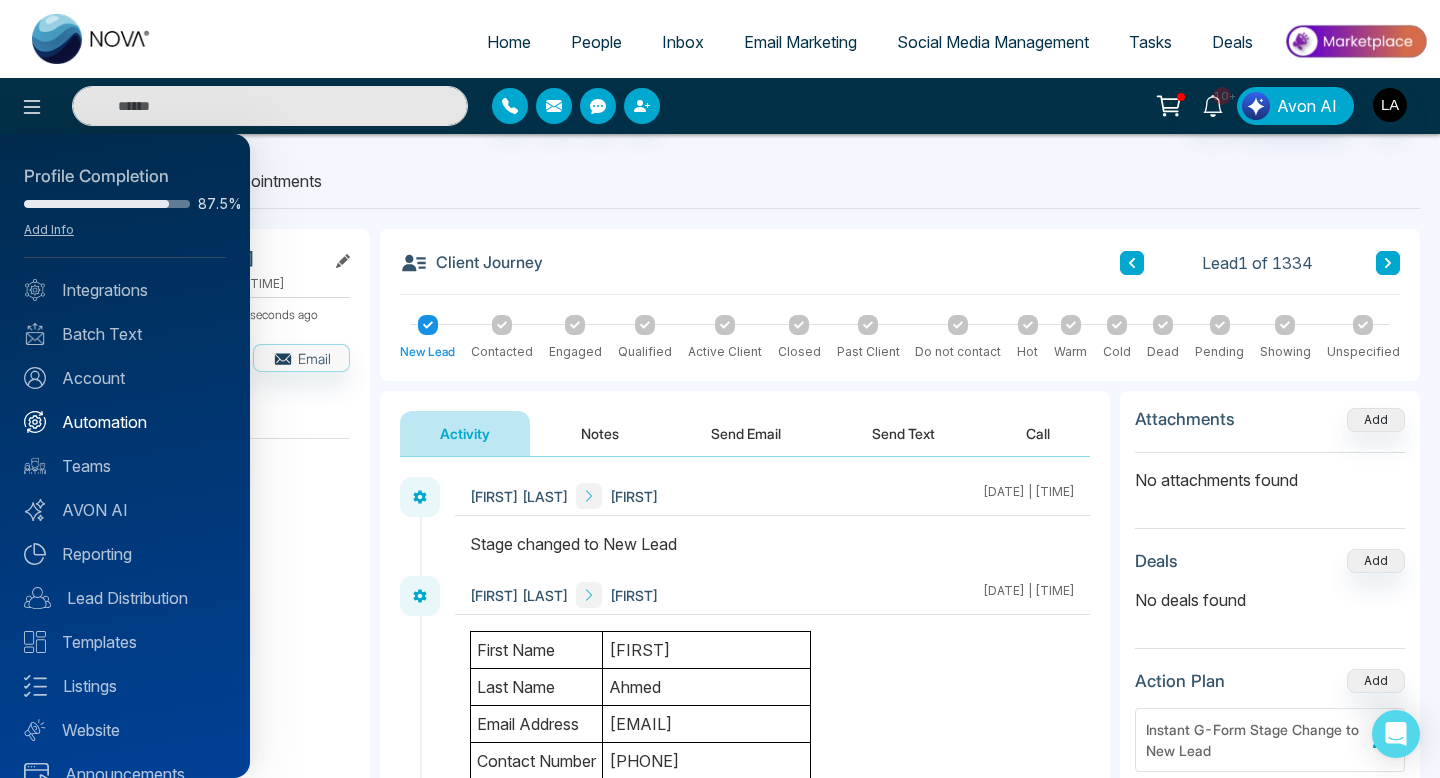 click on "Automation" at bounding box center [125, 422] 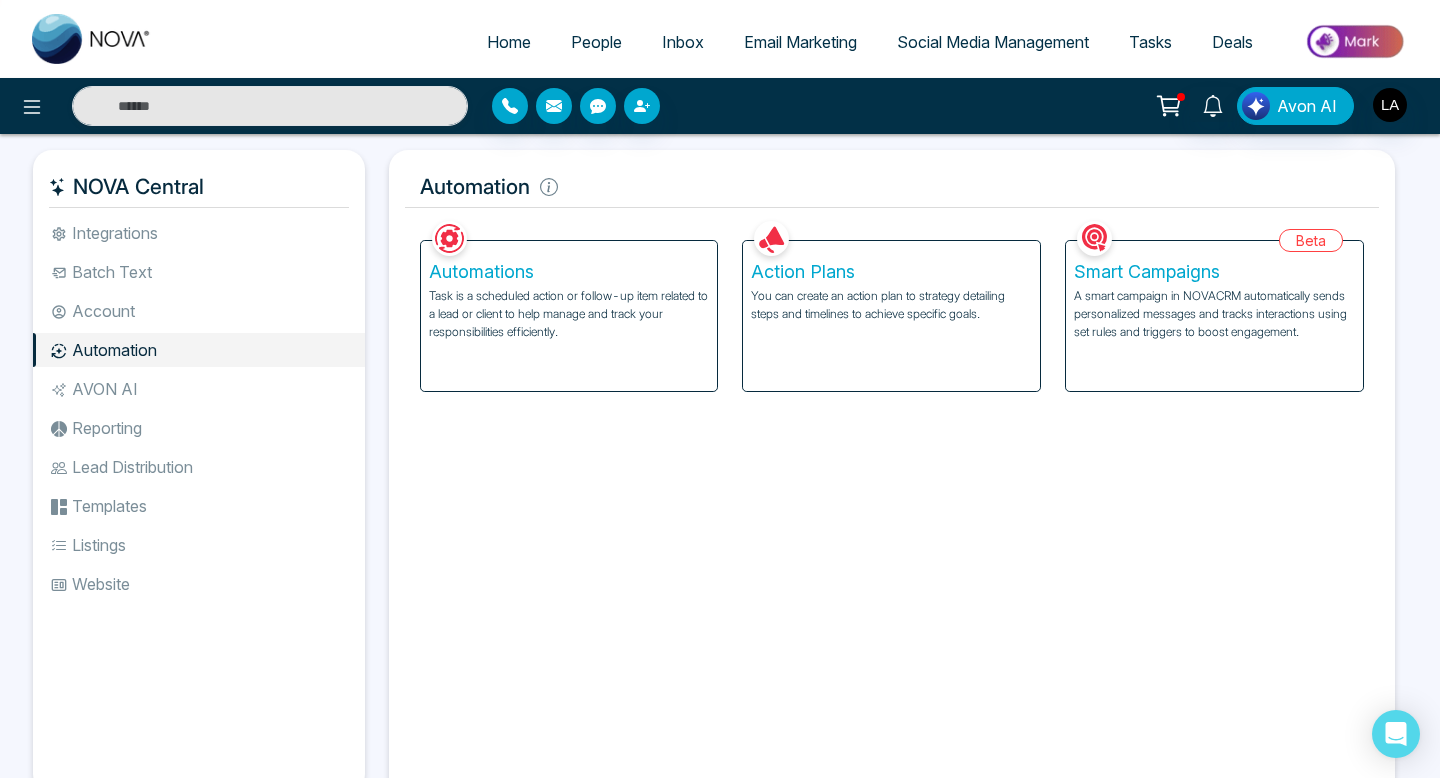 click on "Automations Task is a scheduled action or follow-up item related to a lead or client to help manage and track your responsibilities efficiently." at bounding box center (569, 316) 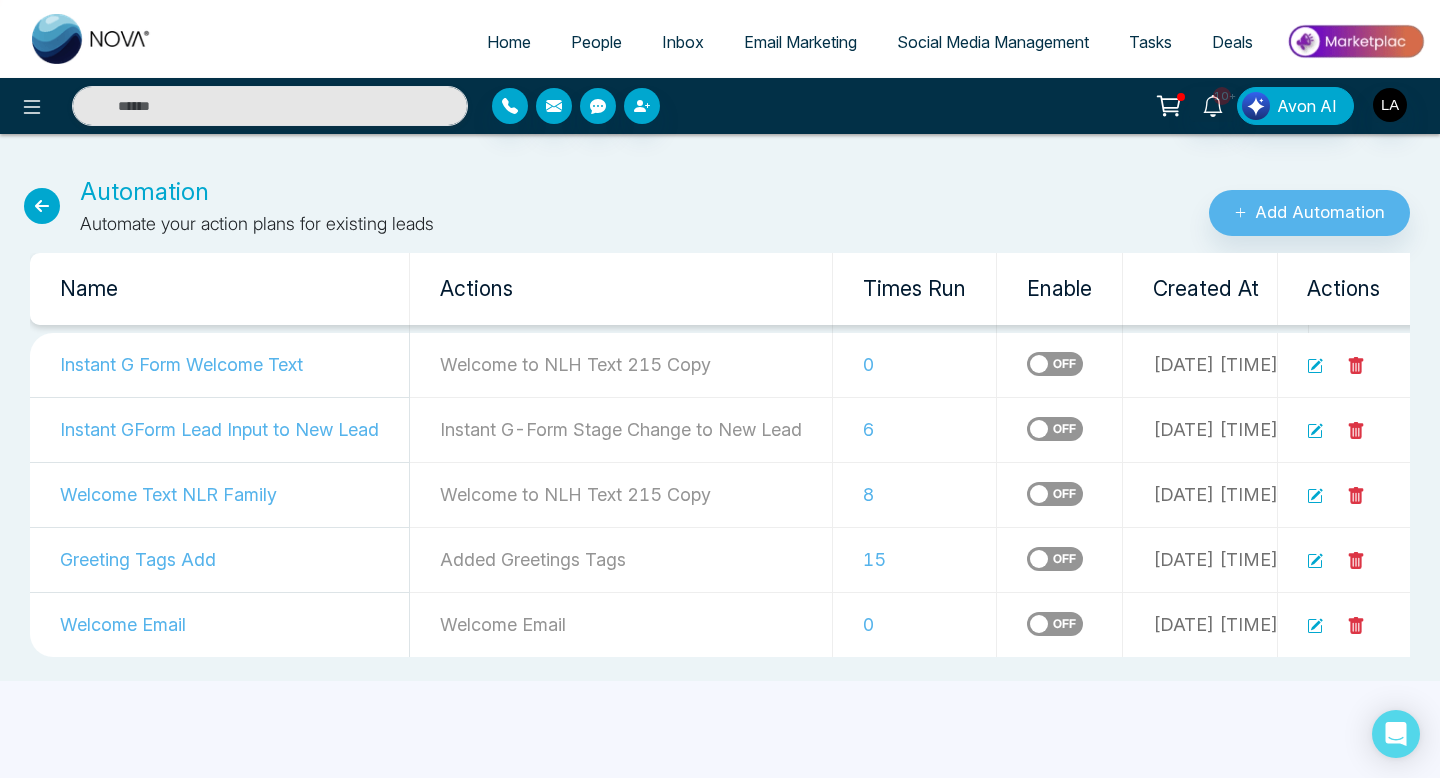 click 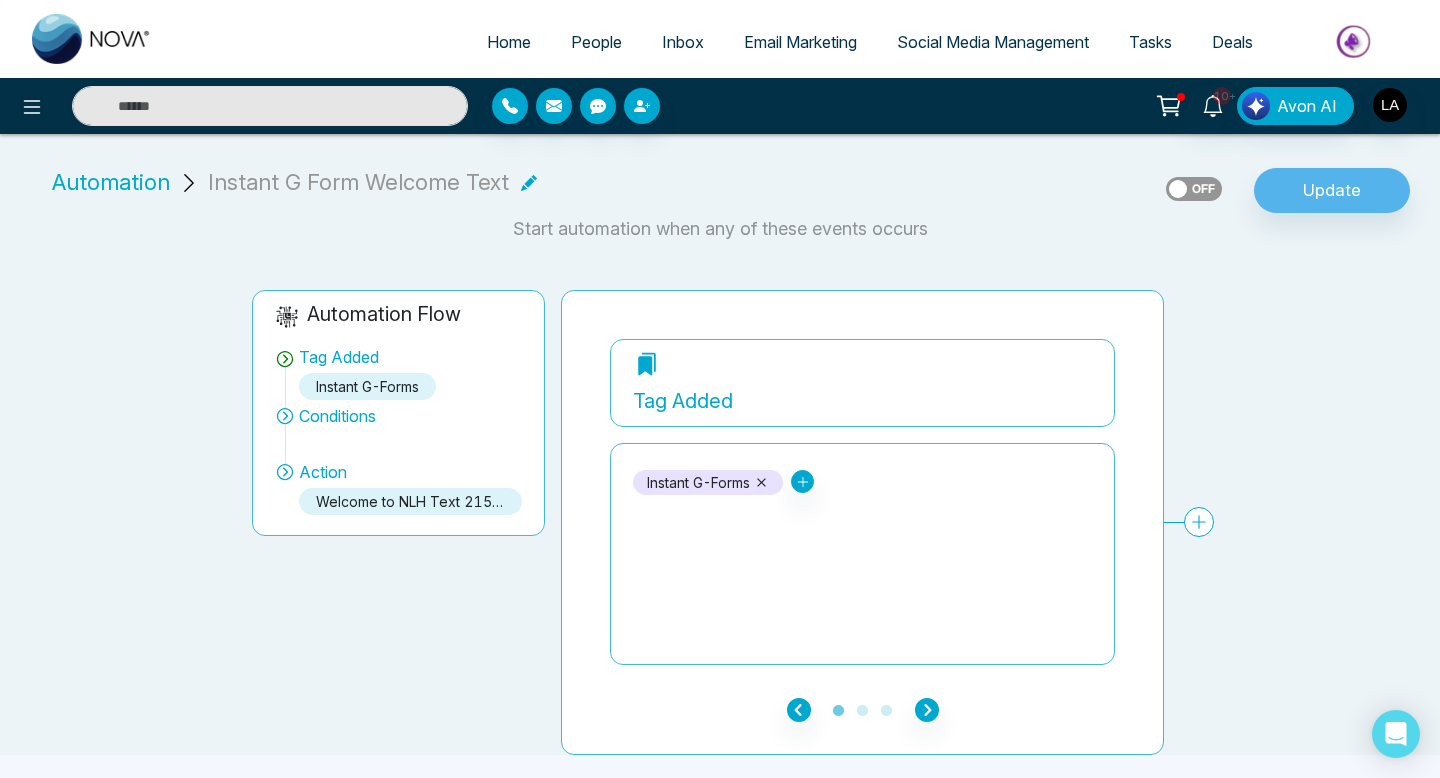 click on "**********" at bounding box center (708, 506) 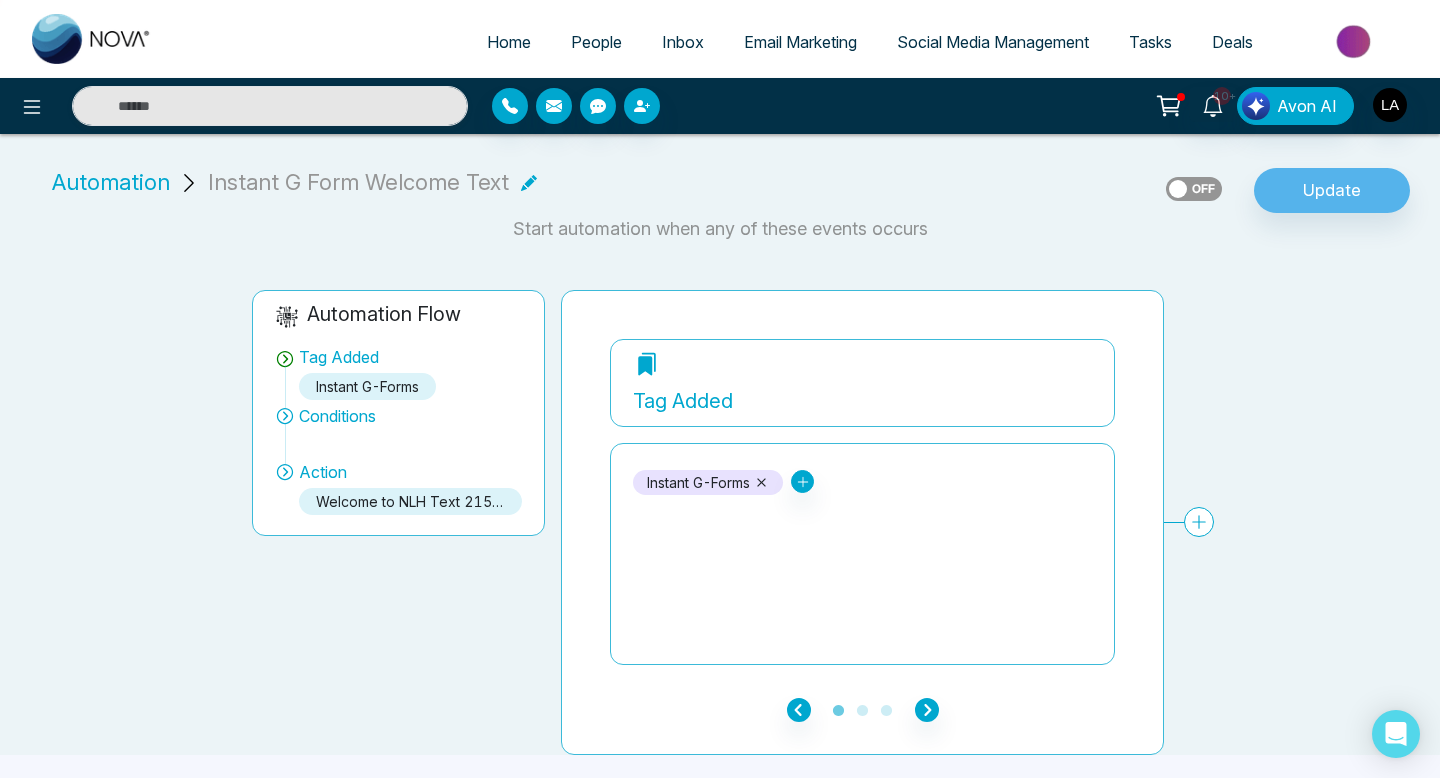 click 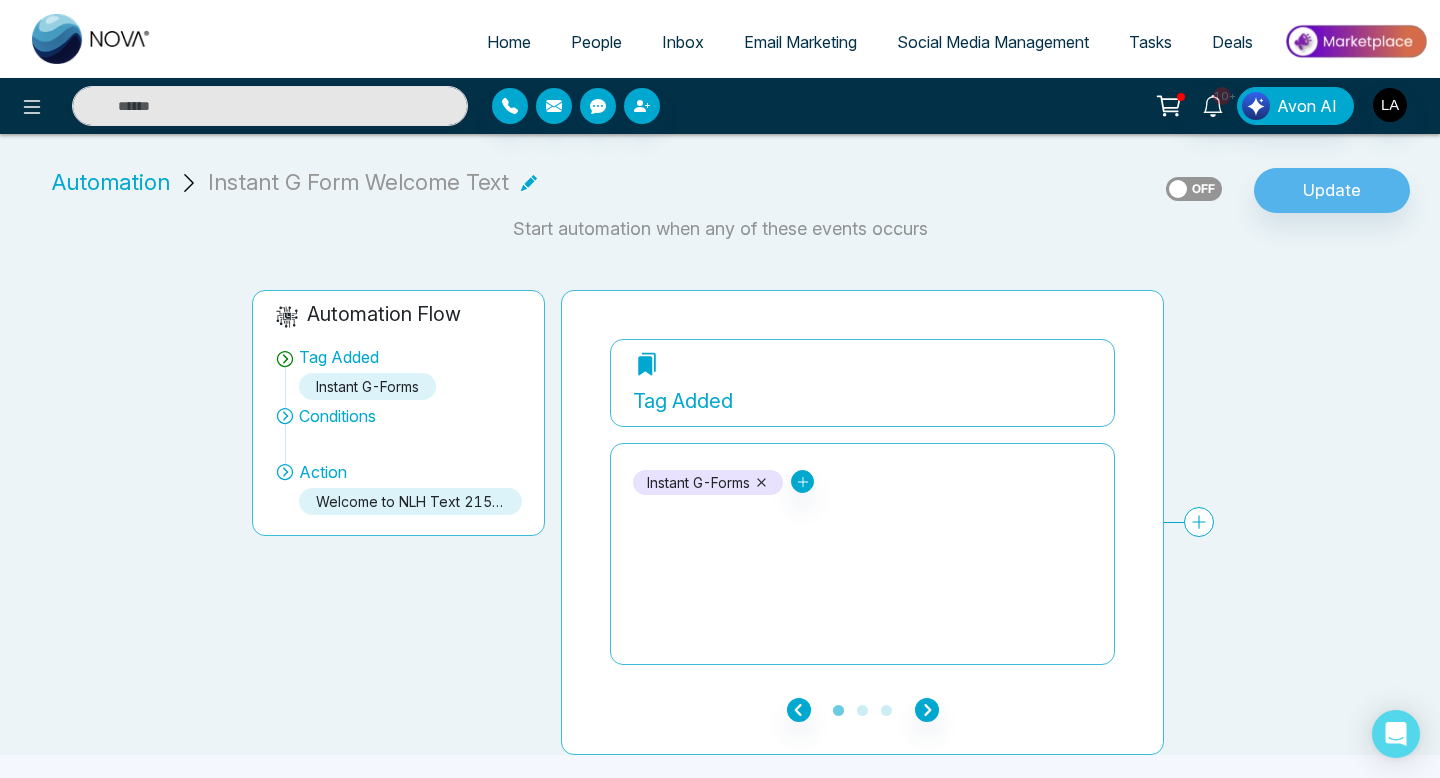 click 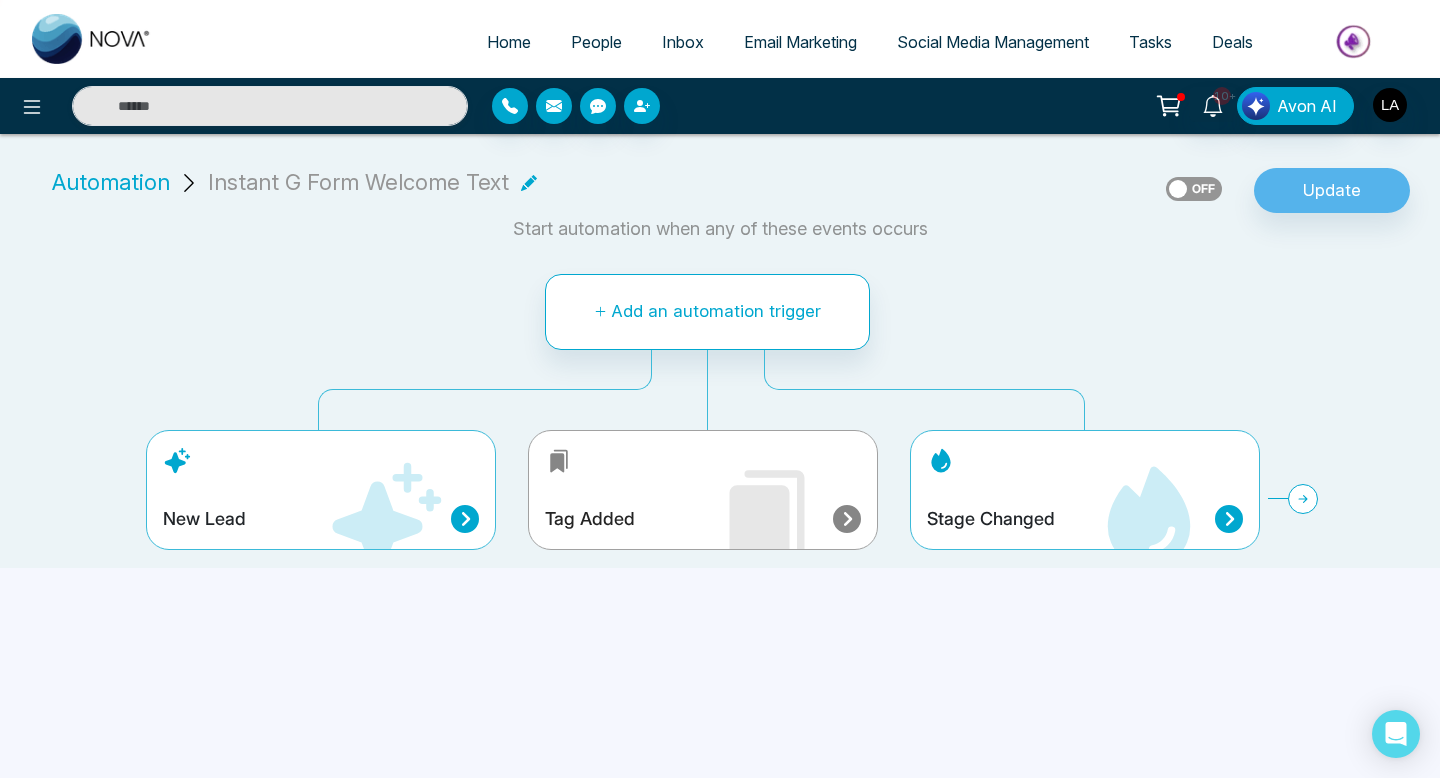click 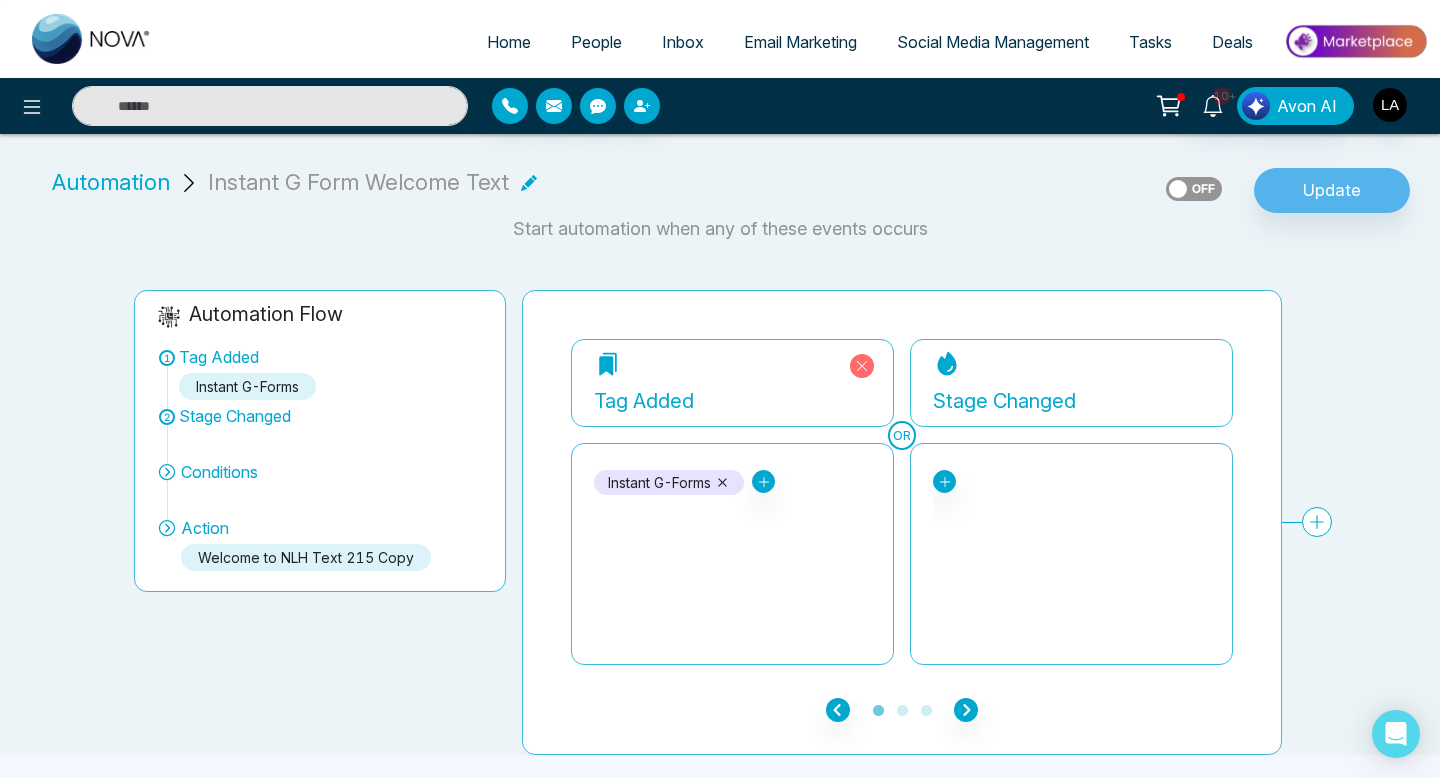 click 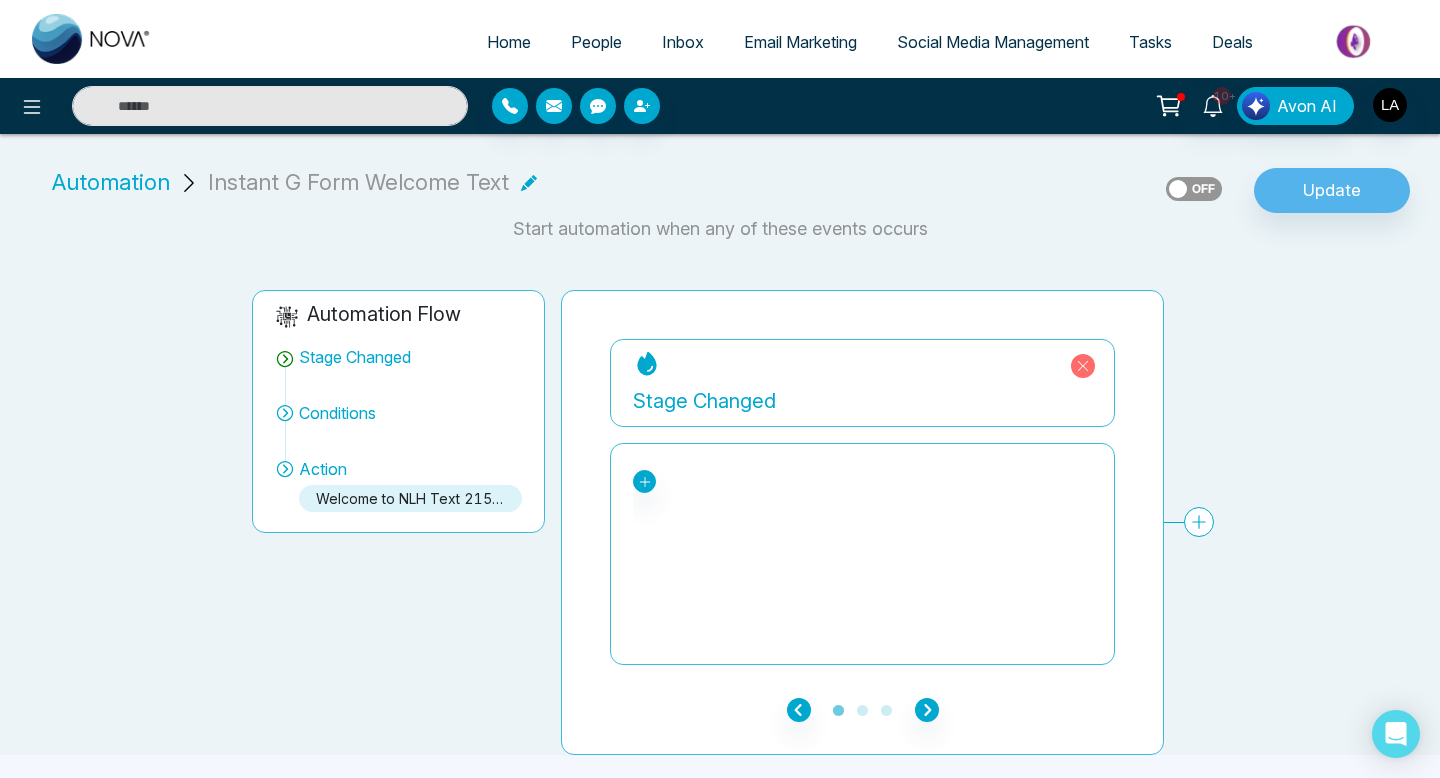 click on "New Lead Contacted Engaged Qualified Active Client Closed Past Client Do not contact Hot Warm Cold Dead Pending Showing" at bounding box center [862, 554] 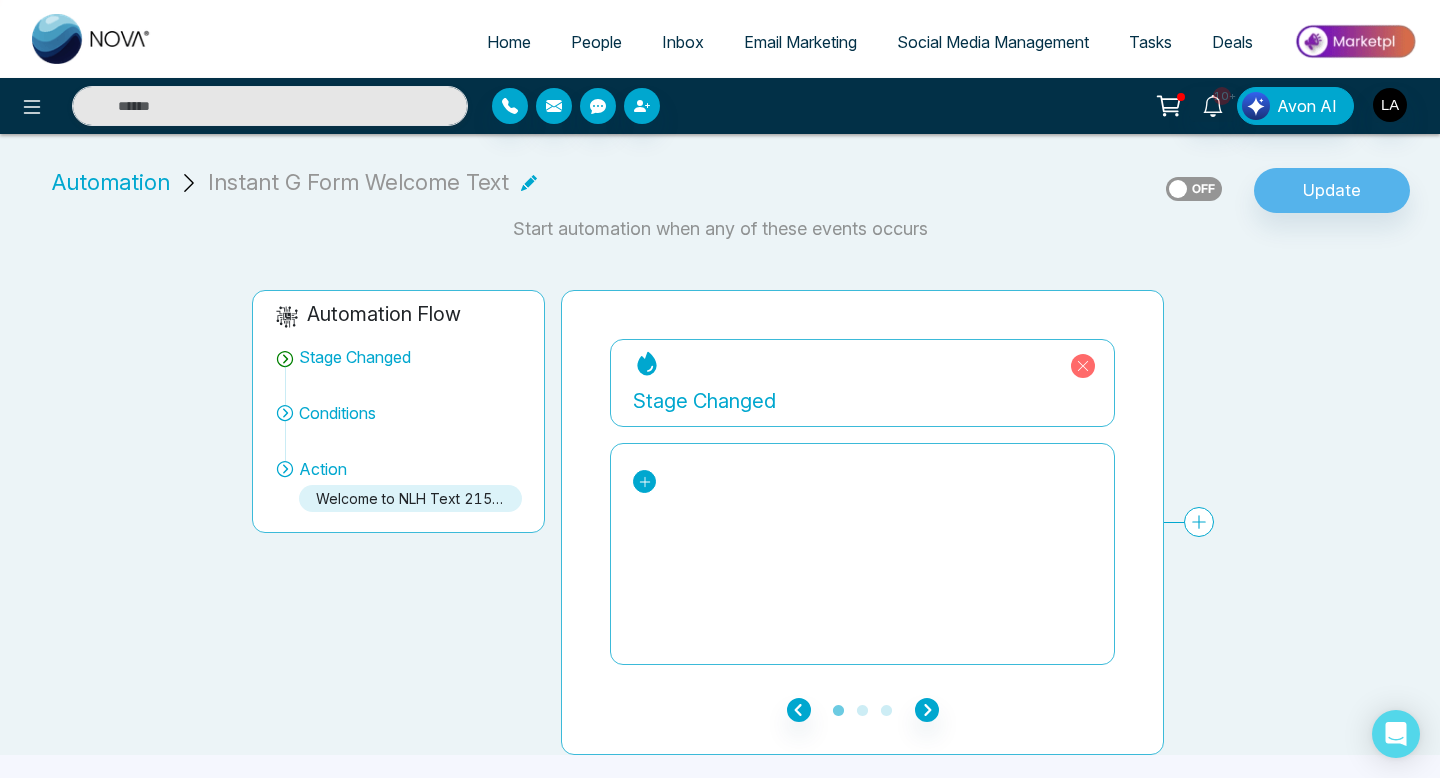 click 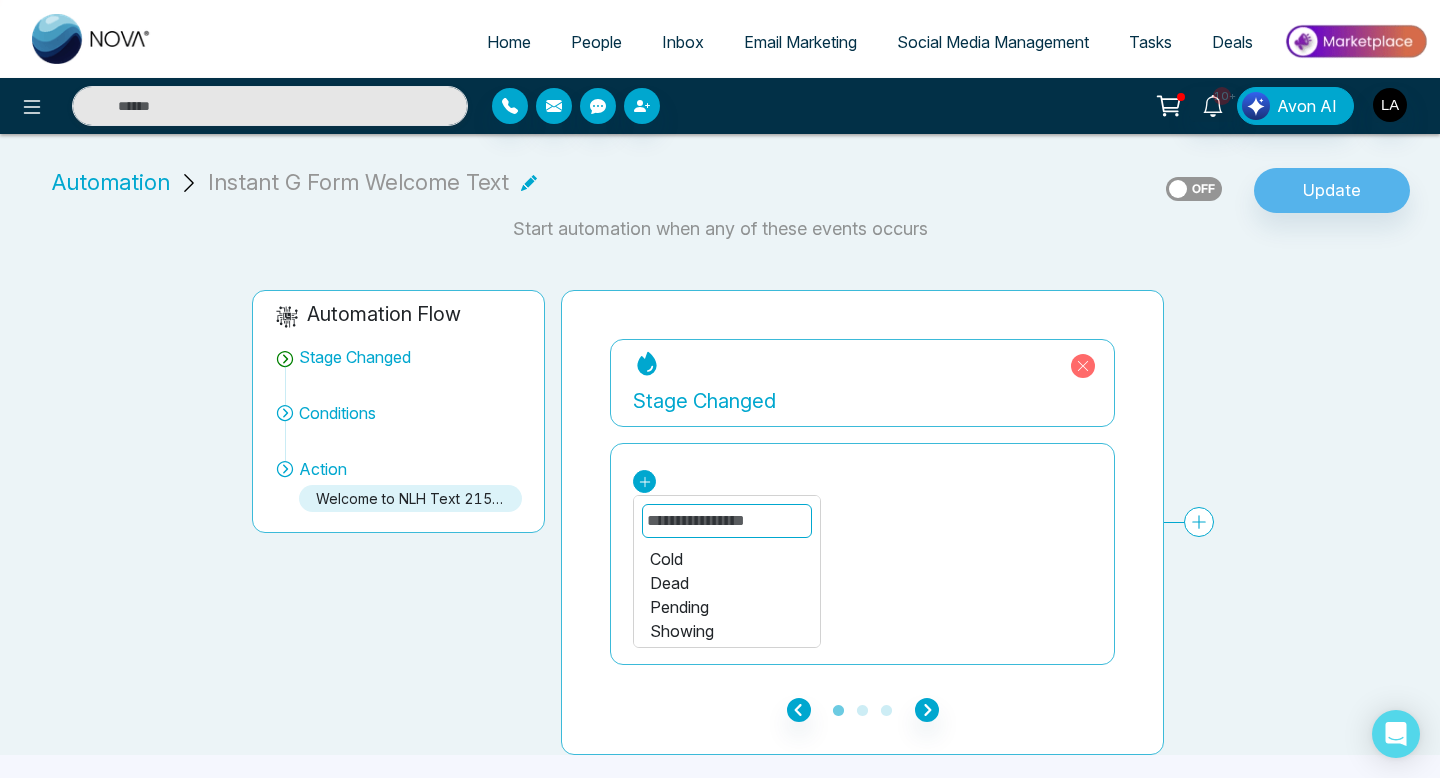 scroll, scrollTop: 0, scrollLeft: 0, axis: both 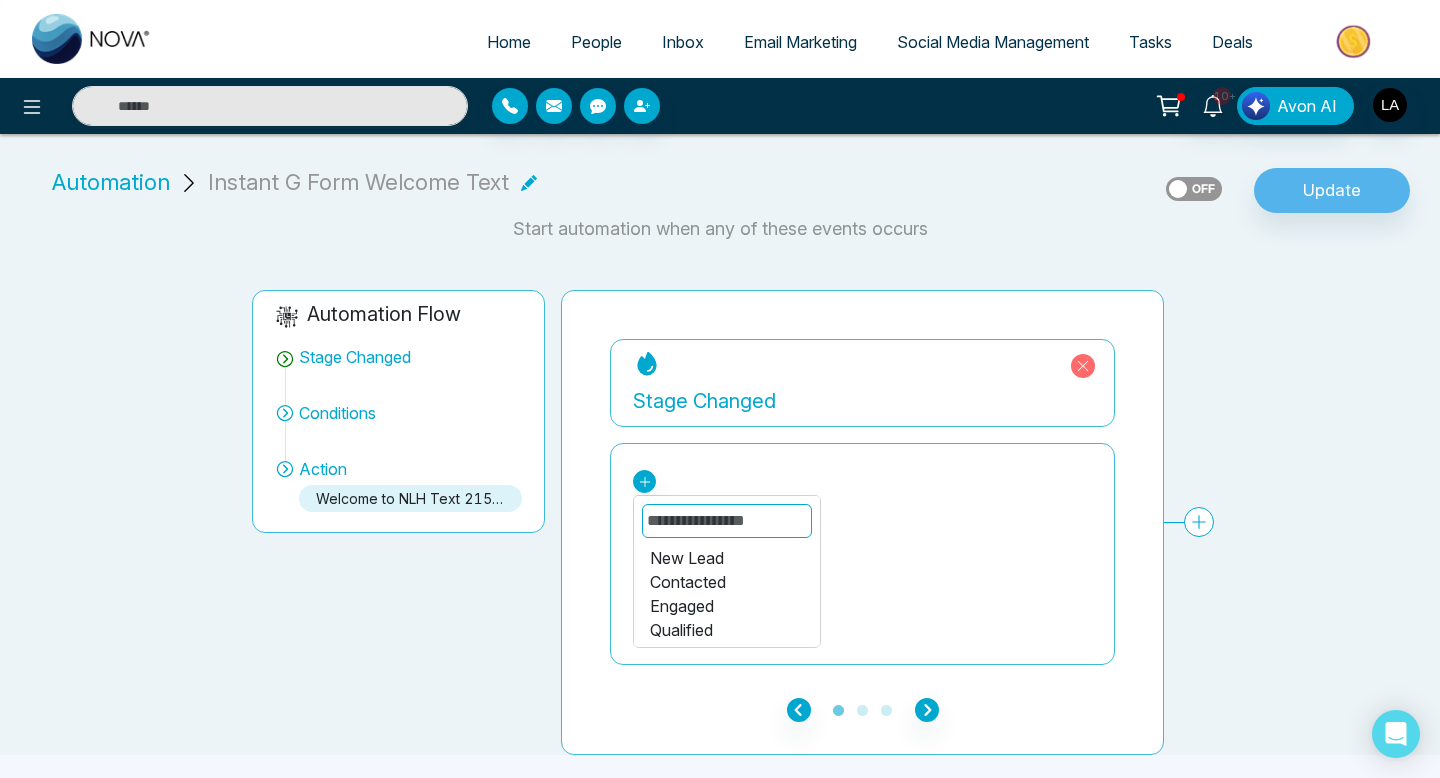 click on "New Lead" at bounding box center (727, 558) 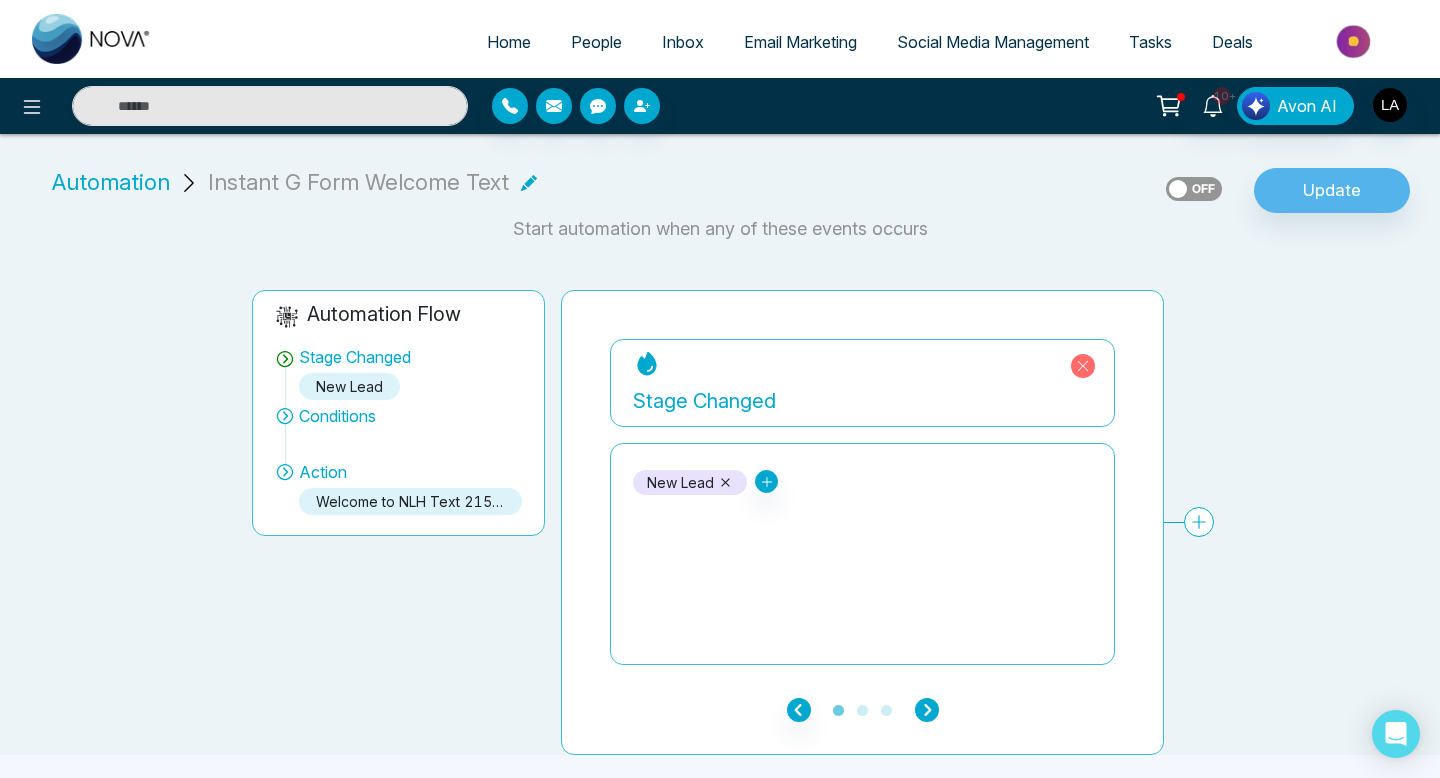 click 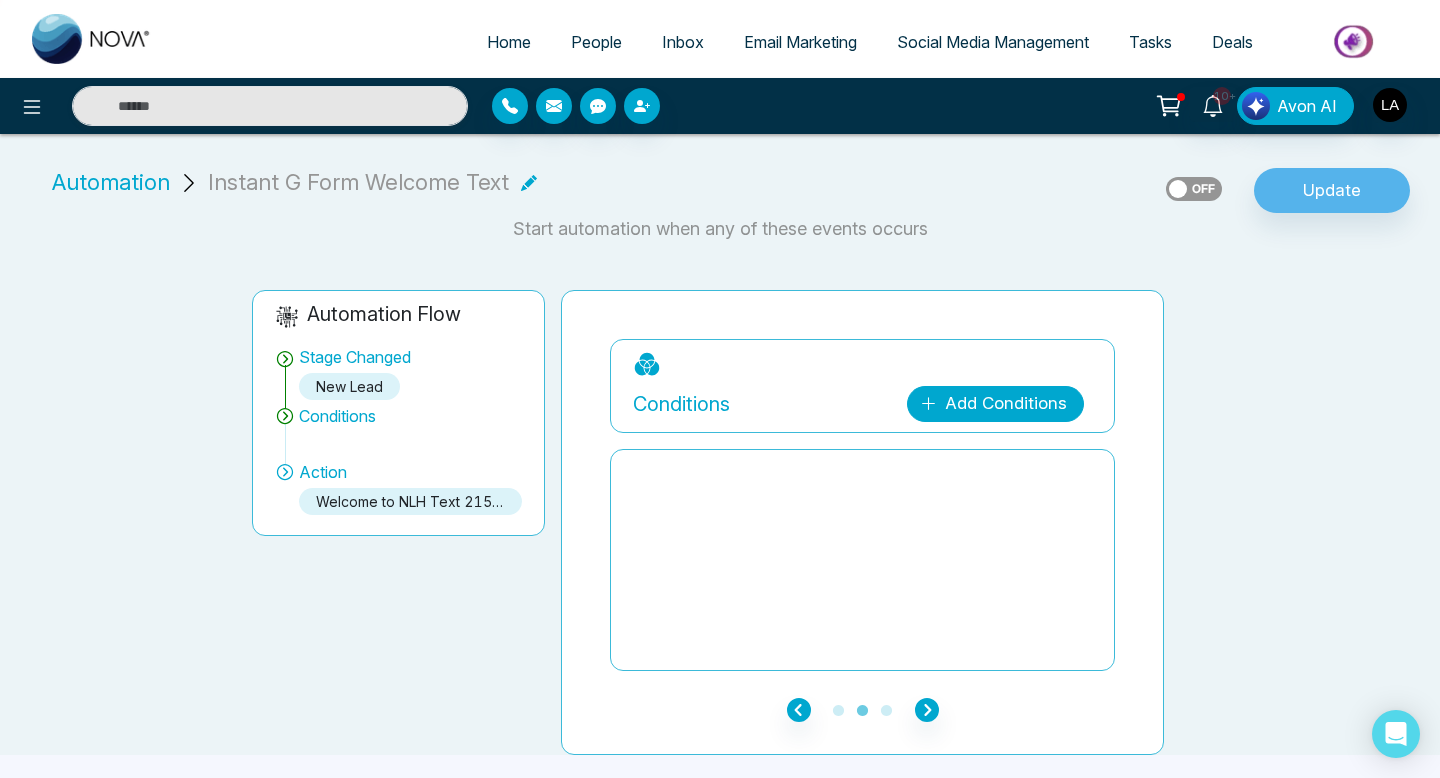 click on "Add Conditions" at bounding box center [995, 404] 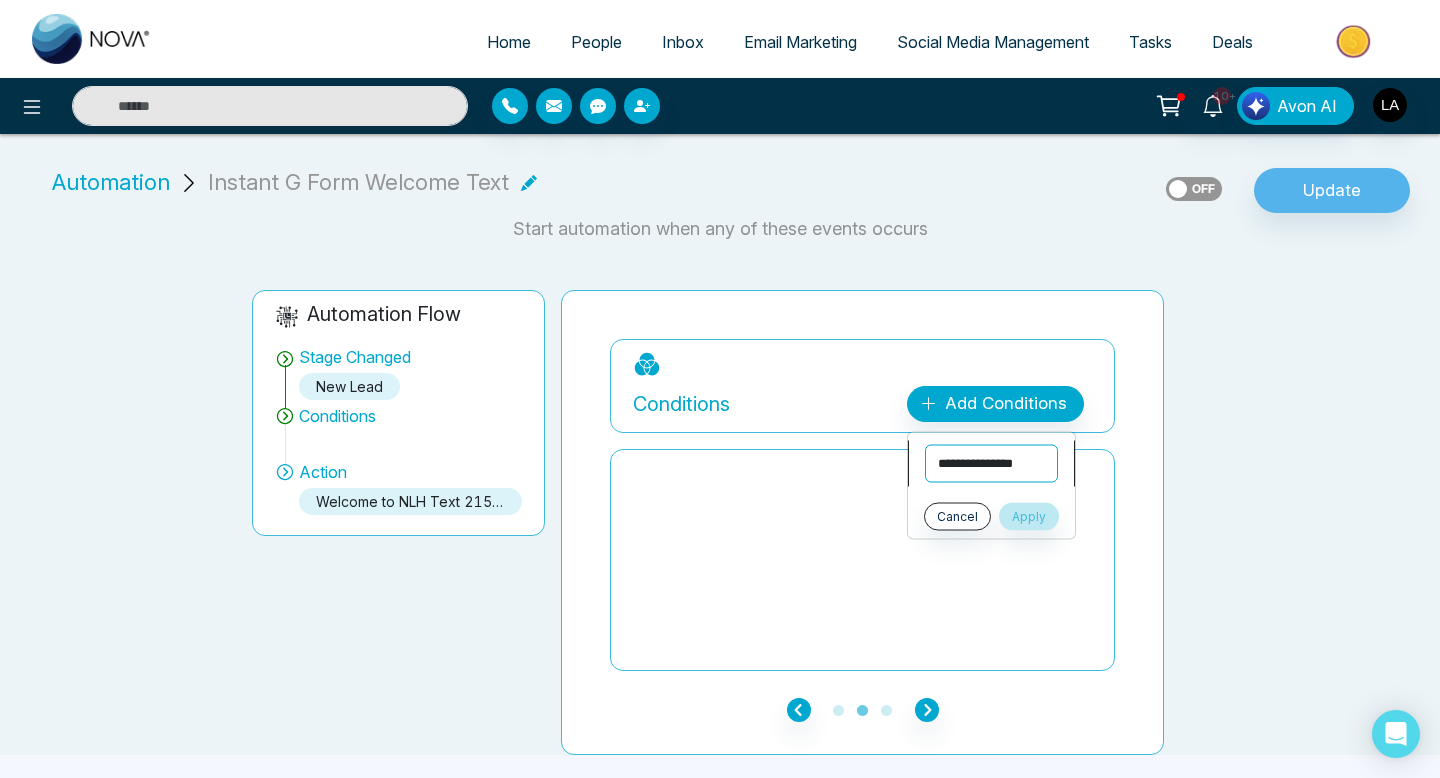 click on "**********" at bounding box center [991, 464] 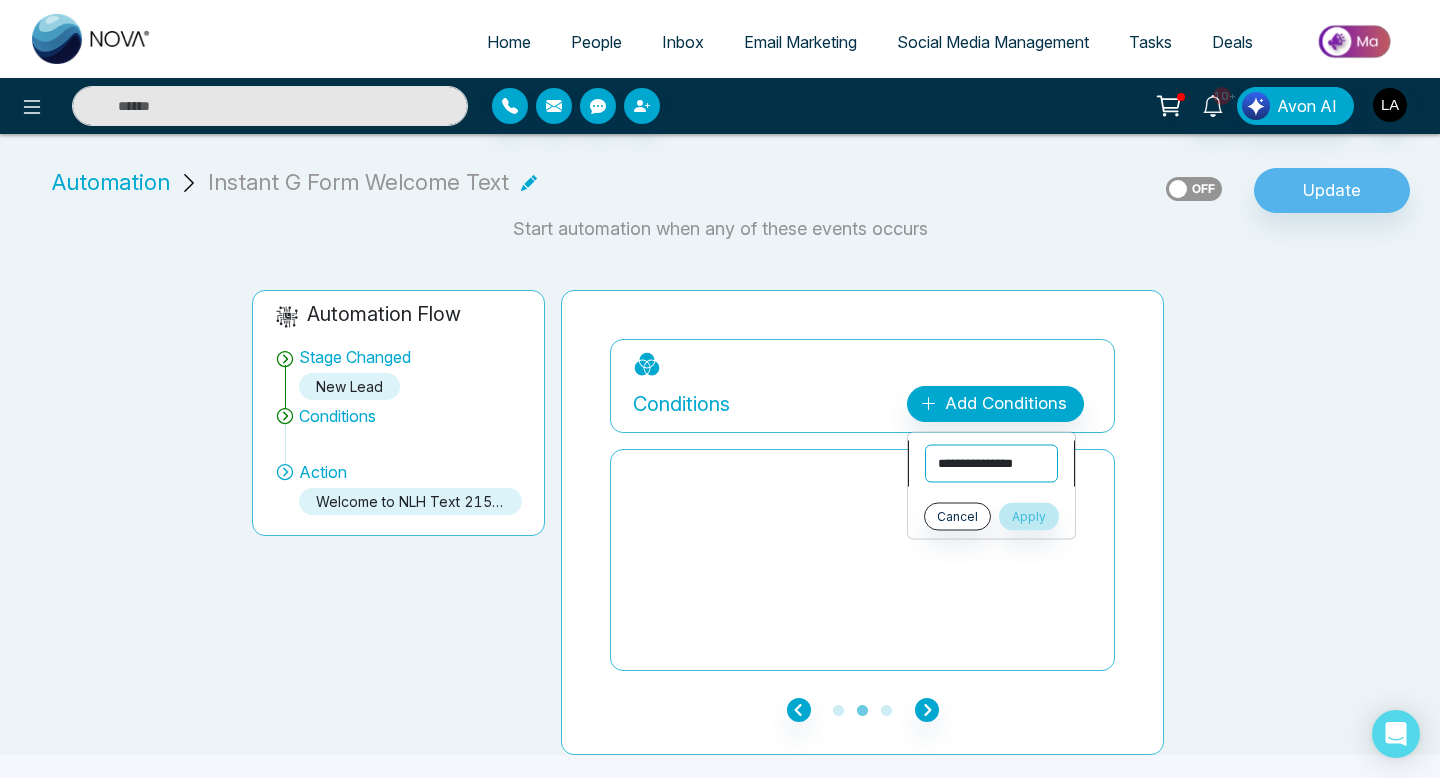 select on "****" 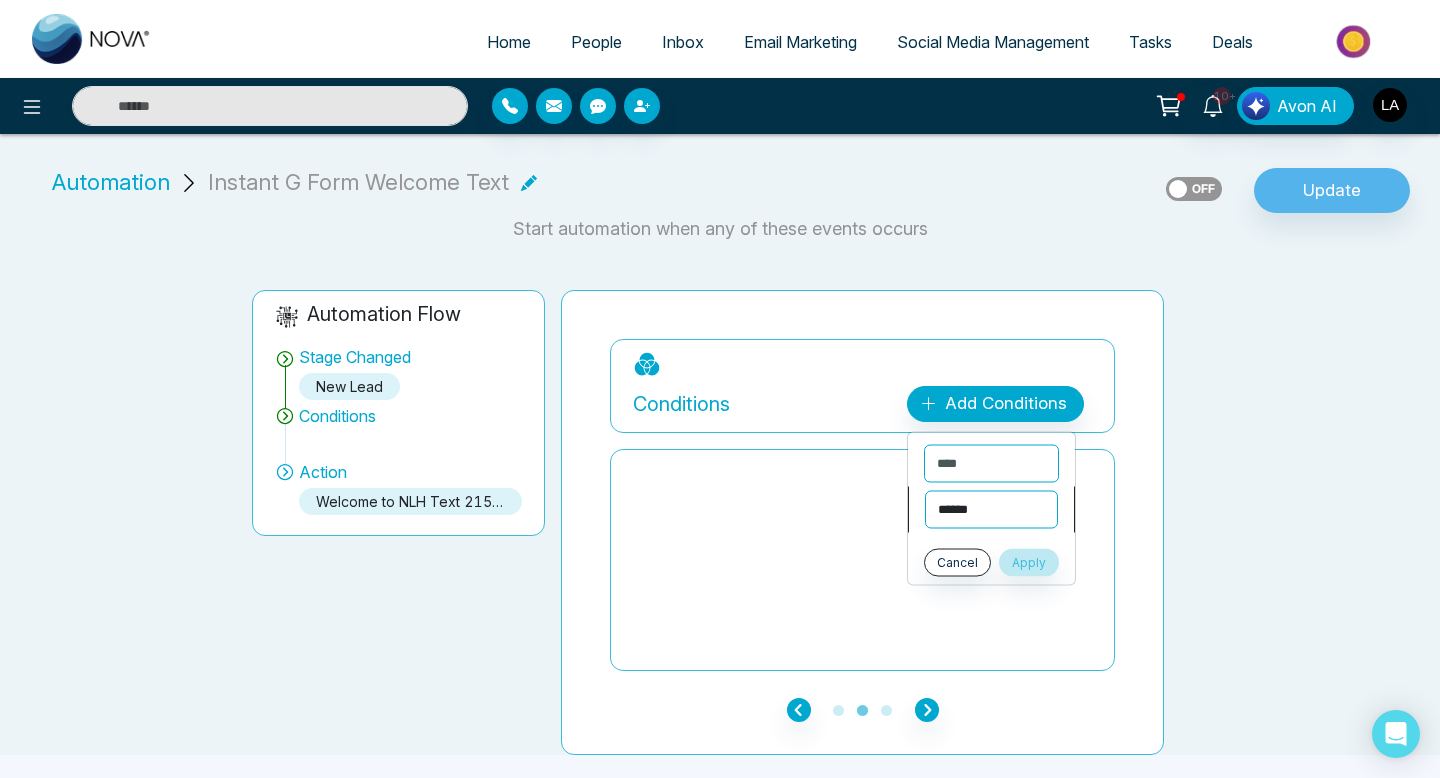 click on "**********" at bounding box center [991, 510] 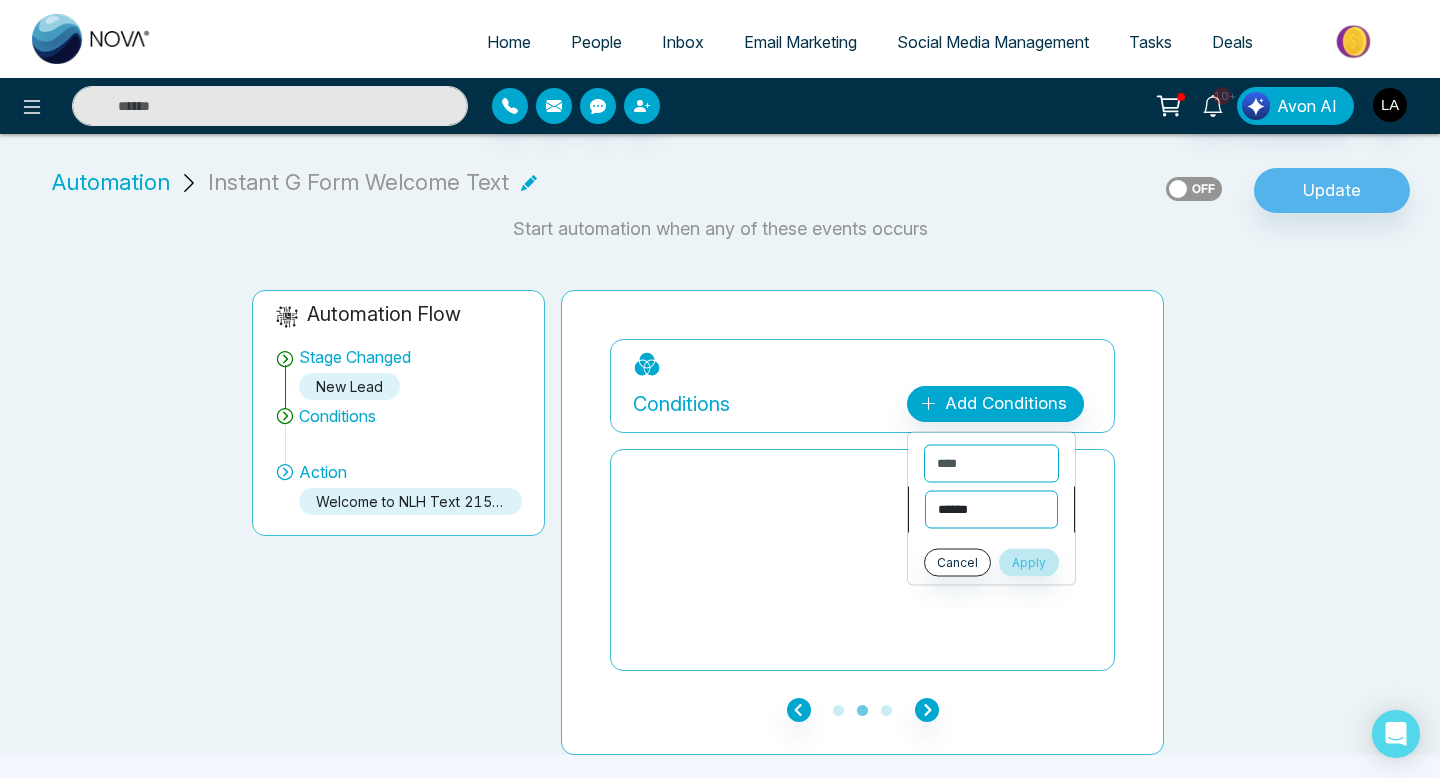 select on "*******" 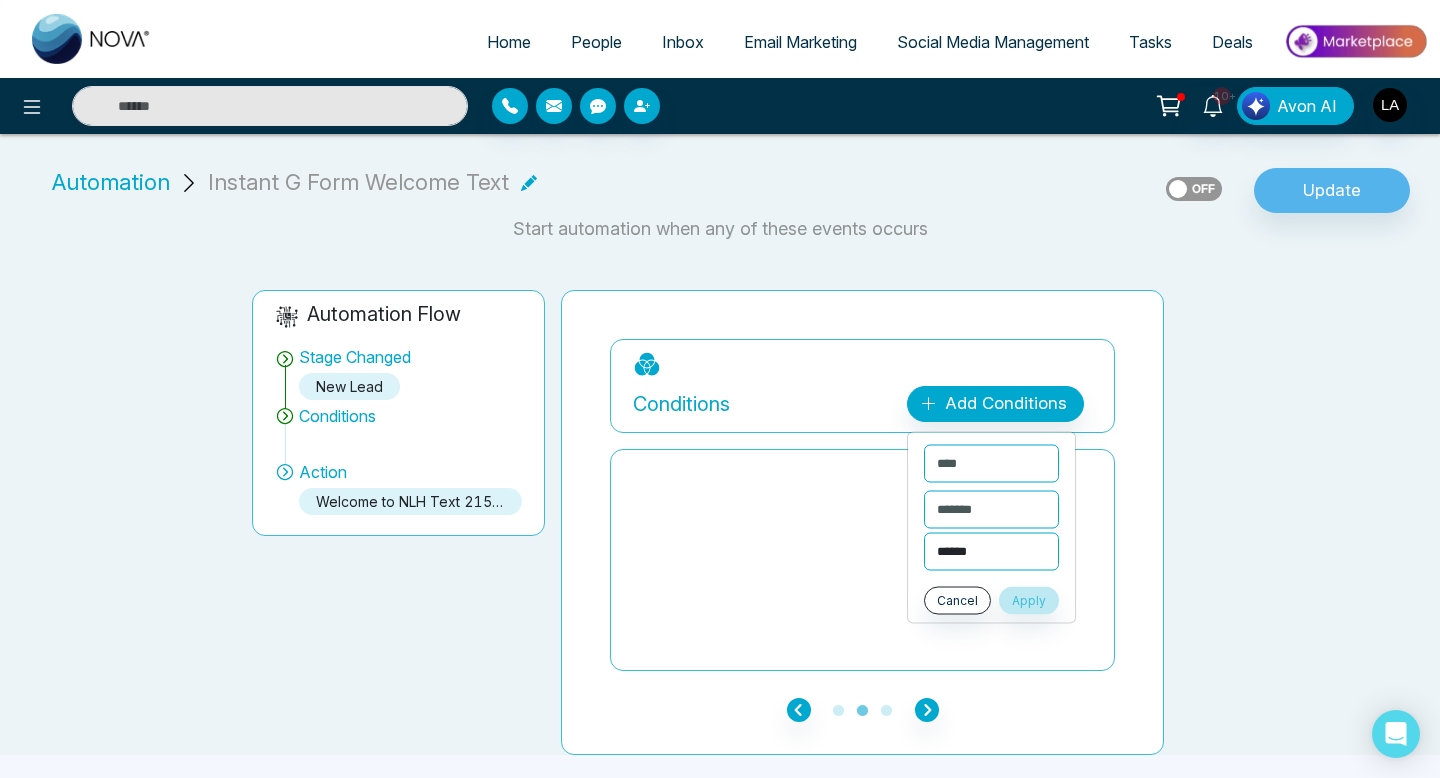 click on "**********" at bounding box center (991, 552) 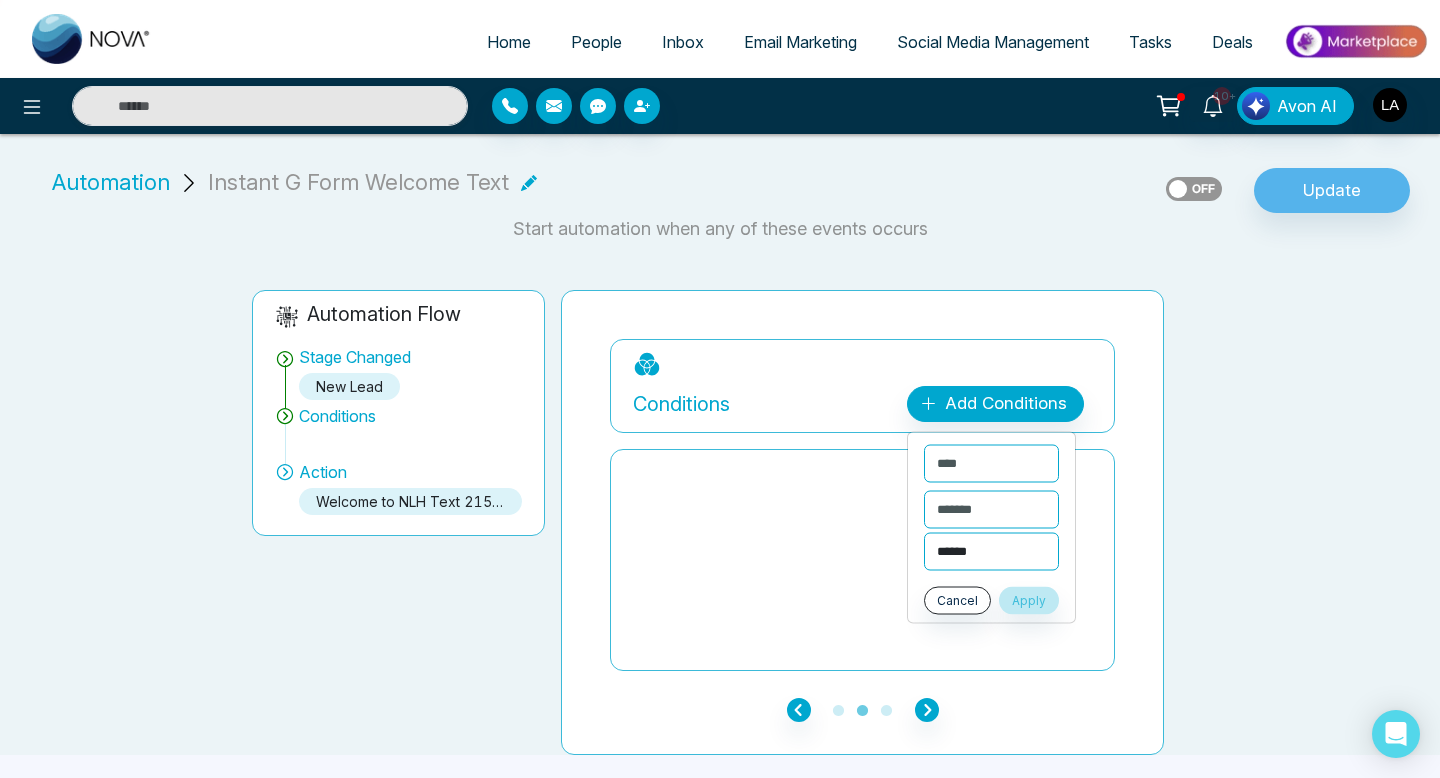 select on "**********" 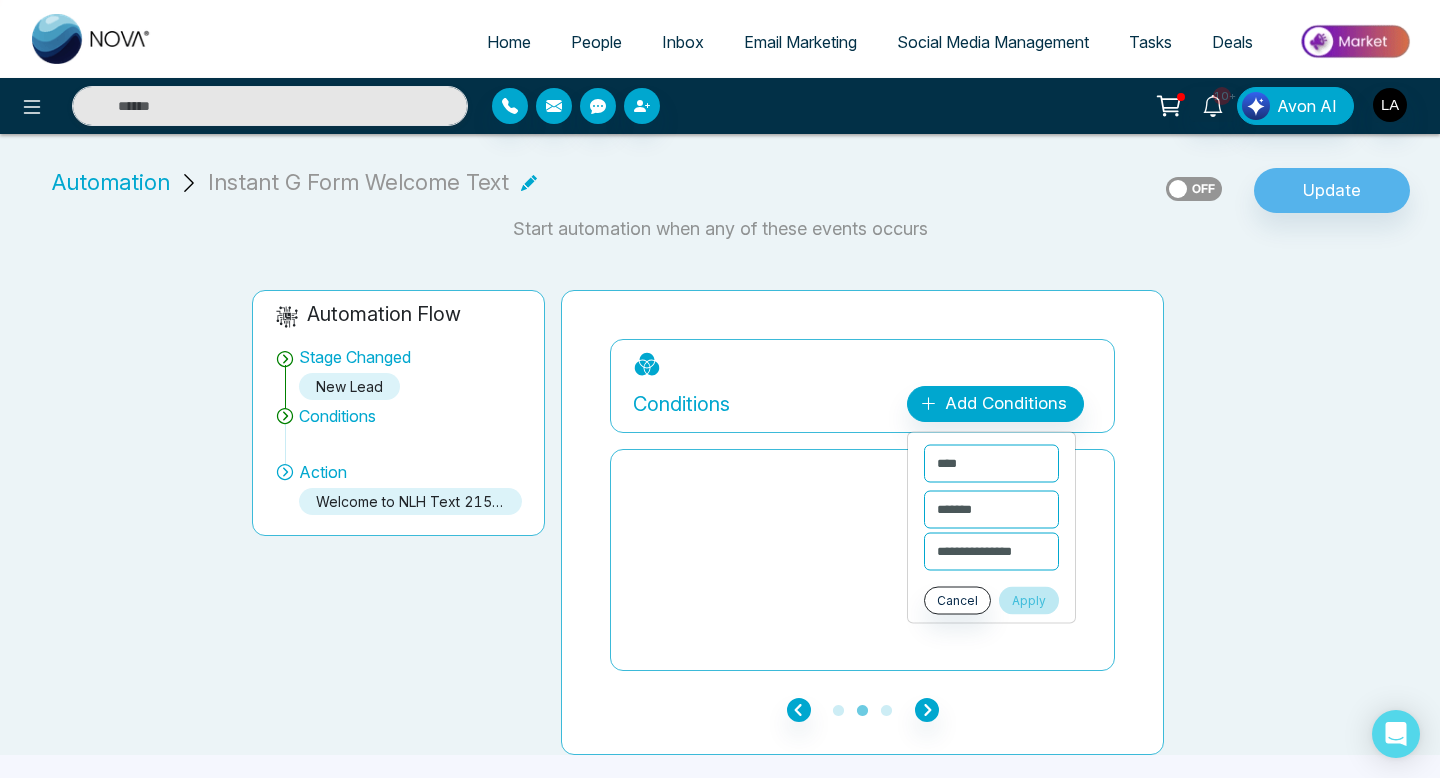 click on "Apply" at bounding box center (1029, 601) 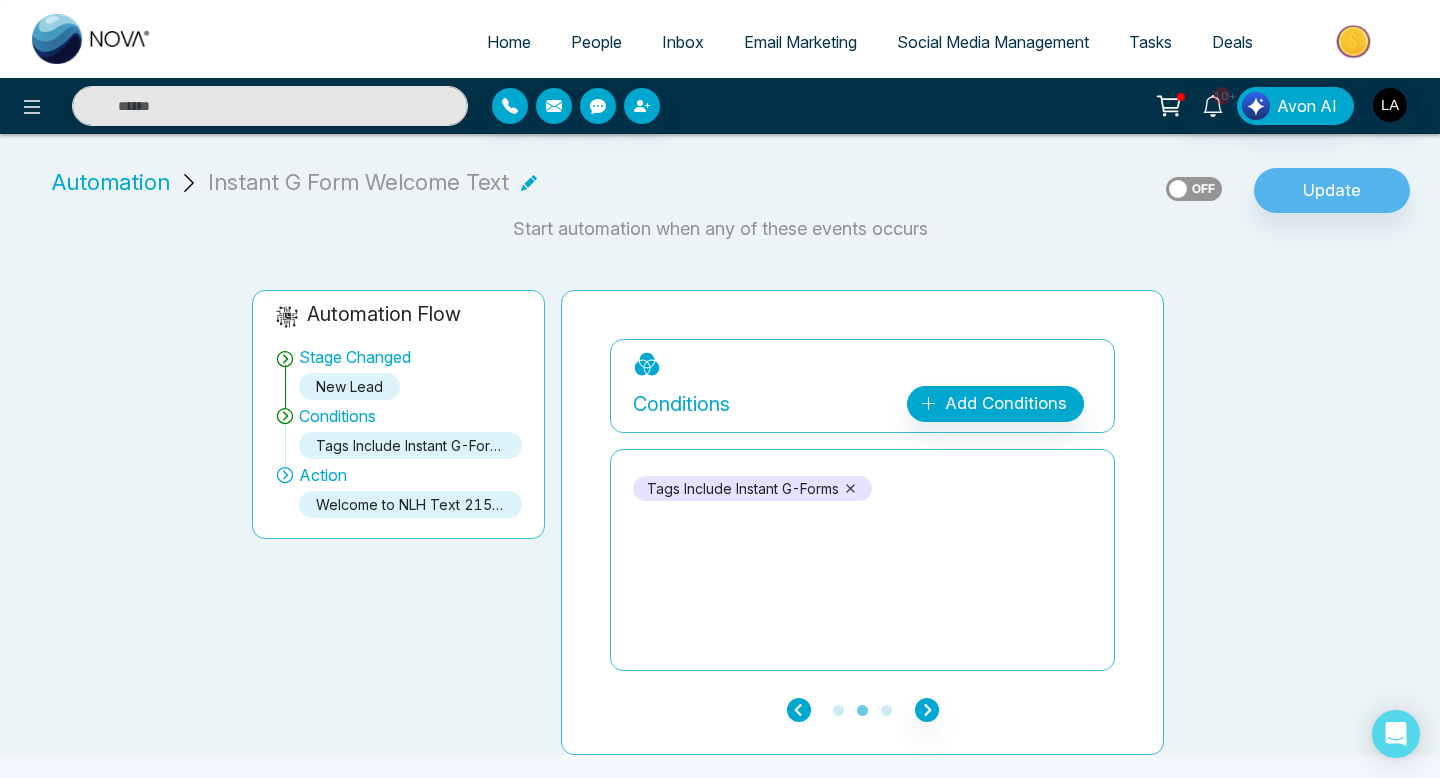 click 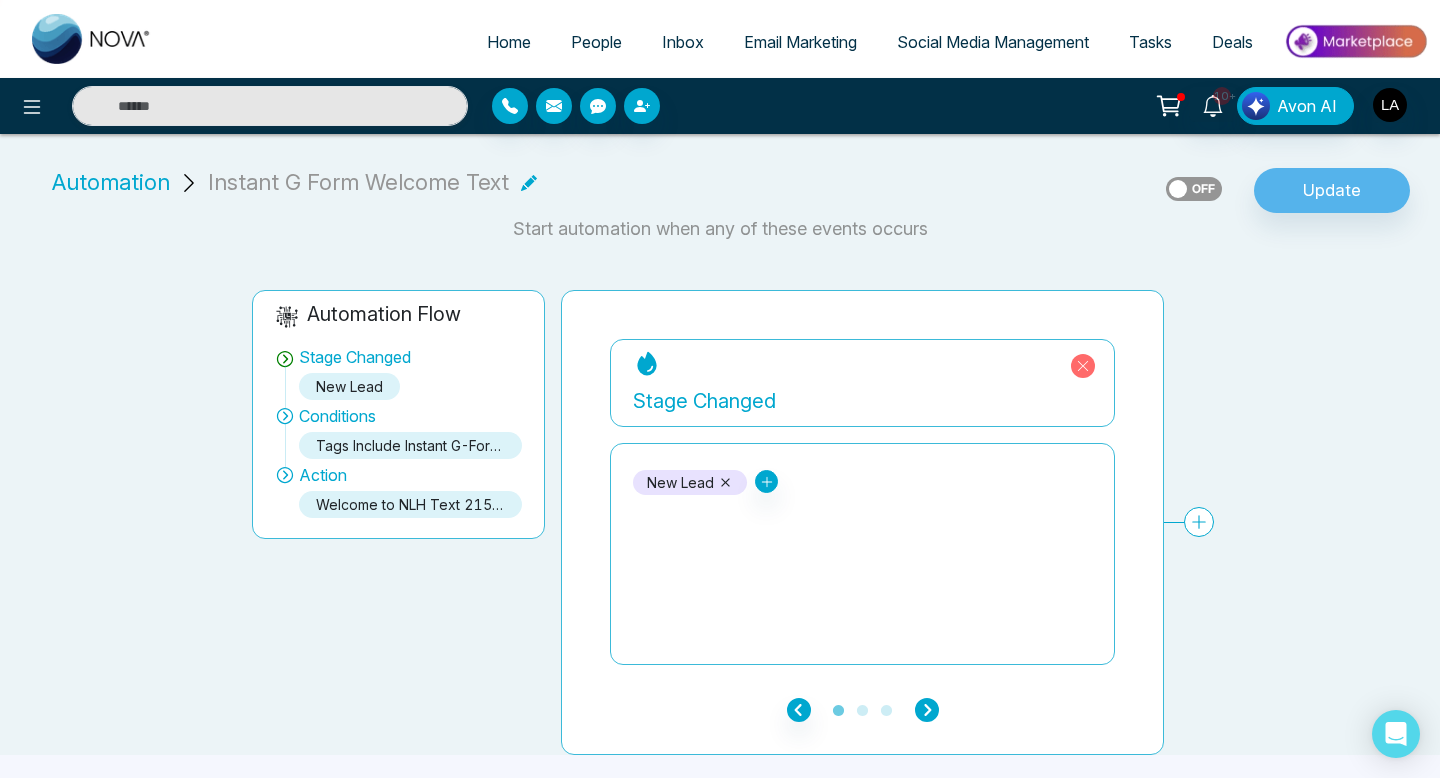 click 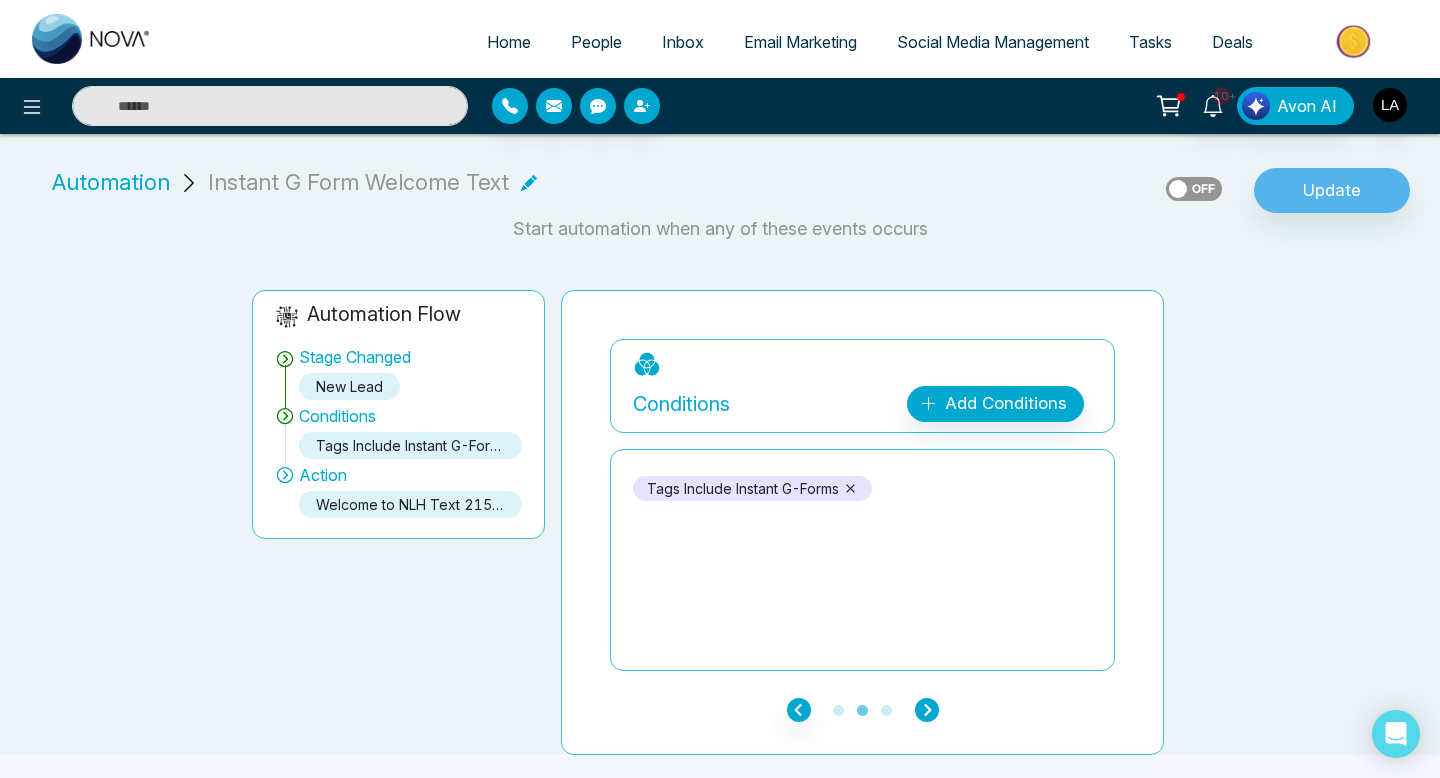 click 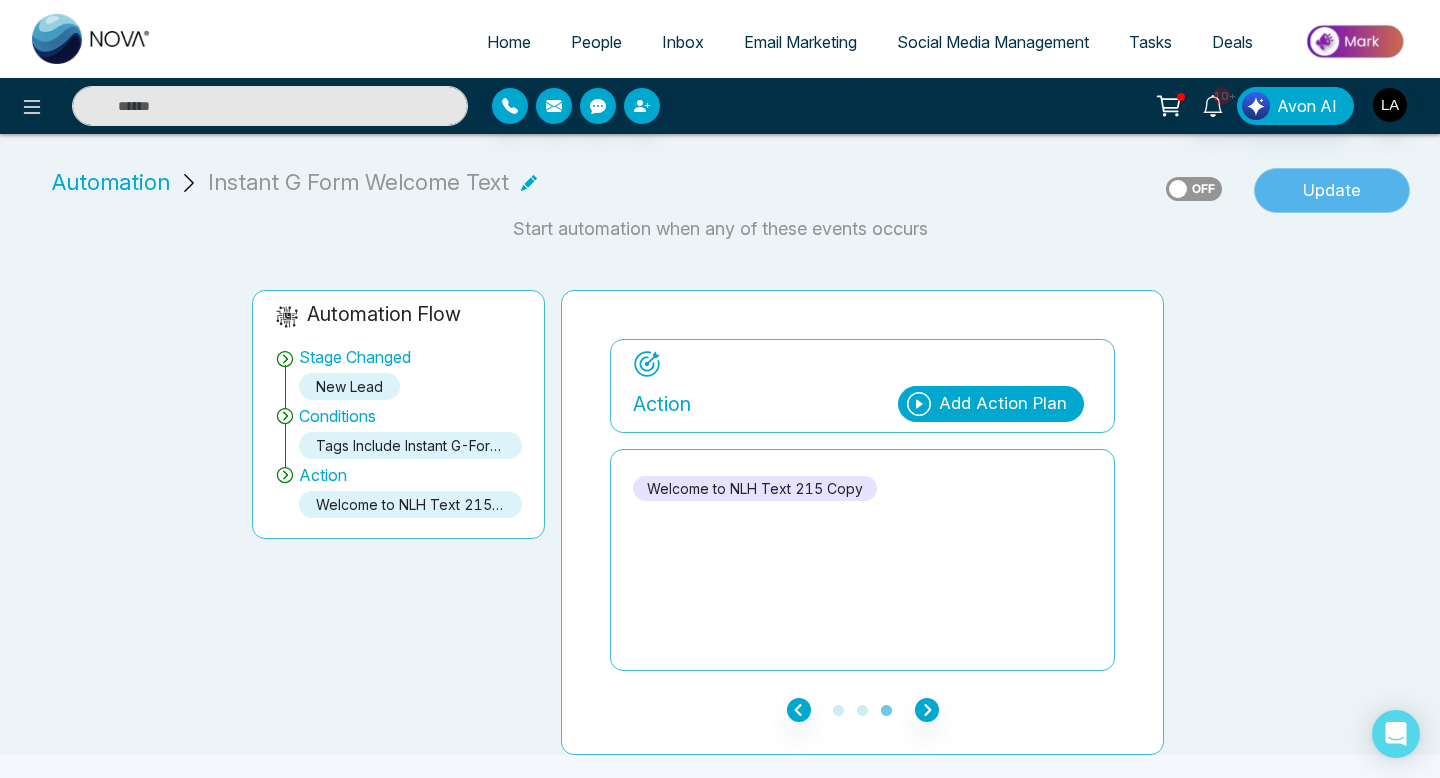 click on "Update" at bounding box center (1332, 191) 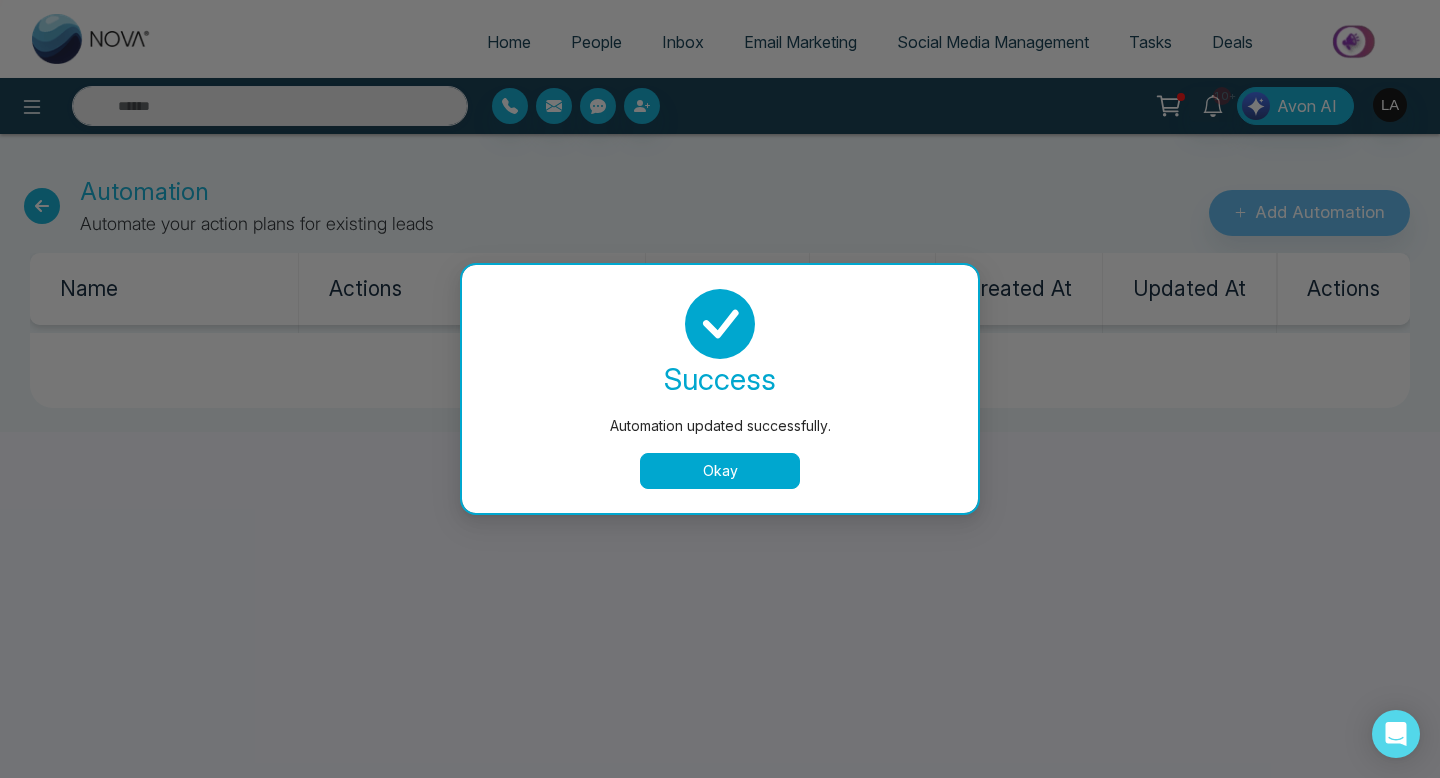 click on "Okay" at bounding box center (720, 471) 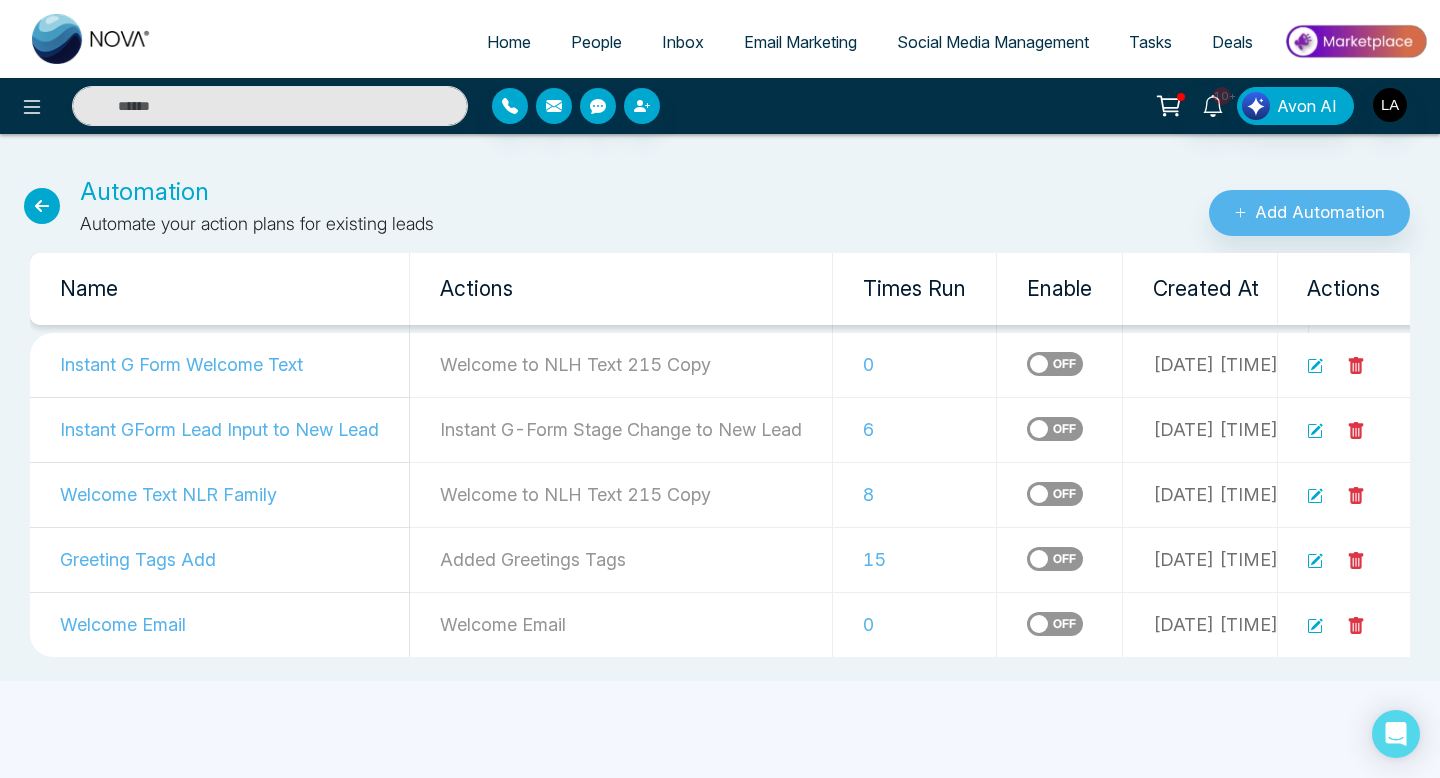 click on "People" at bounding box center (596, 42) 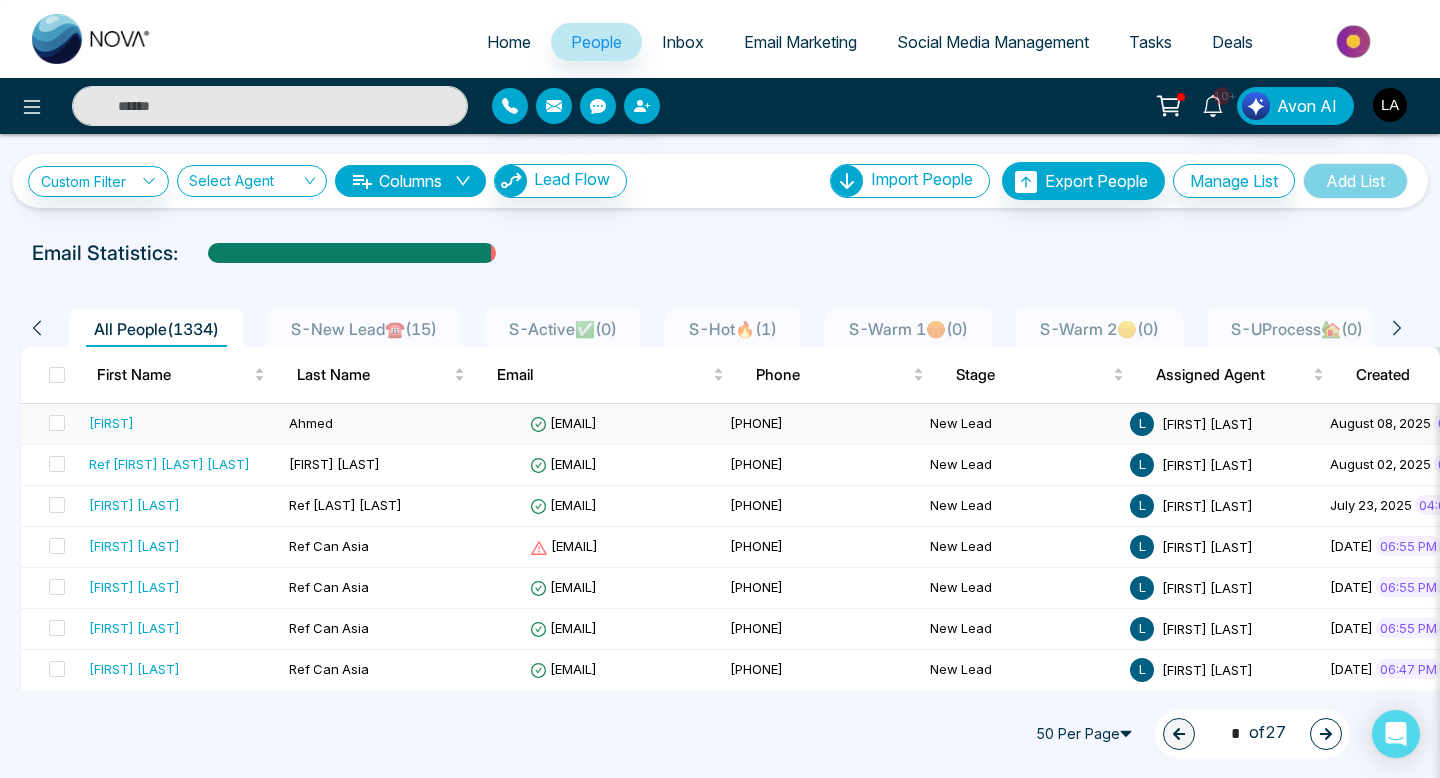 click on "[FIRST]" at bounding box center (181, 423) 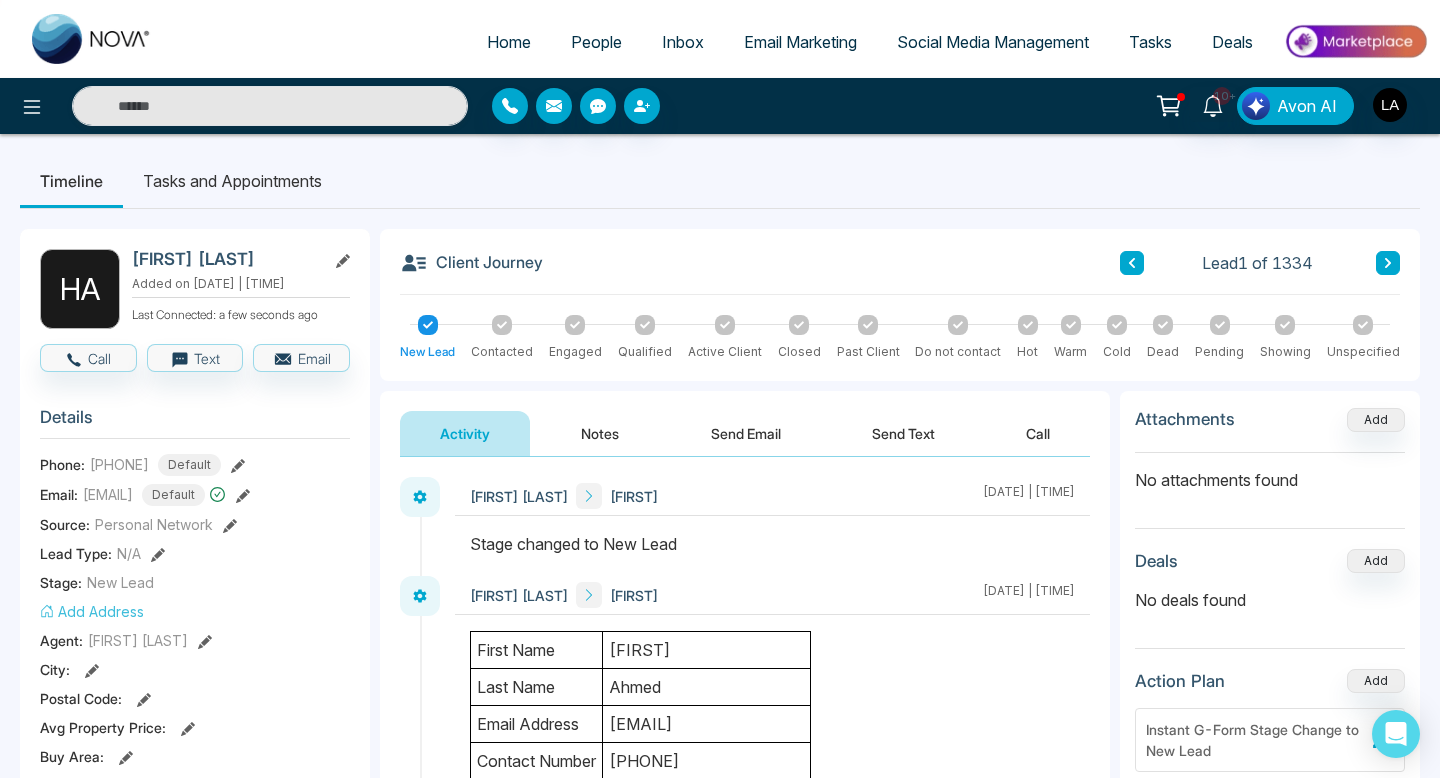 click 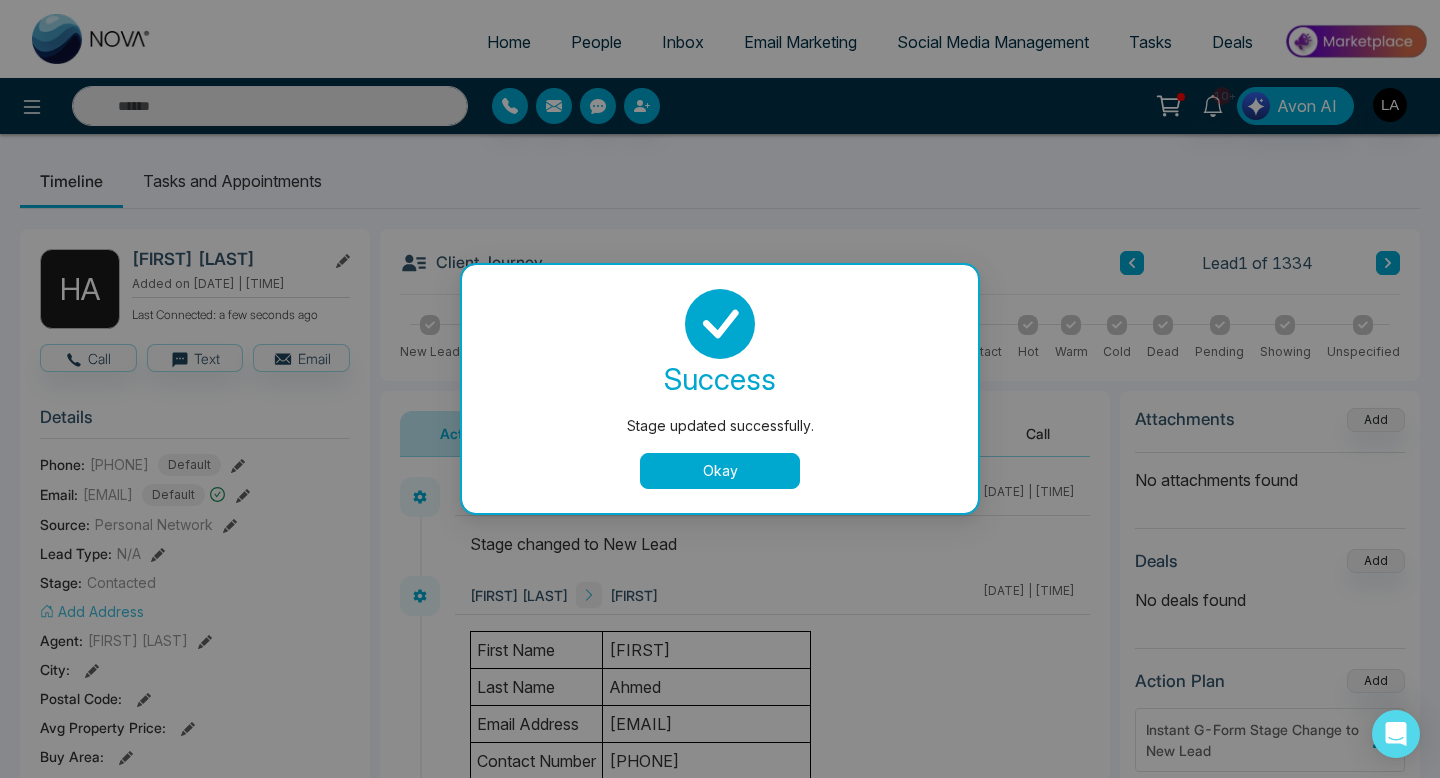 click on "Okay" at bounding box center [720, 471] 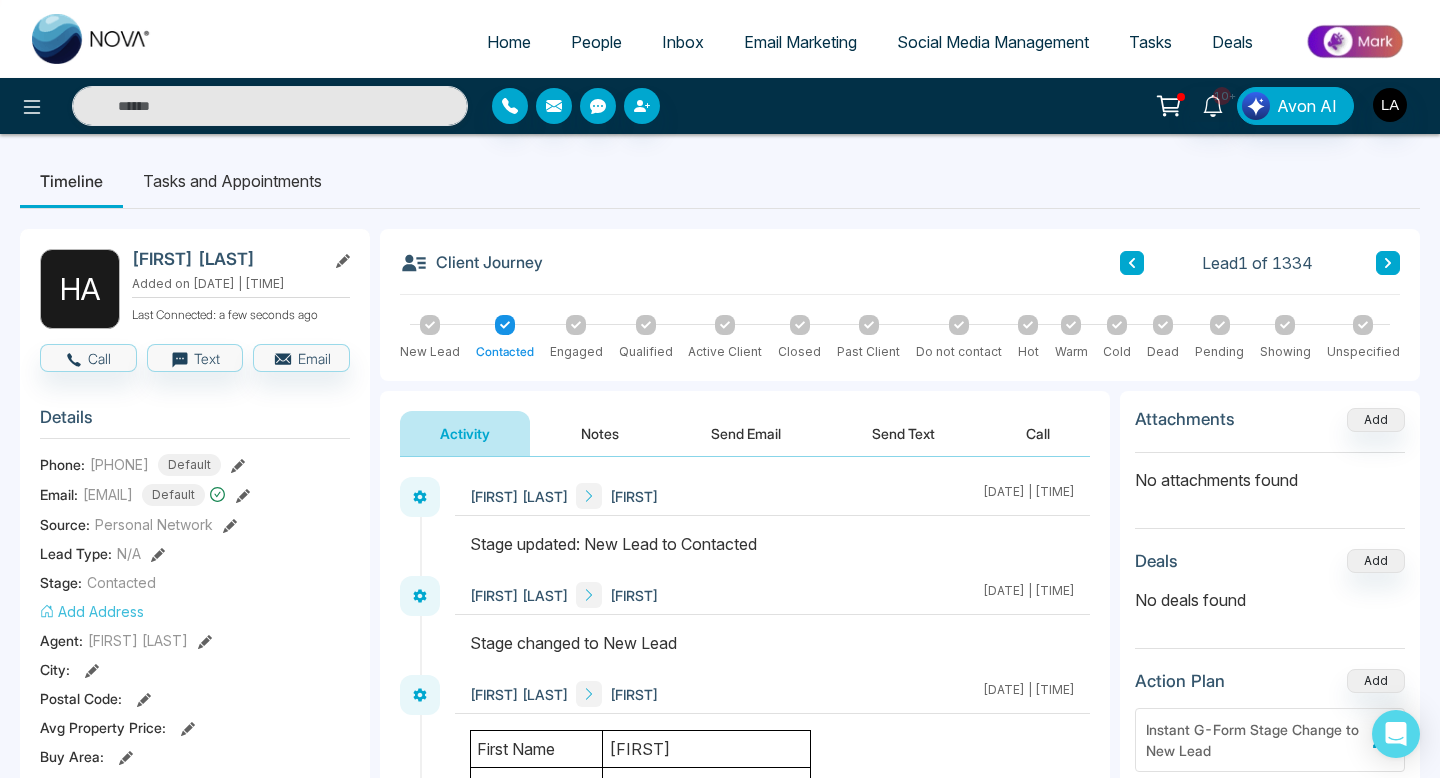 click 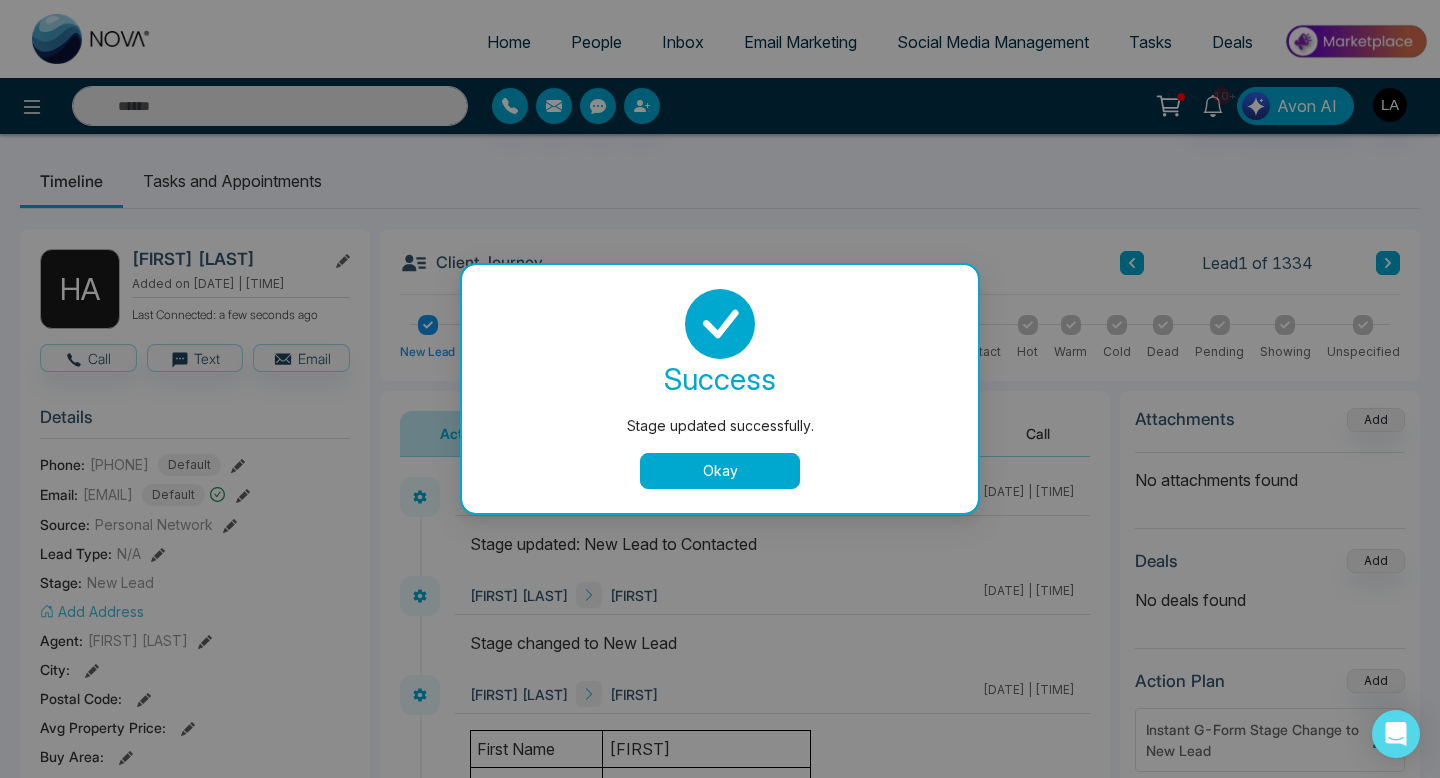 click on "Okay" at bounding box center (720, 471) 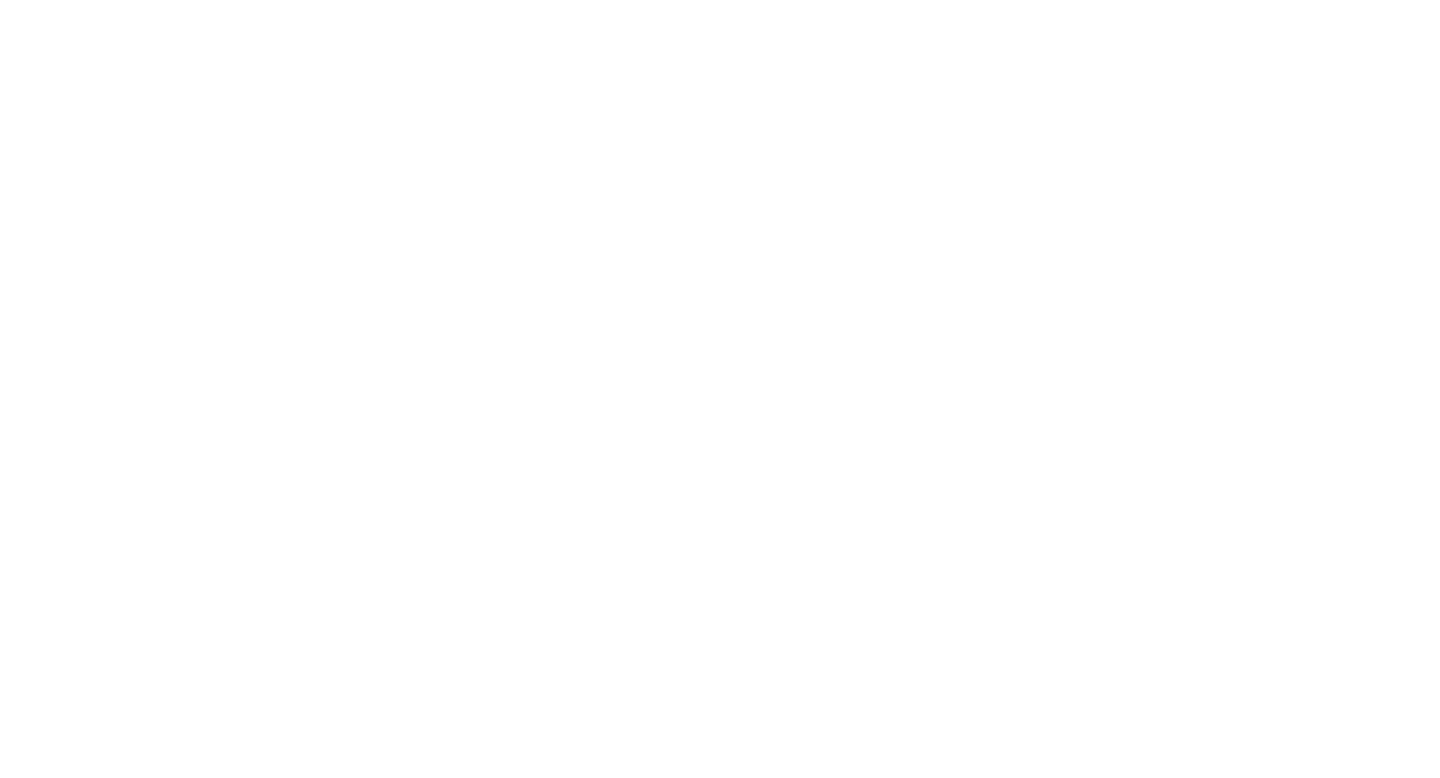 scroll, scrollTop: 0, scrollLeft: 0, axis: both 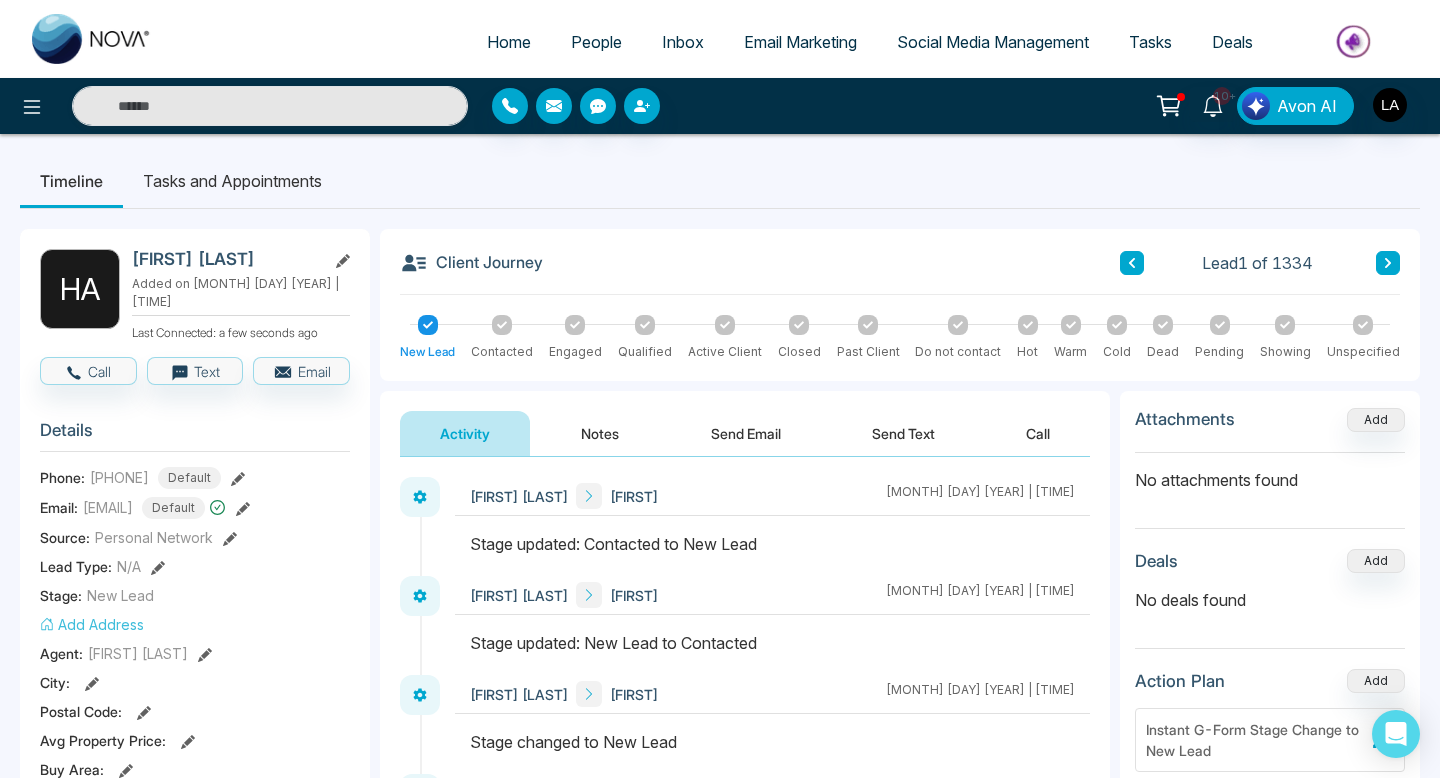 click on "10+ Avon AI" at bounding box center (720, 106) 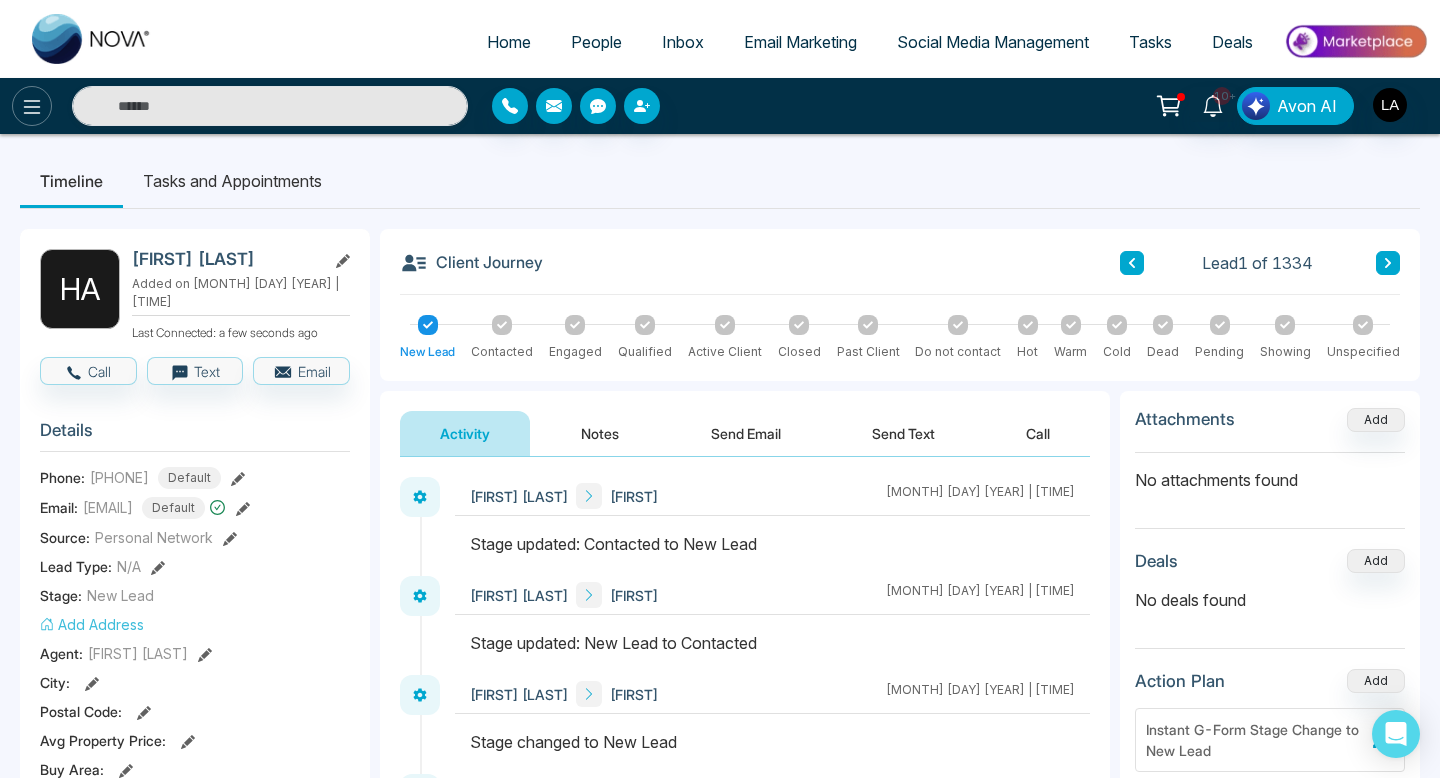 click 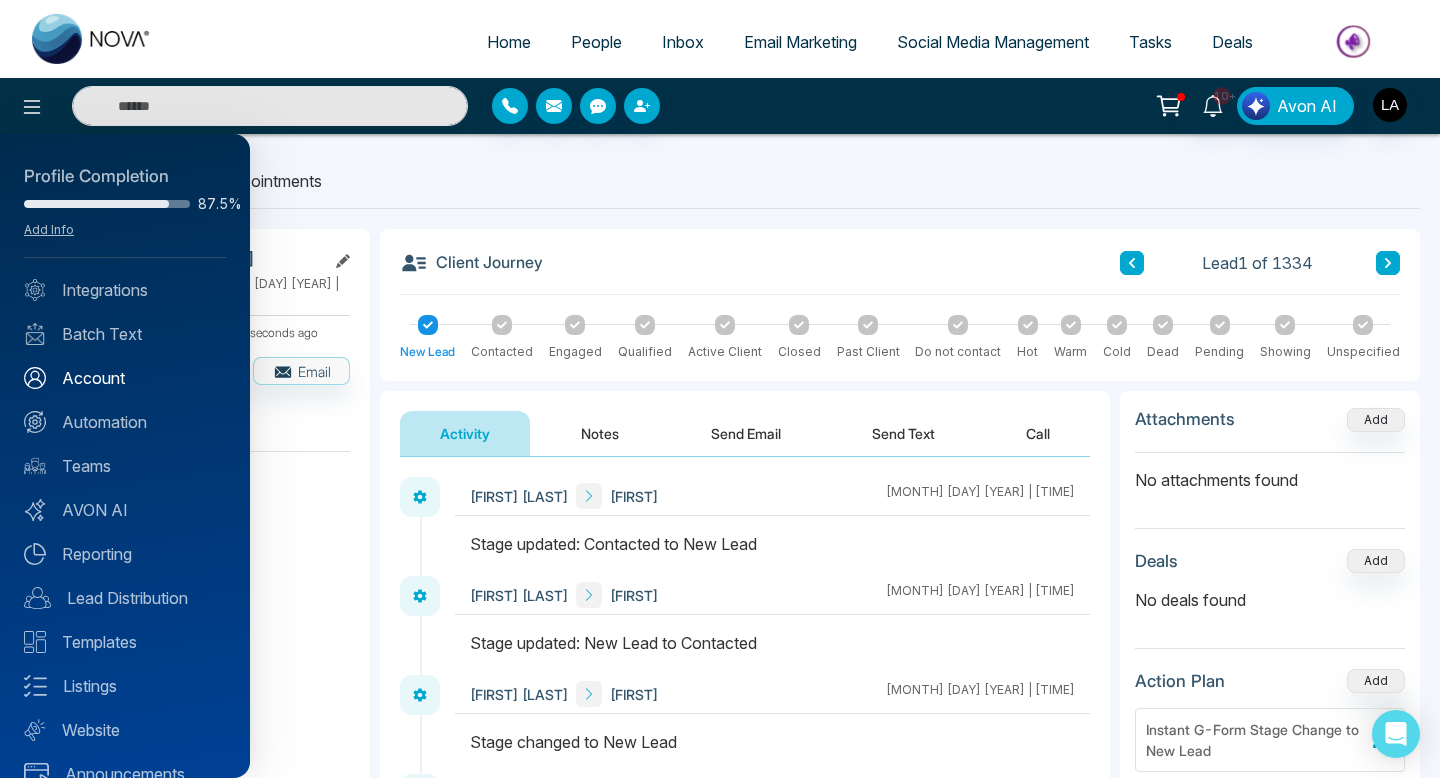 click on "Account" at bounding box center [125, 378] 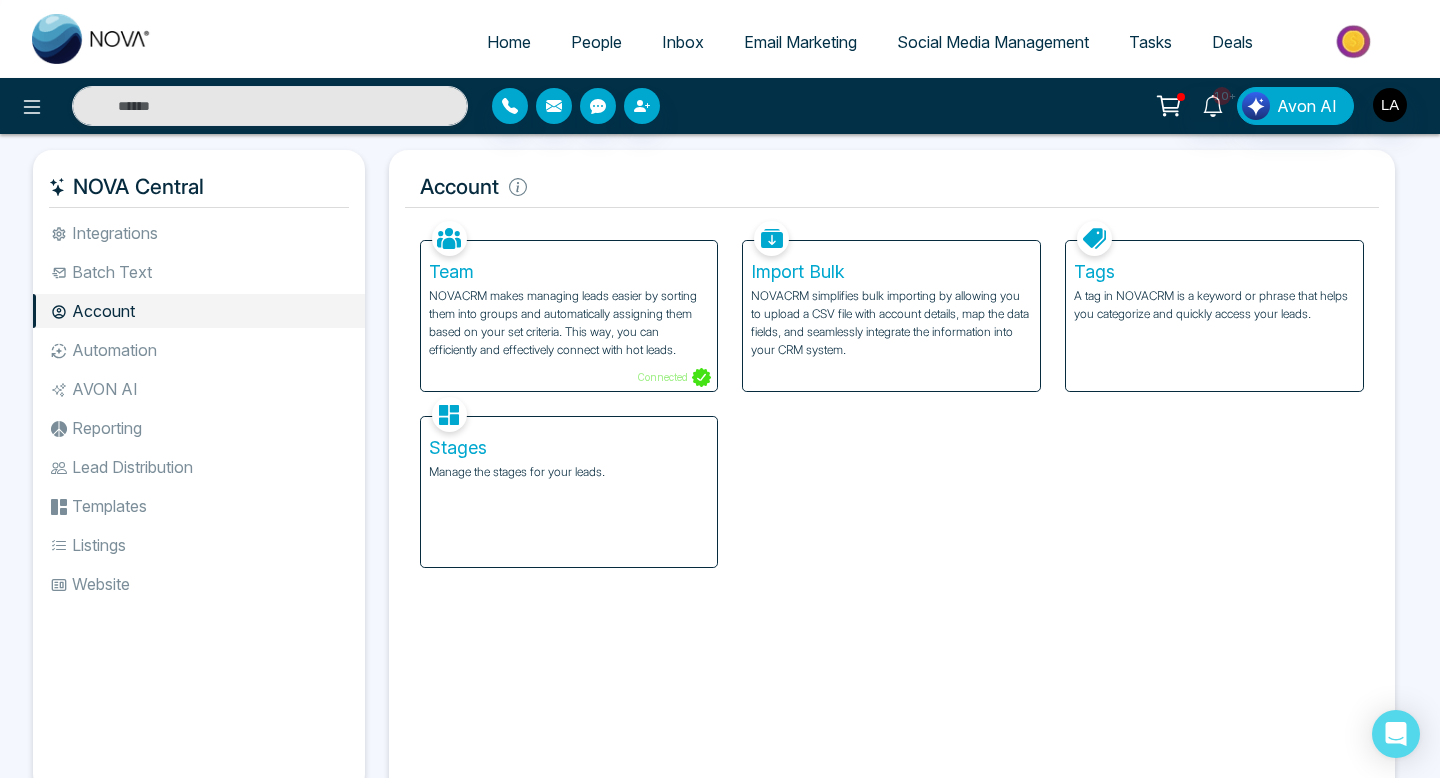 click on "Batch Text" at bounding box center [199, 272] 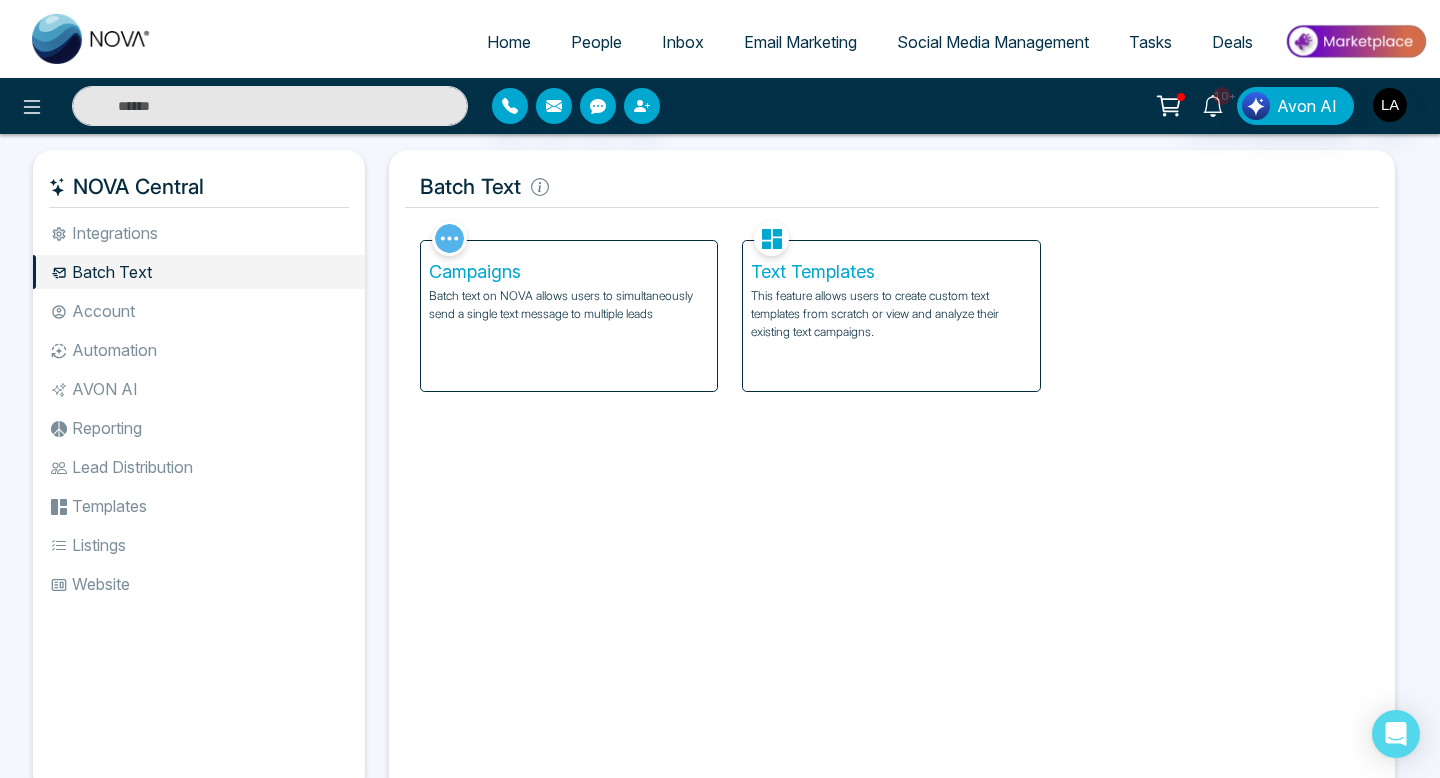 click on "Account" at bounding box center (199, 311) 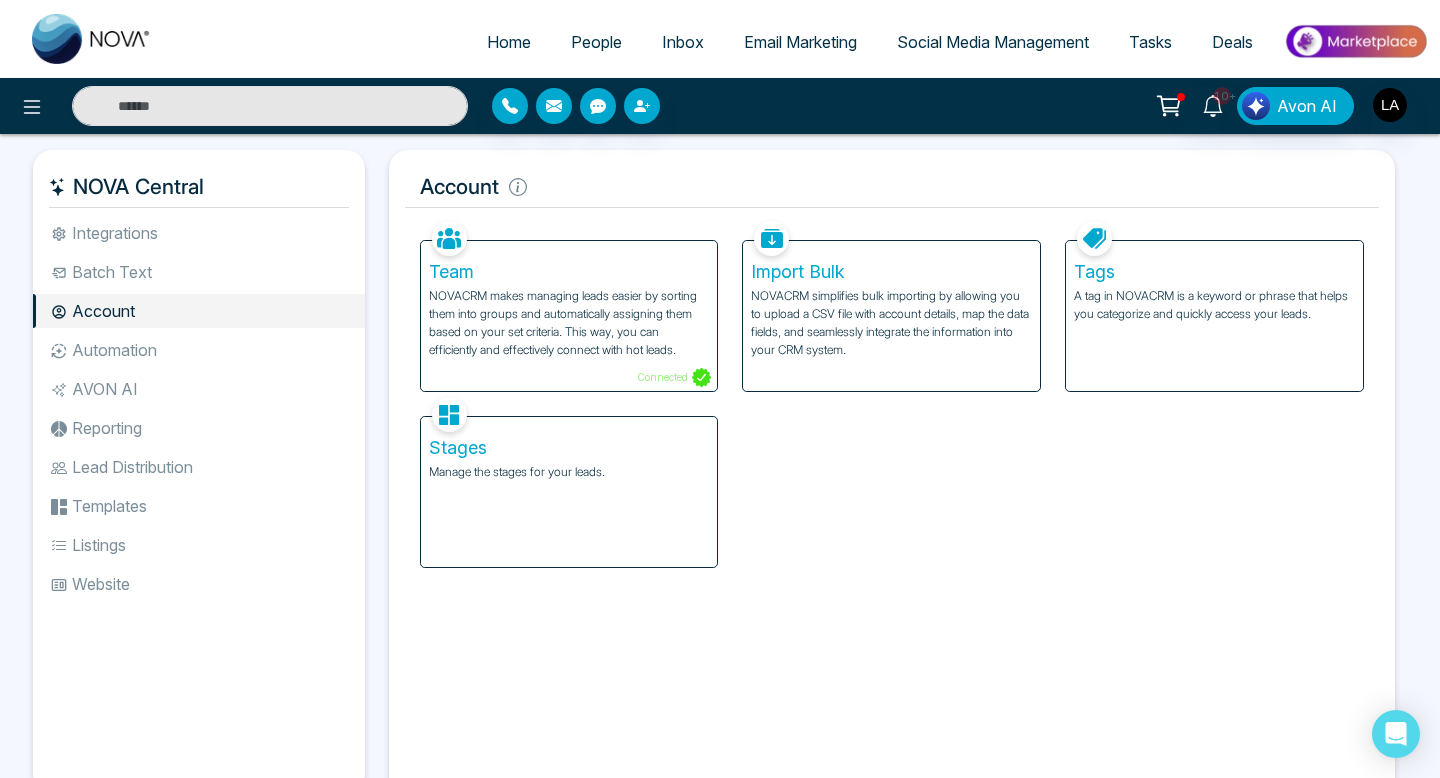 click on "Automation" at bounding box center (199, 350) 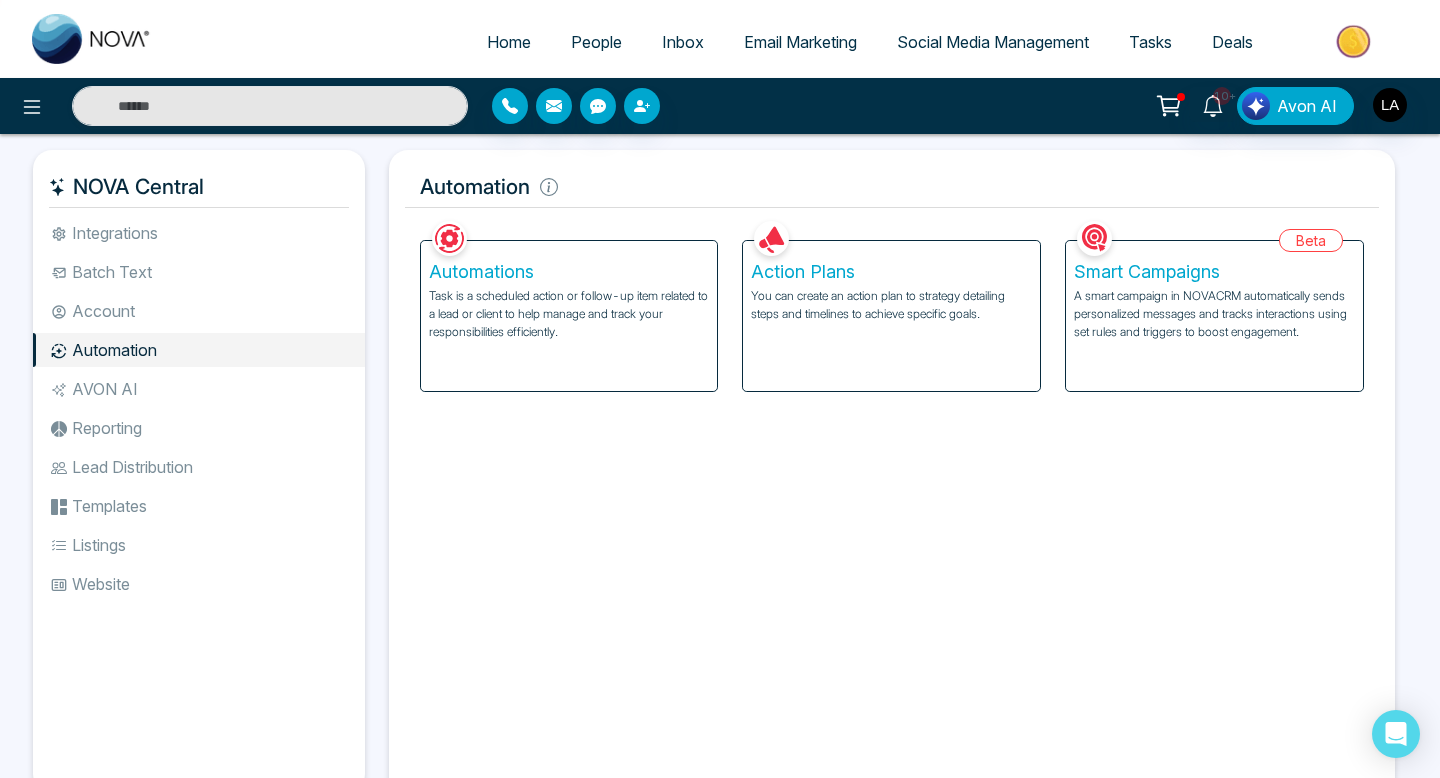 click on "Task is a scheduled action or follow-up item related to a lead or client to help manage and track your responsibilities efficiently." at bounding box center [569, 314] 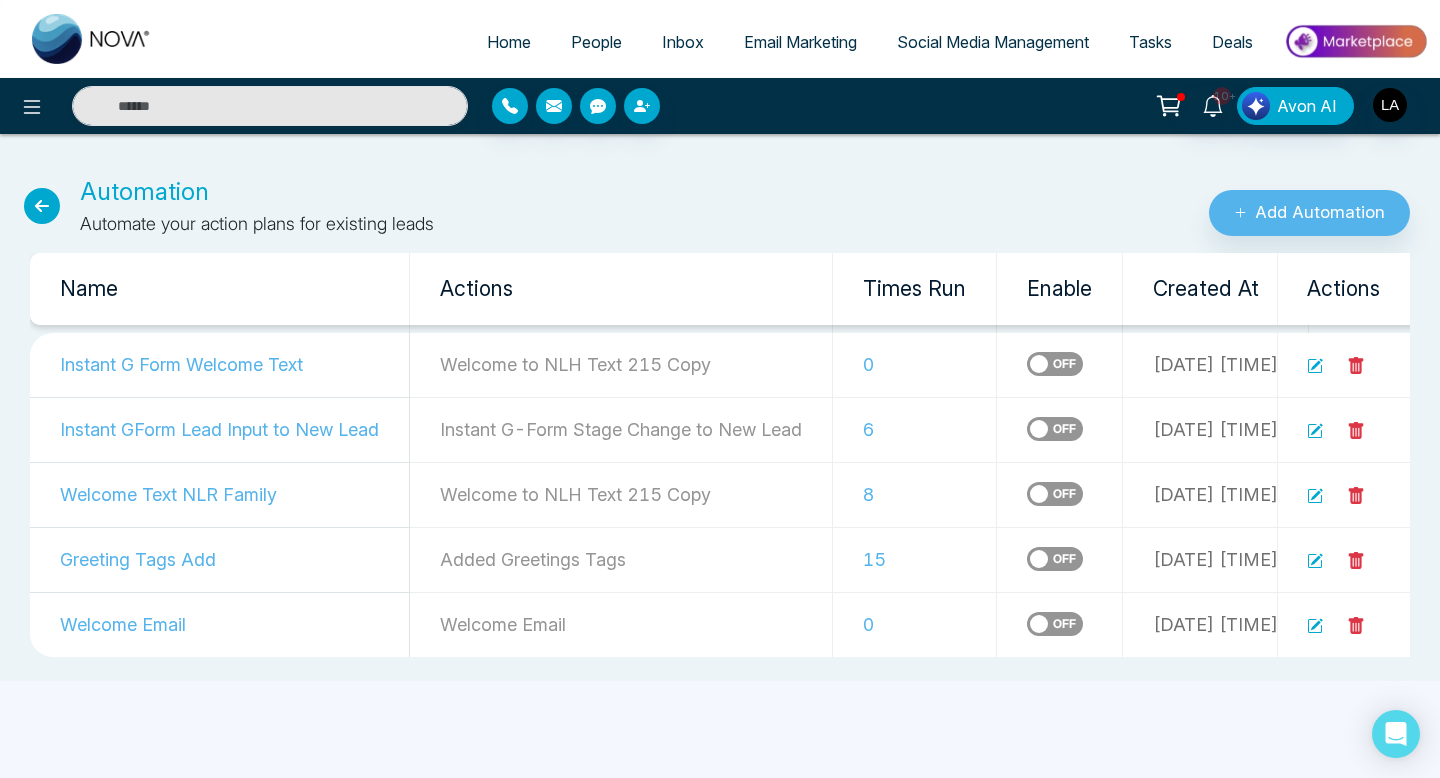 click on "People" at bounding box center (596, 42) 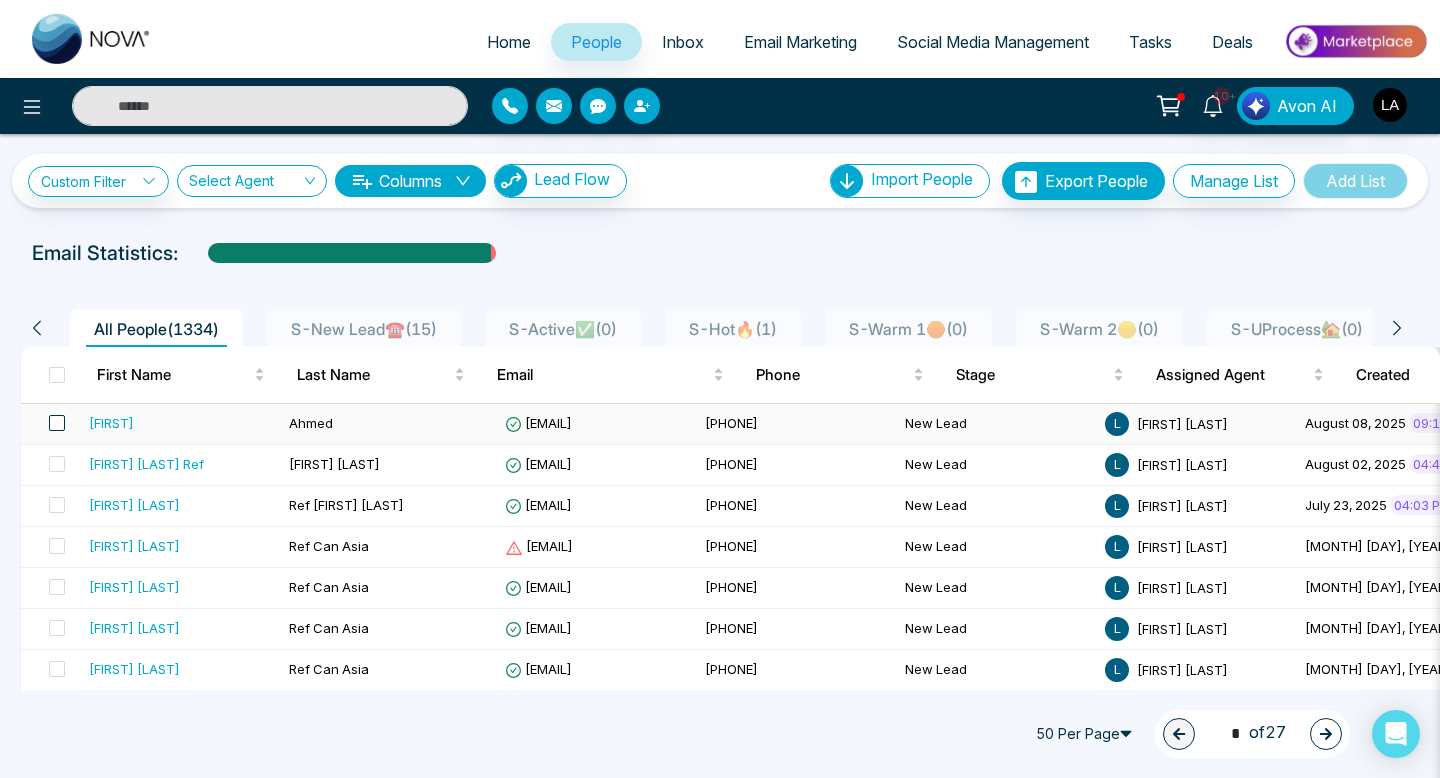 click at bounding box center (57, 423) 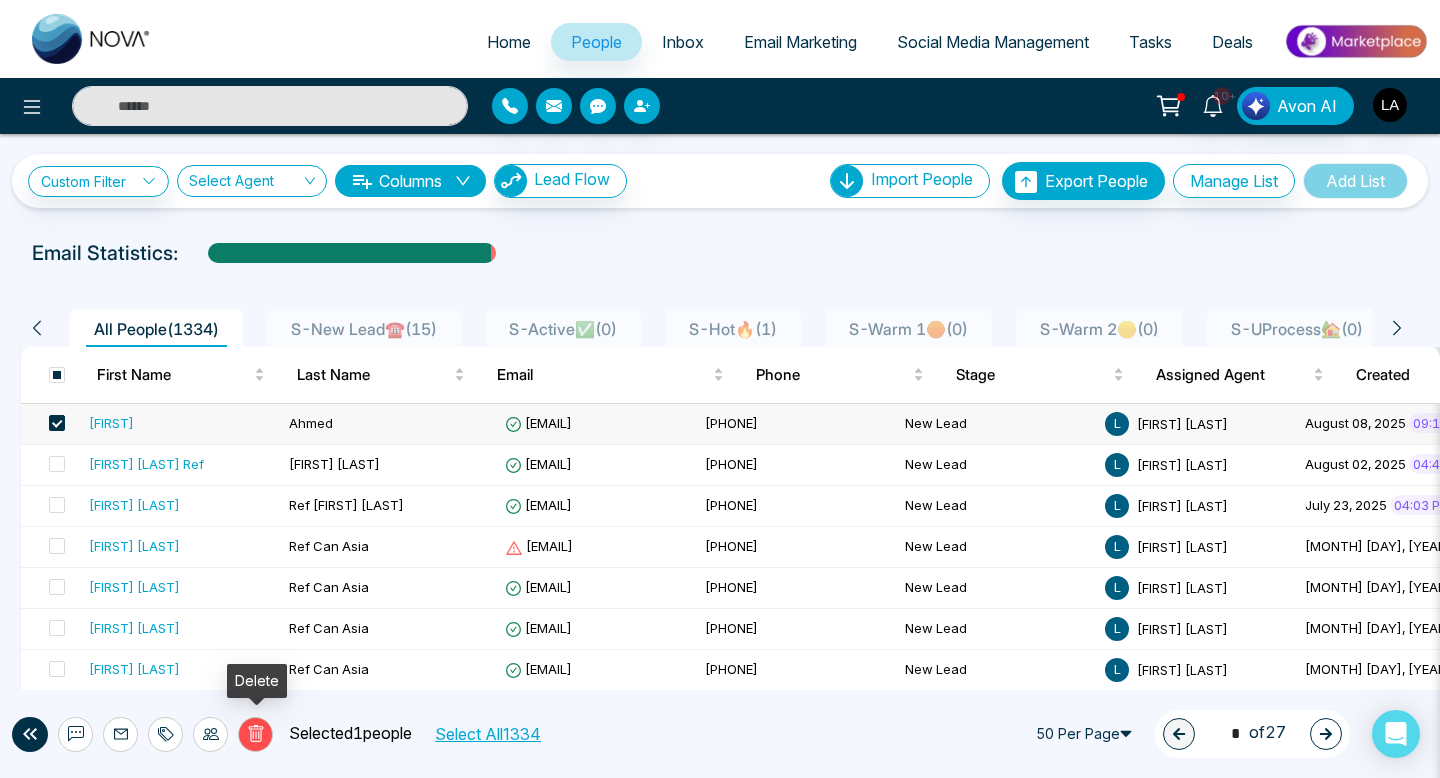 click 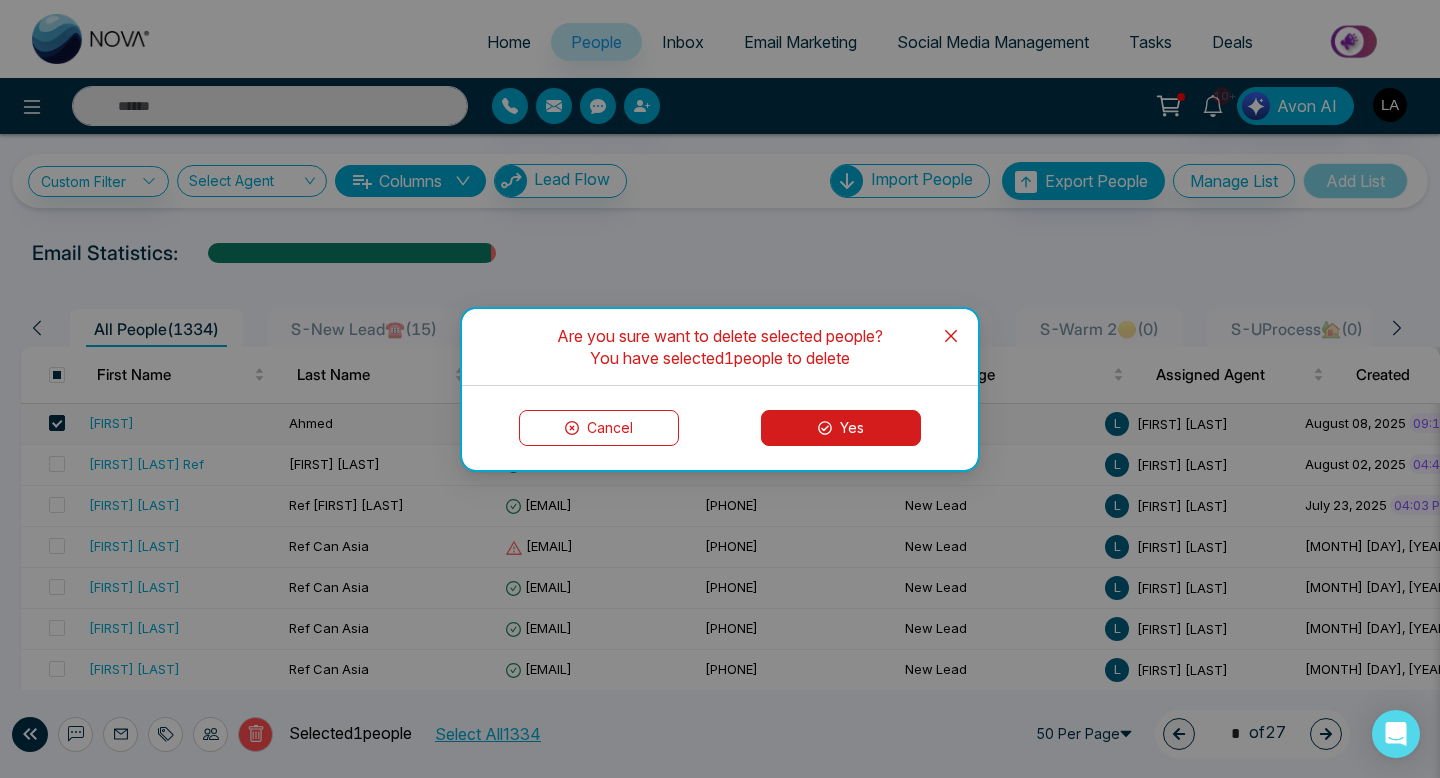 click on "Yes" at bounding box center [841, 428] 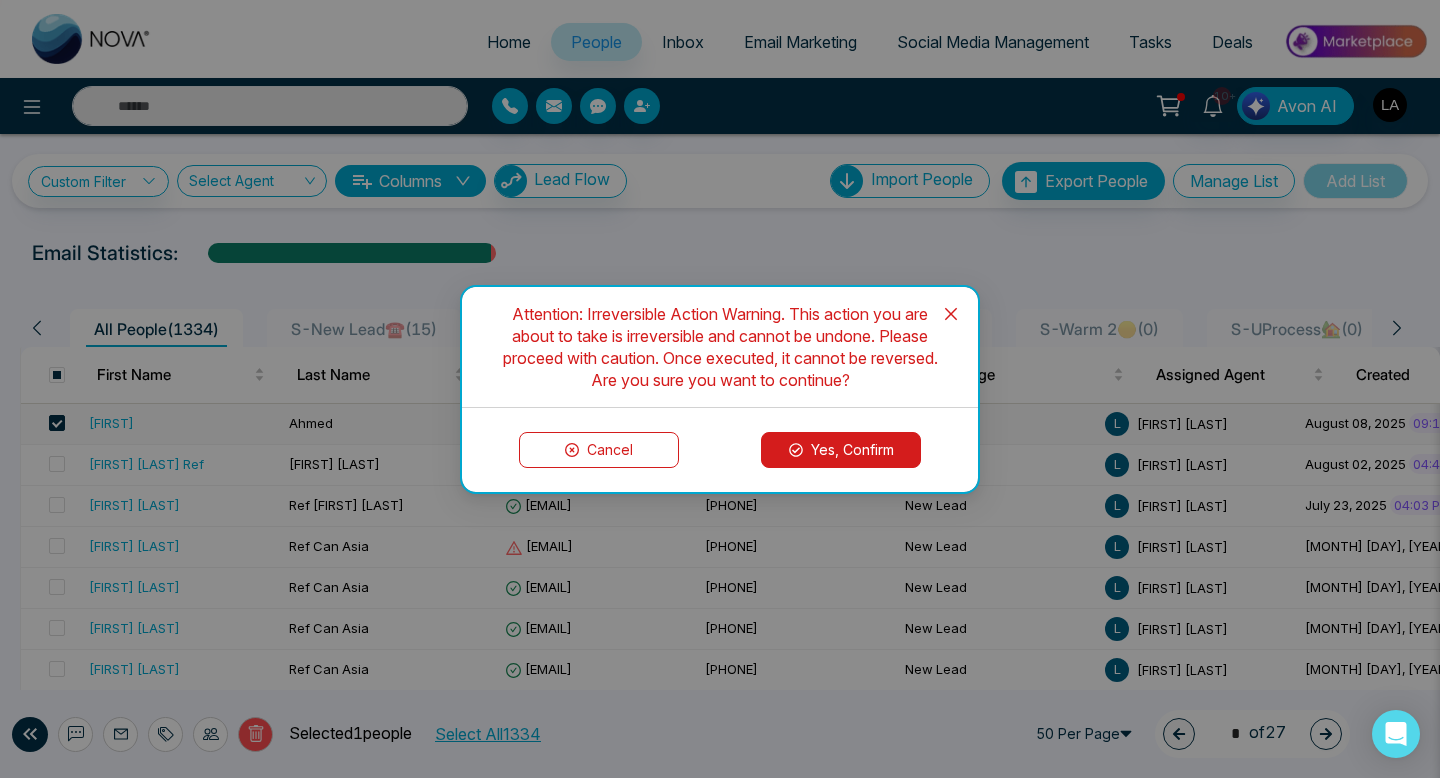click on "Yes, Confirm" at bounding box center (841, 450) 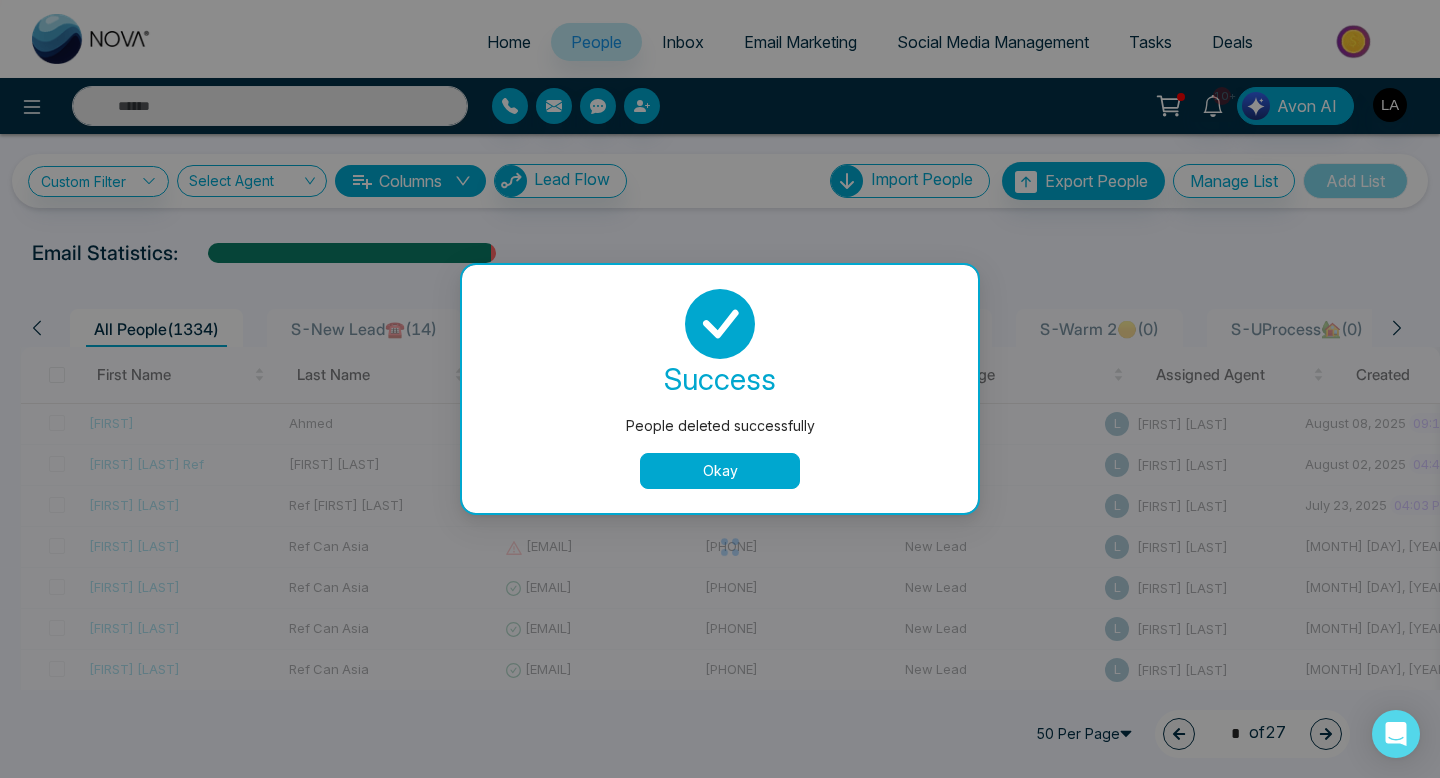 click on "Okay" at bounding box center [720, 471] 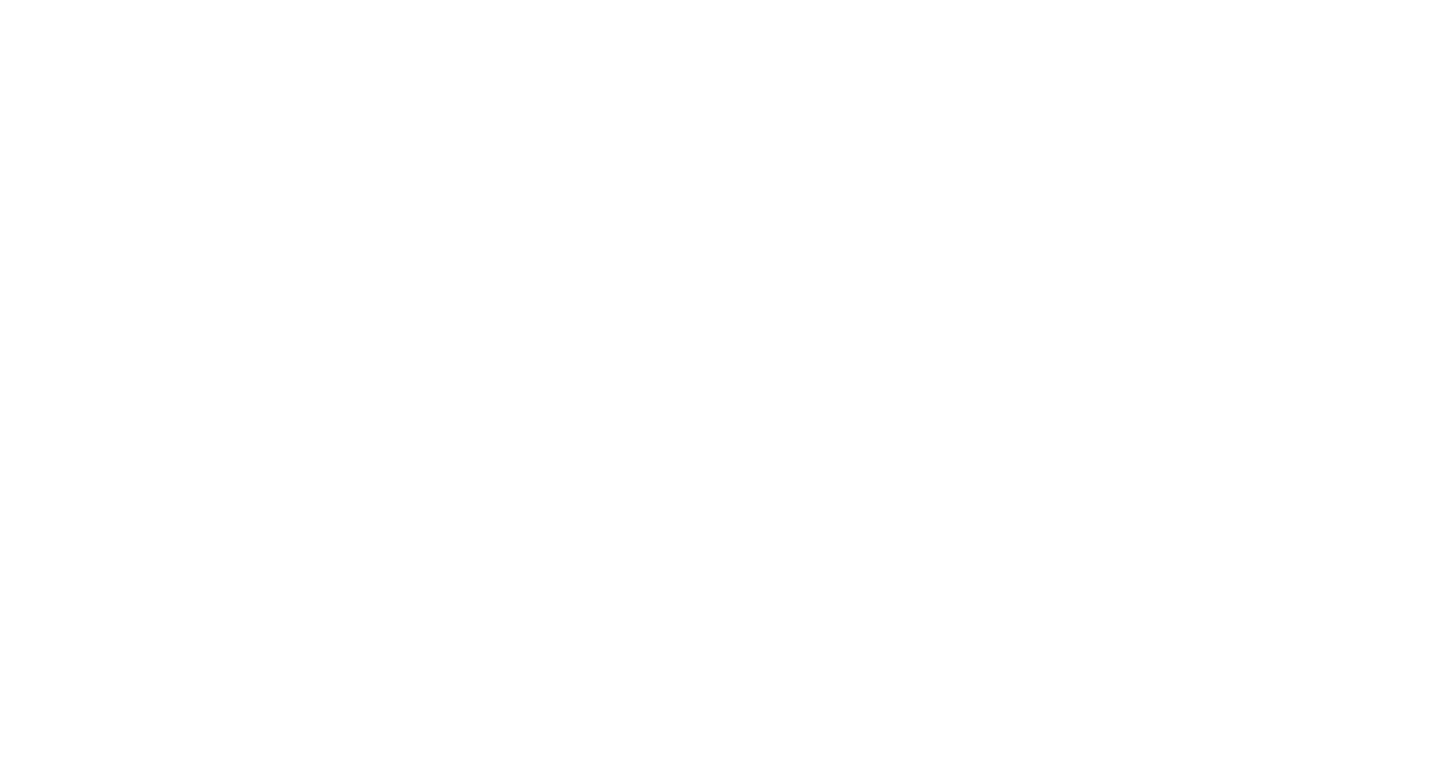 scroll, scrollTop: 0, scrollLeft: 0, axis: both 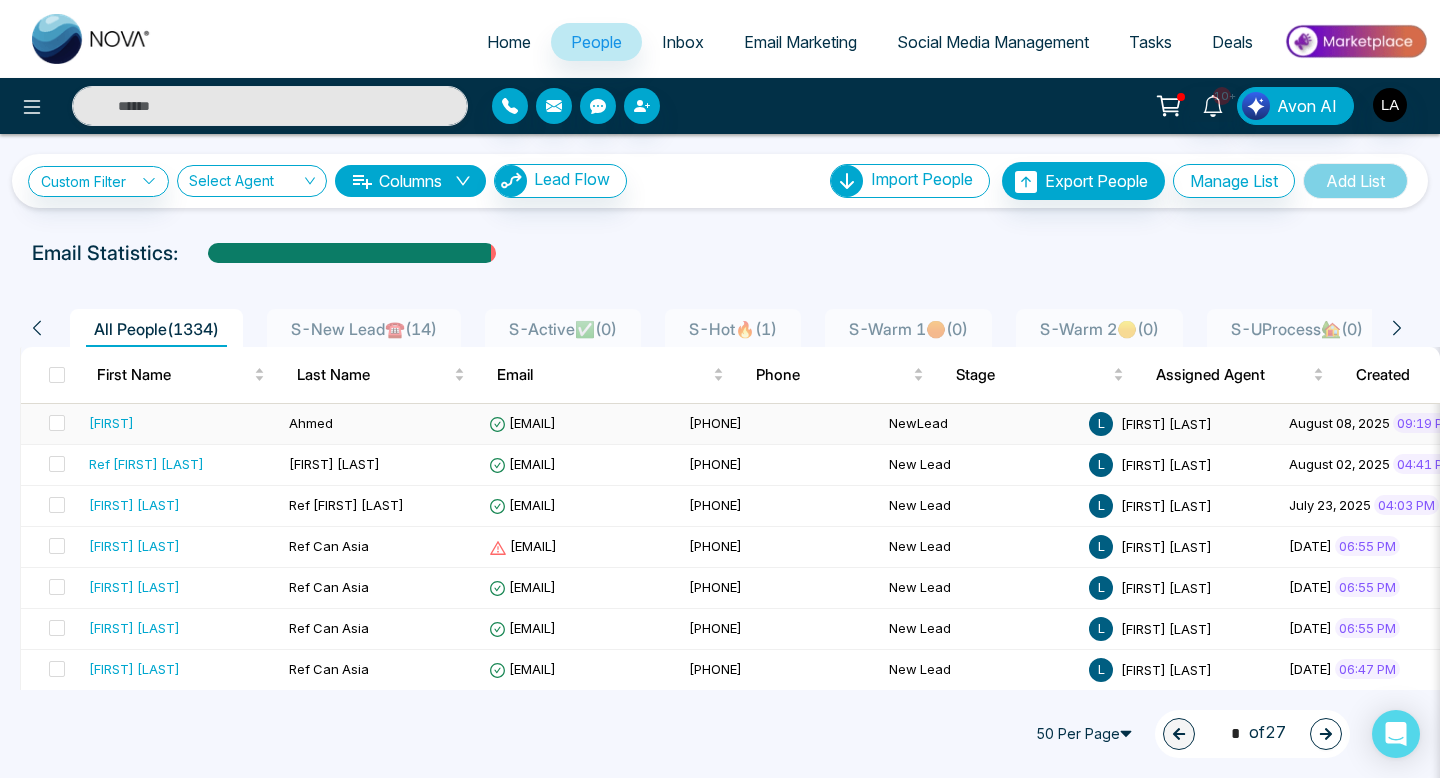 click on "[FIRST]" at bounding box center (181, 423) 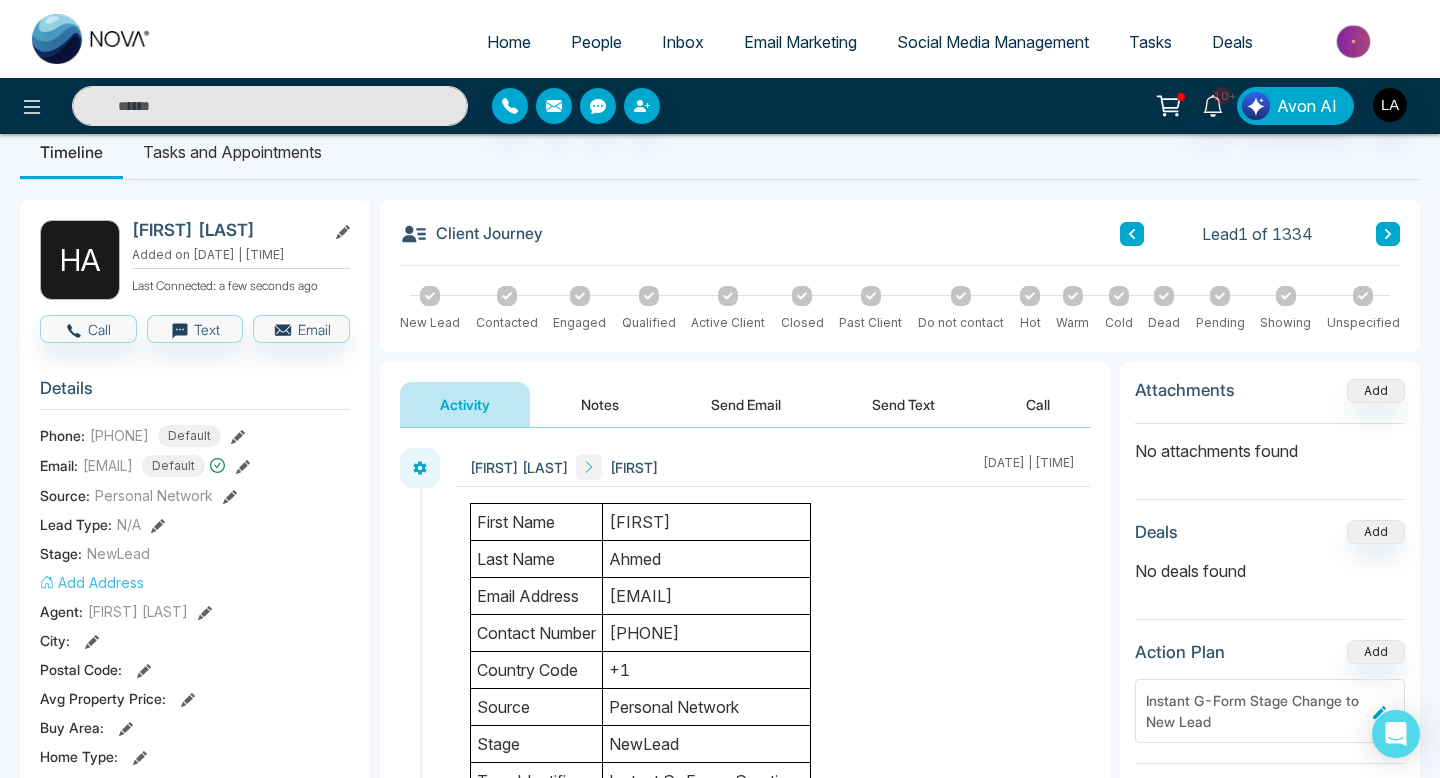 scroll, scrollTop: 28, scrollLeft: 0, axis: vertical 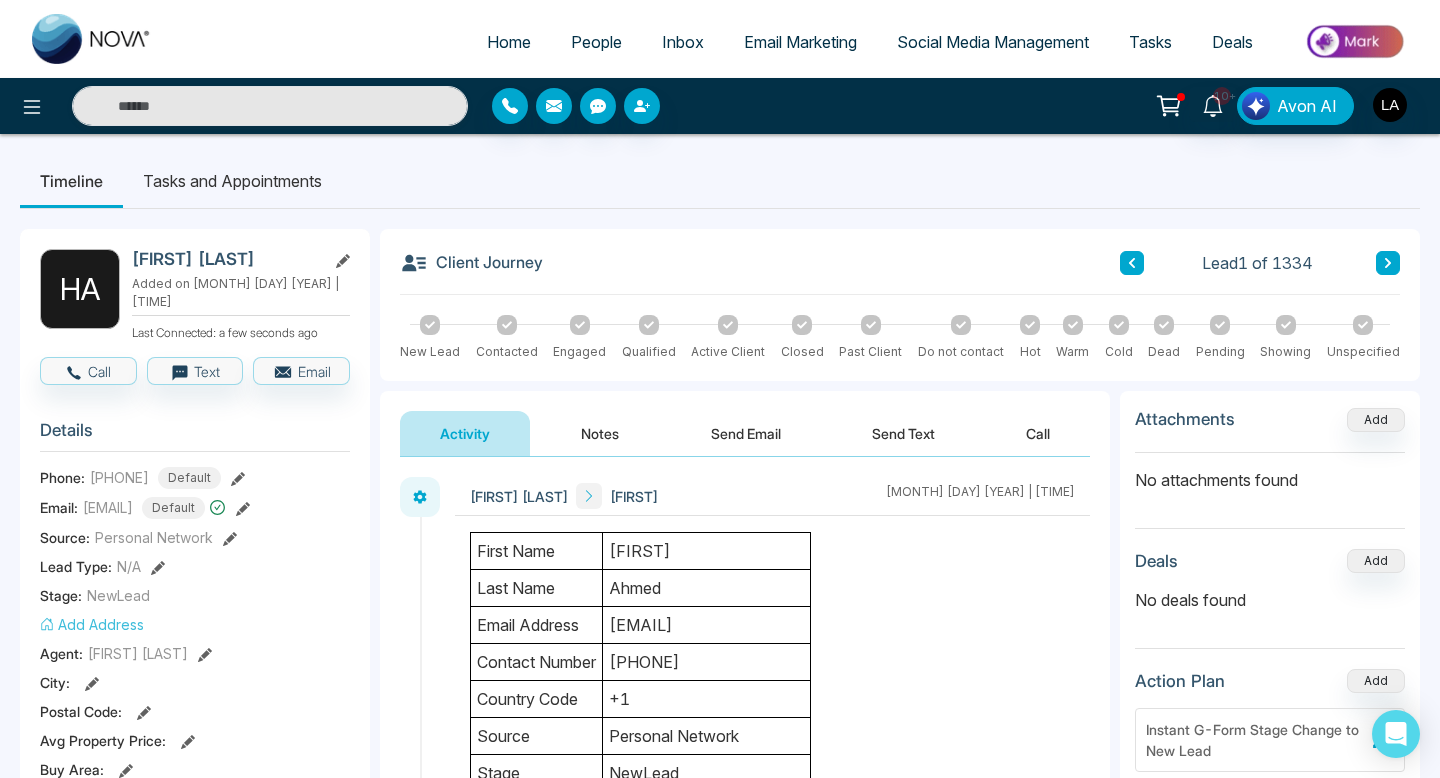 click on "10+ Avon AI" at bounding box center (720, 106) 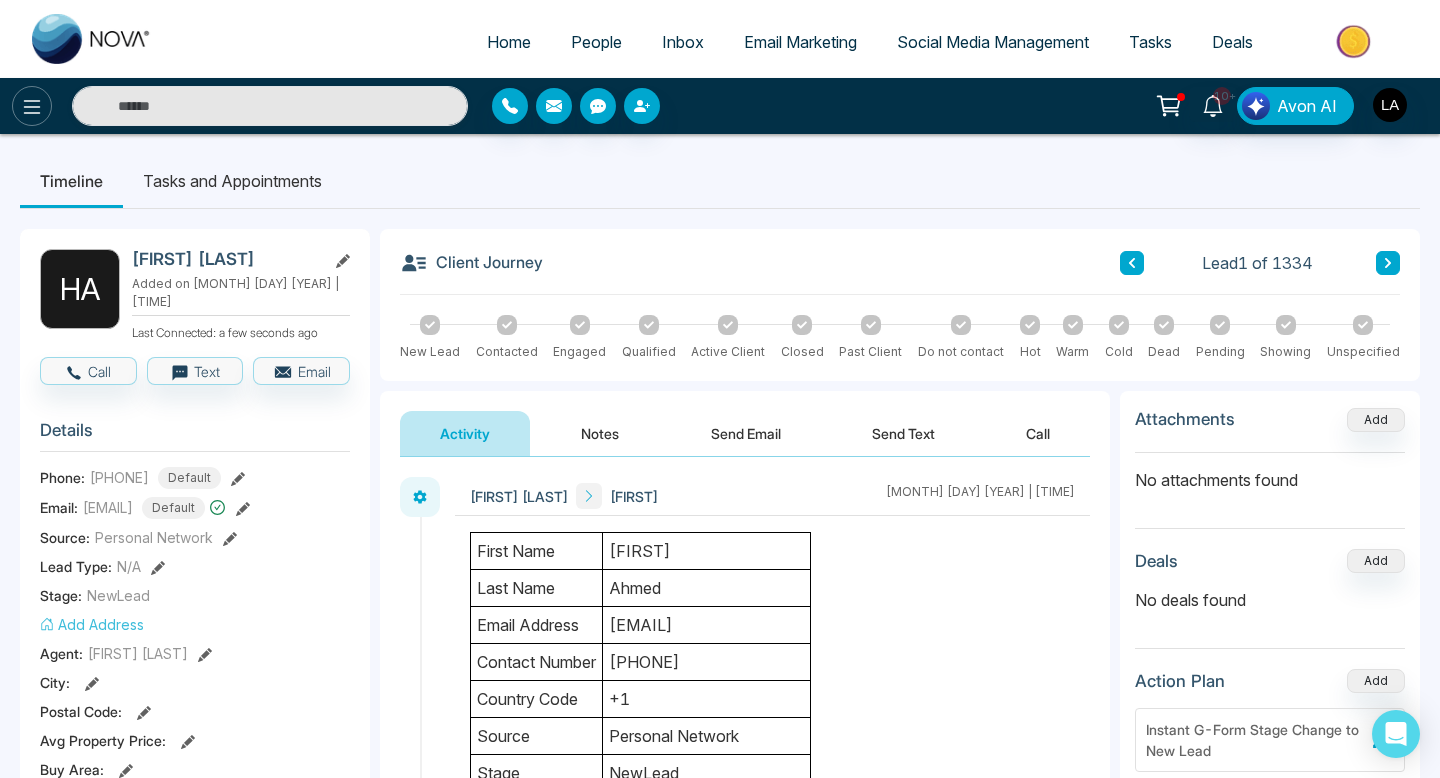 click at bounding box center (32, 106) 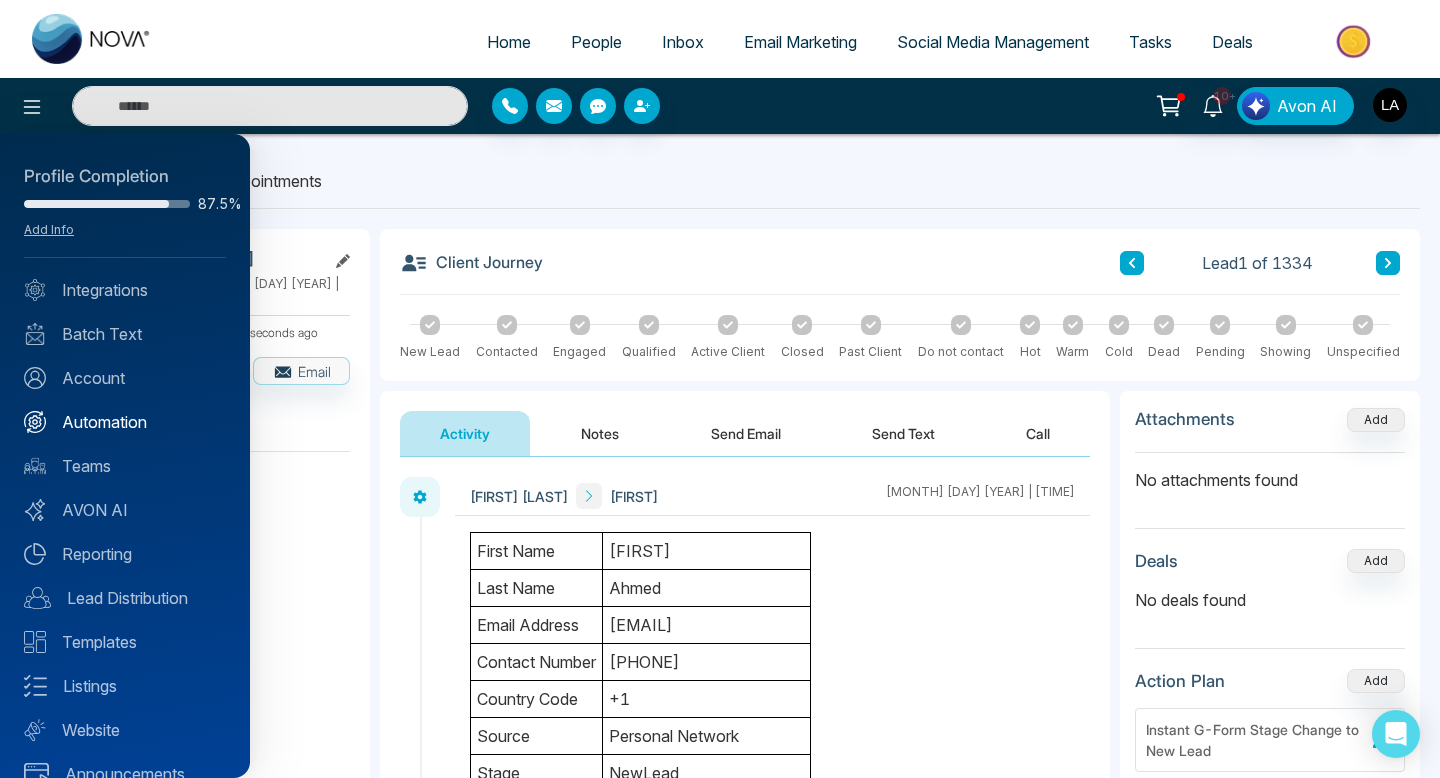 click on "Automation" at bounding box center (125, 422) 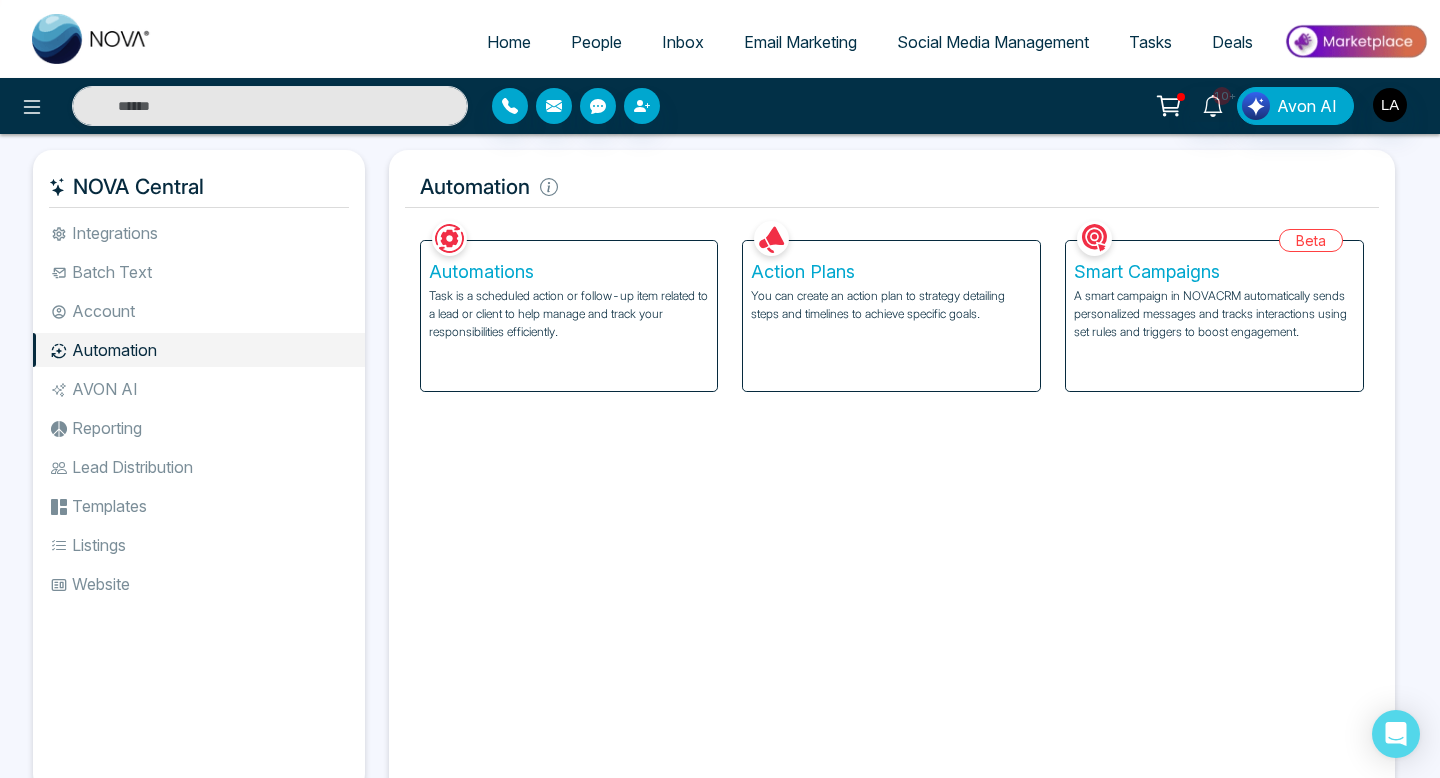 click on "Automations Task is a scheduled action or follow-up item related to a lead or client to help manage and track your responsibilities efficiently." at bounding box center [569, 316] 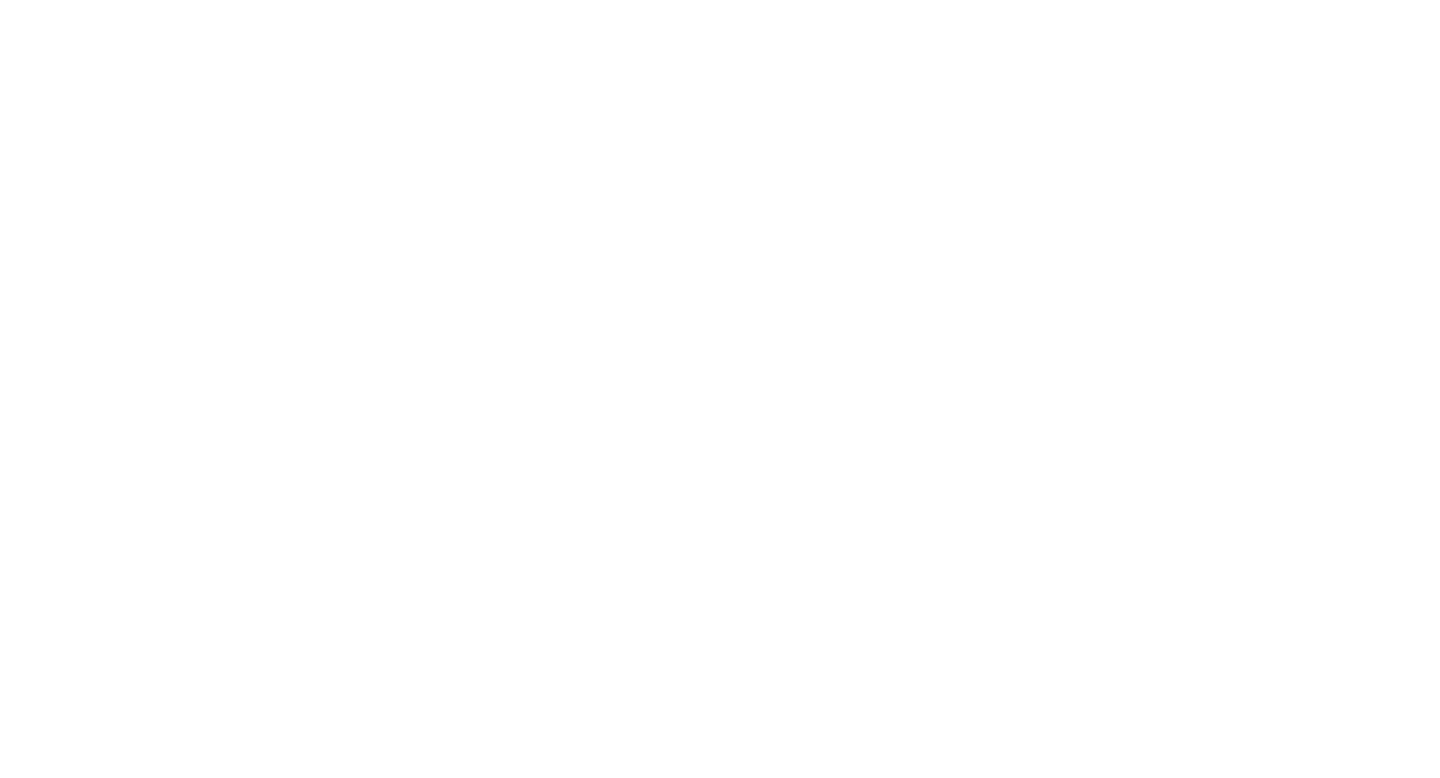 scroll, scrollTop: 0, scrollLeft: 0, axis: both 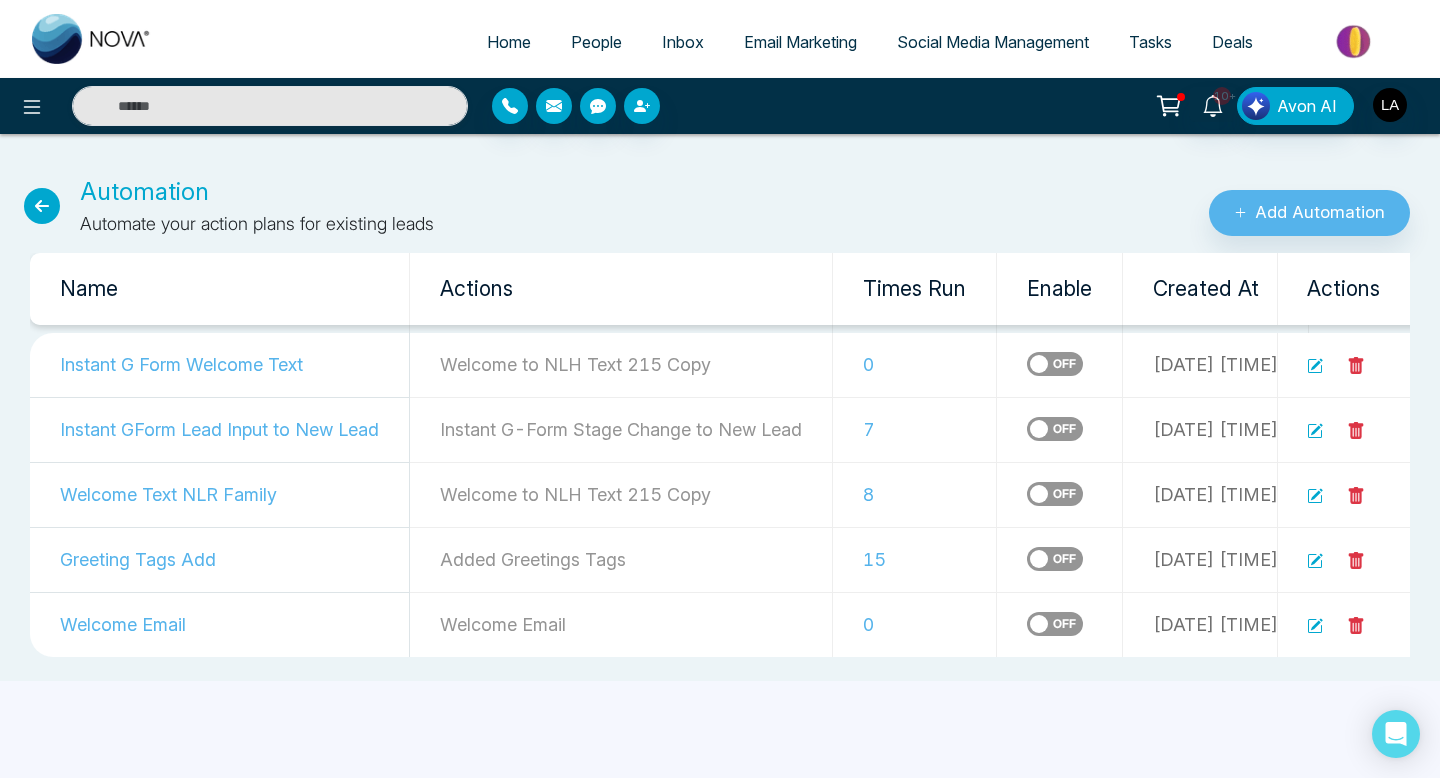 click on "People" at bounding box center [596, 42] 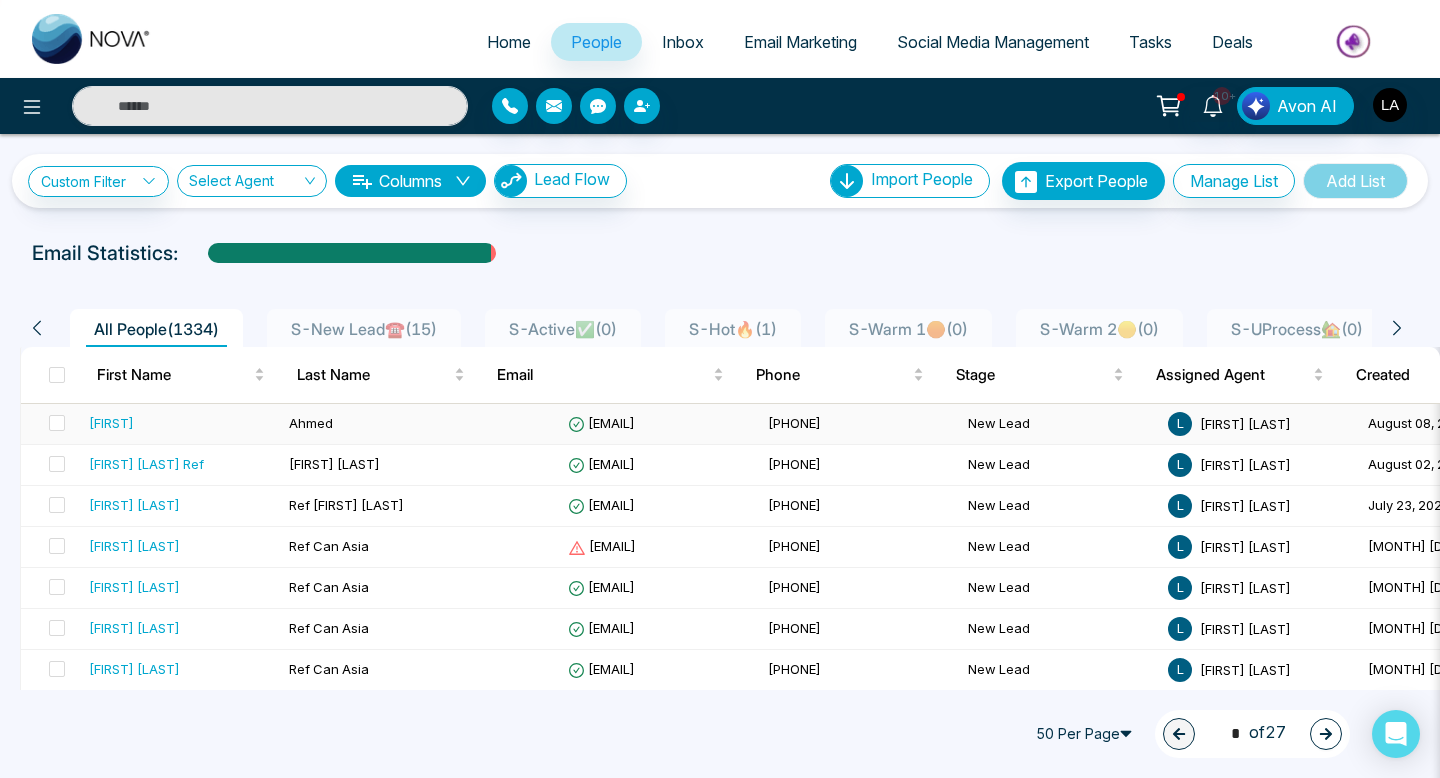 click on "[FIRST]" at bounding box center [181, 424] 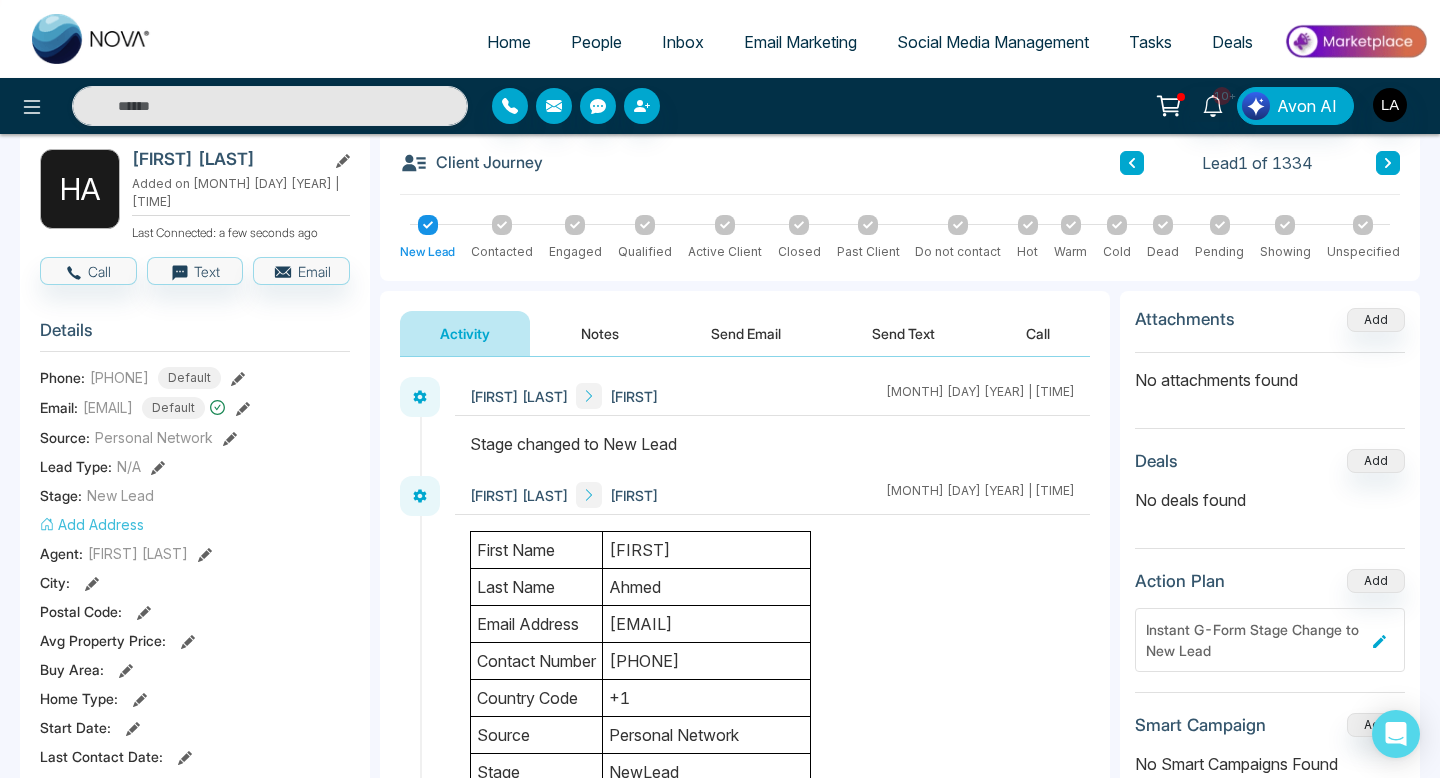 scroll, scrollTop: 0, scrollLeft: 0, axis: both 